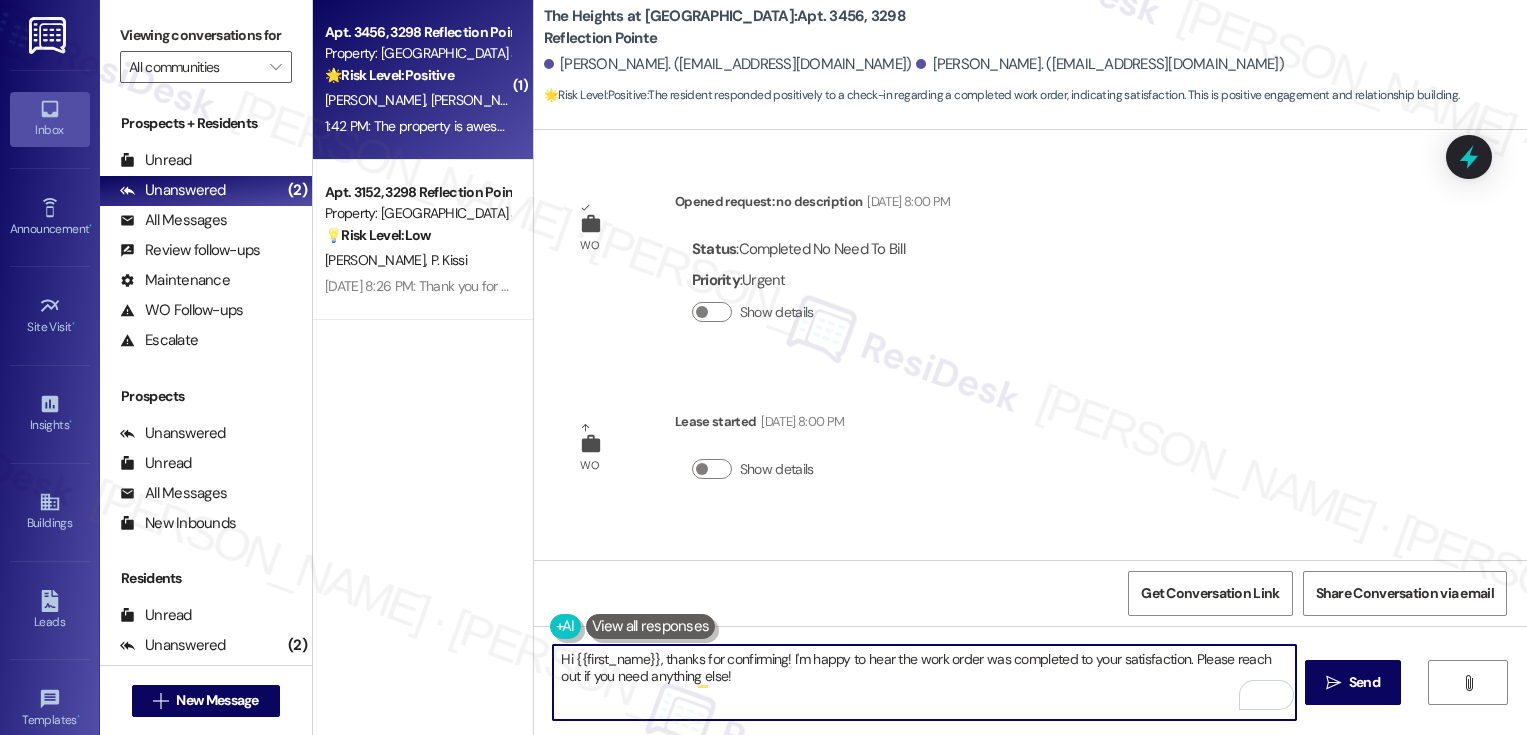 scroll, scrollTop: 0, scrollLeft: 0, axis: both 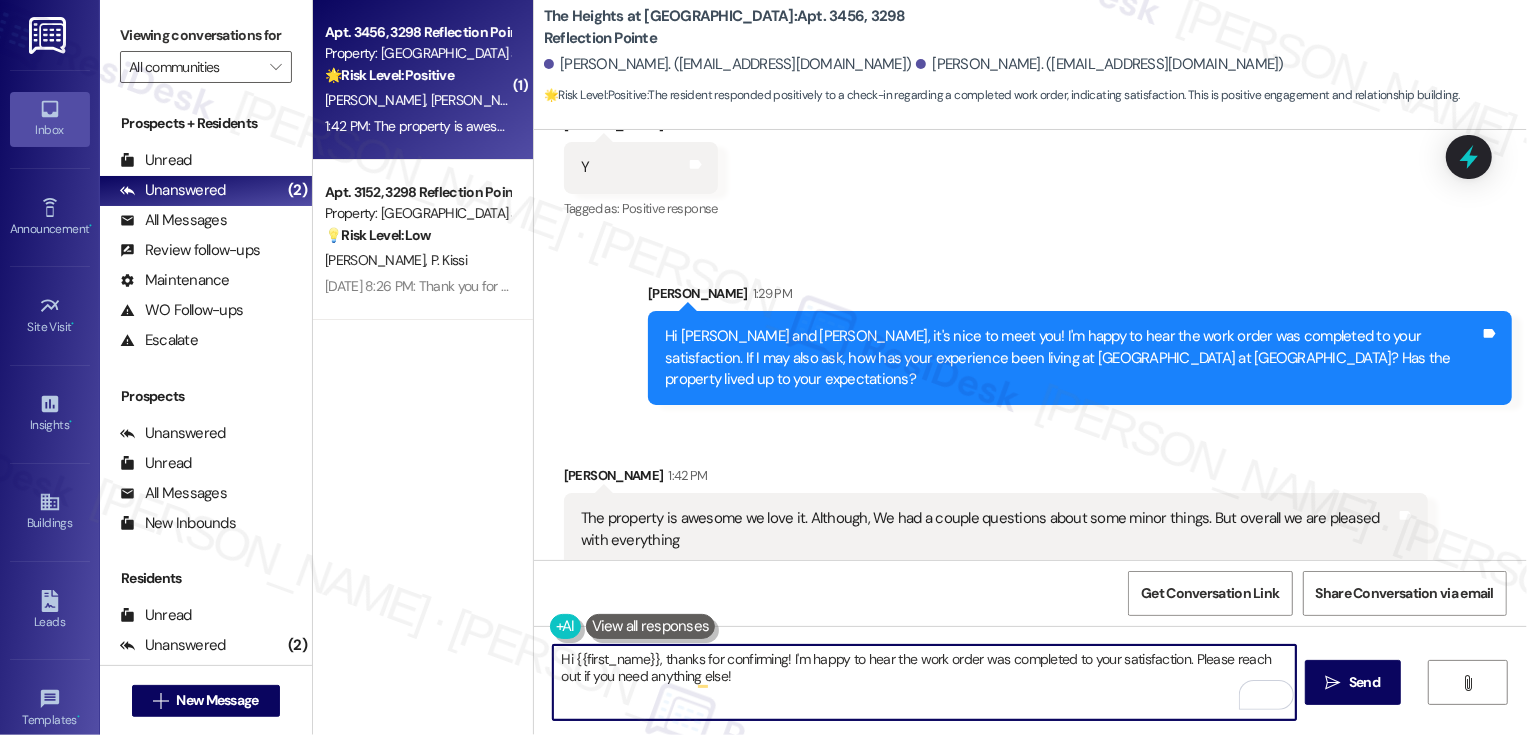 click on "Hi {{first_name}}, thanks for confirming! I'm happy to hear the work order was completed to your satisfaction. Please reach out if you need anything else!" at bounding box center [924, 682] 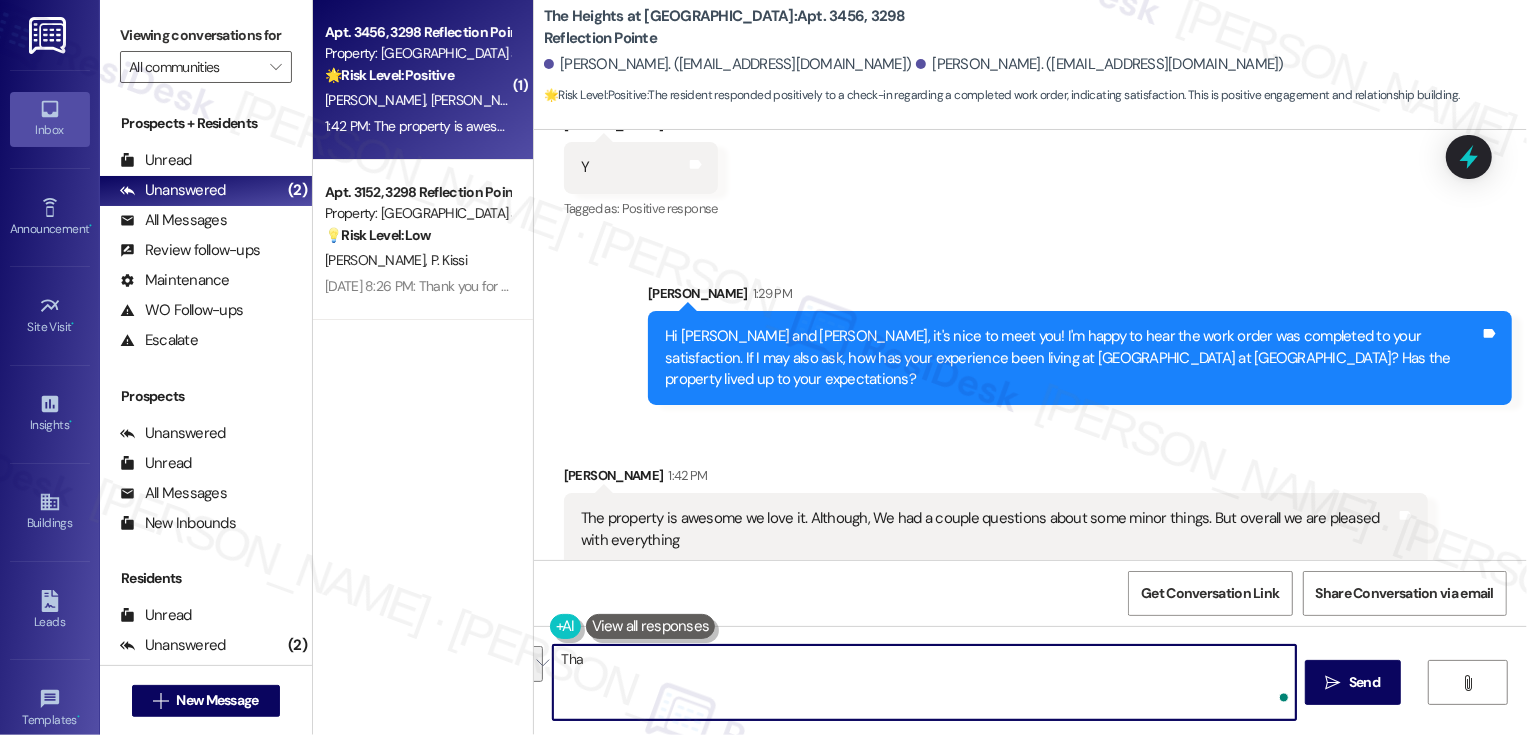 type on "That" 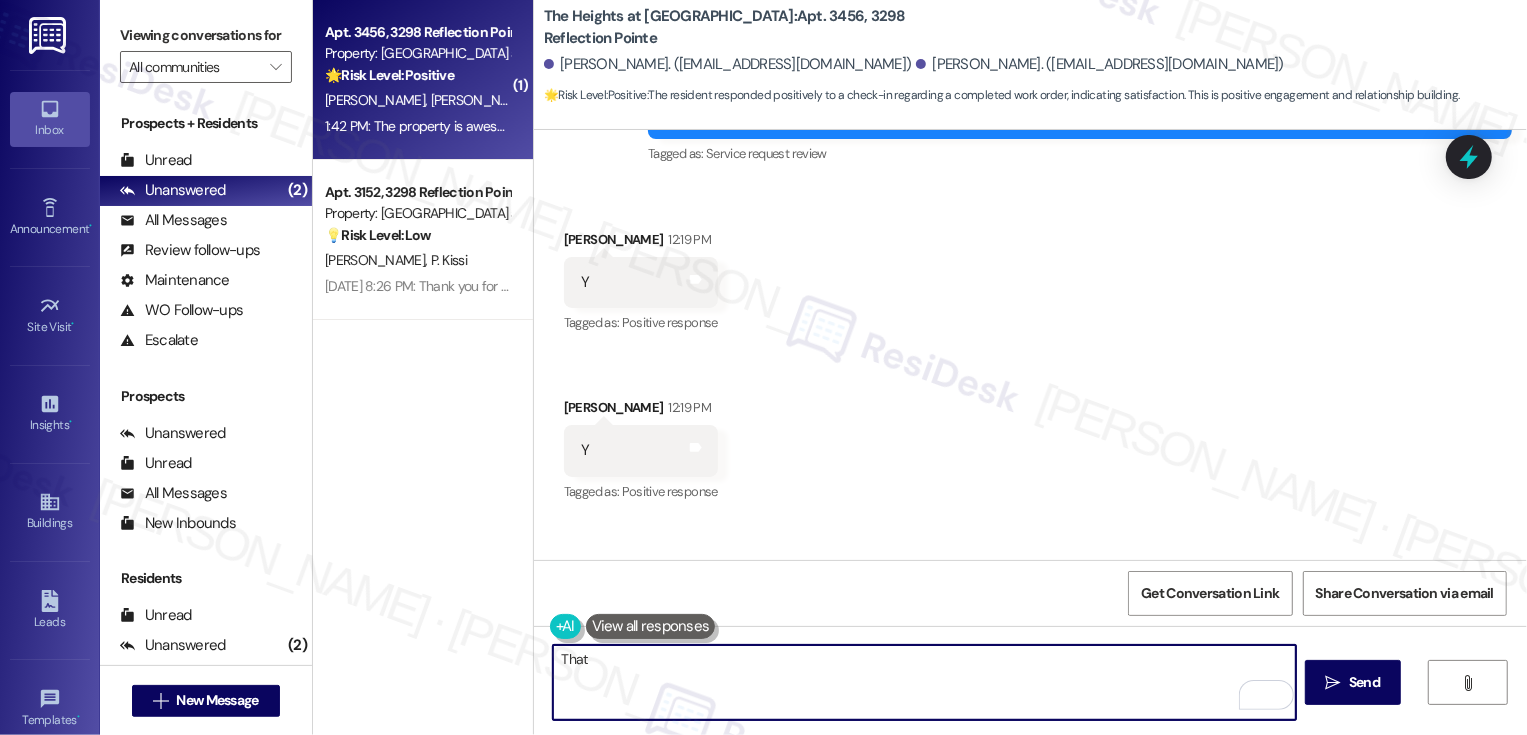 scroll, scrollTop: 813, scrollLeft: 0, axis: vertical 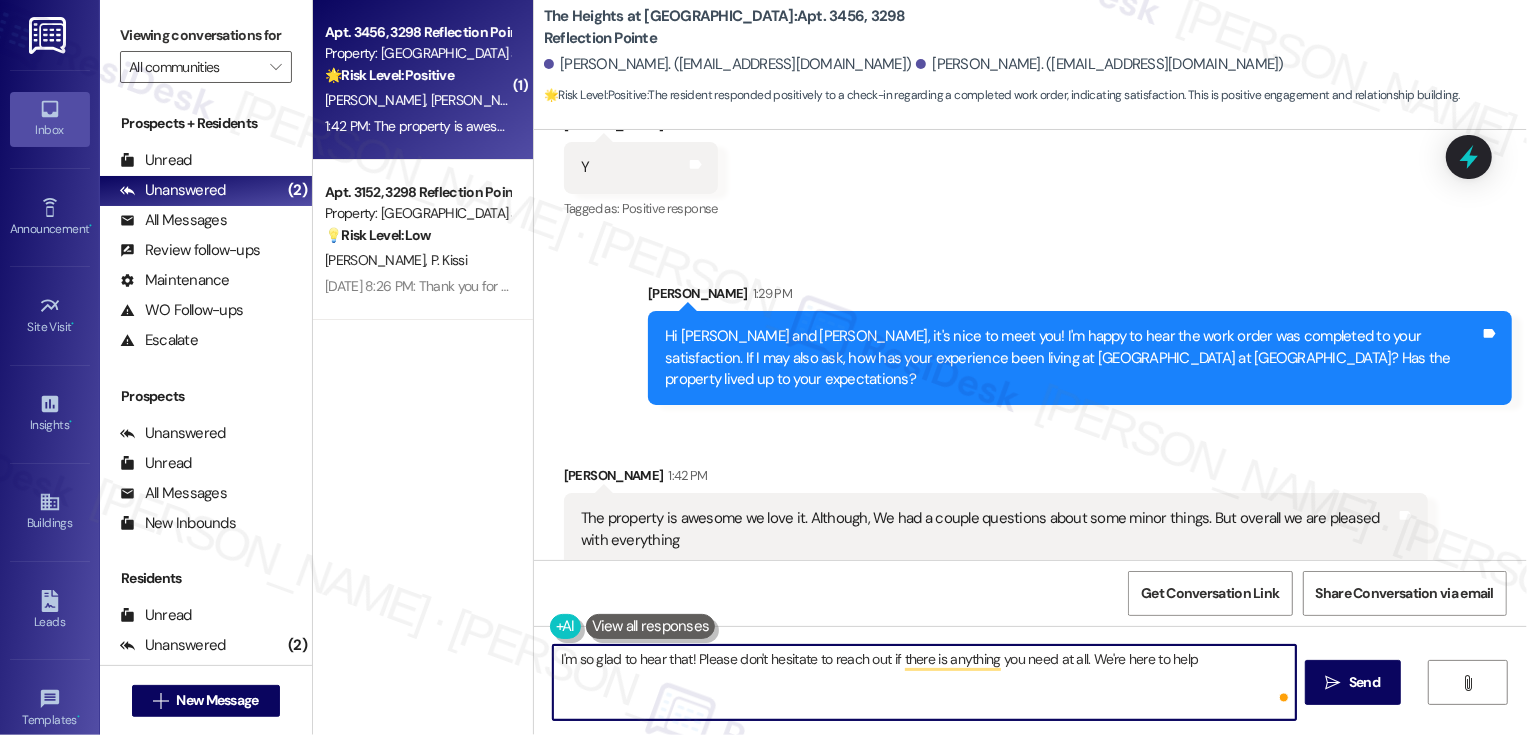 type on "I'm so glad to hear that! Please don't hesitate to reach out if there is anything you need at all. We're here to help!" 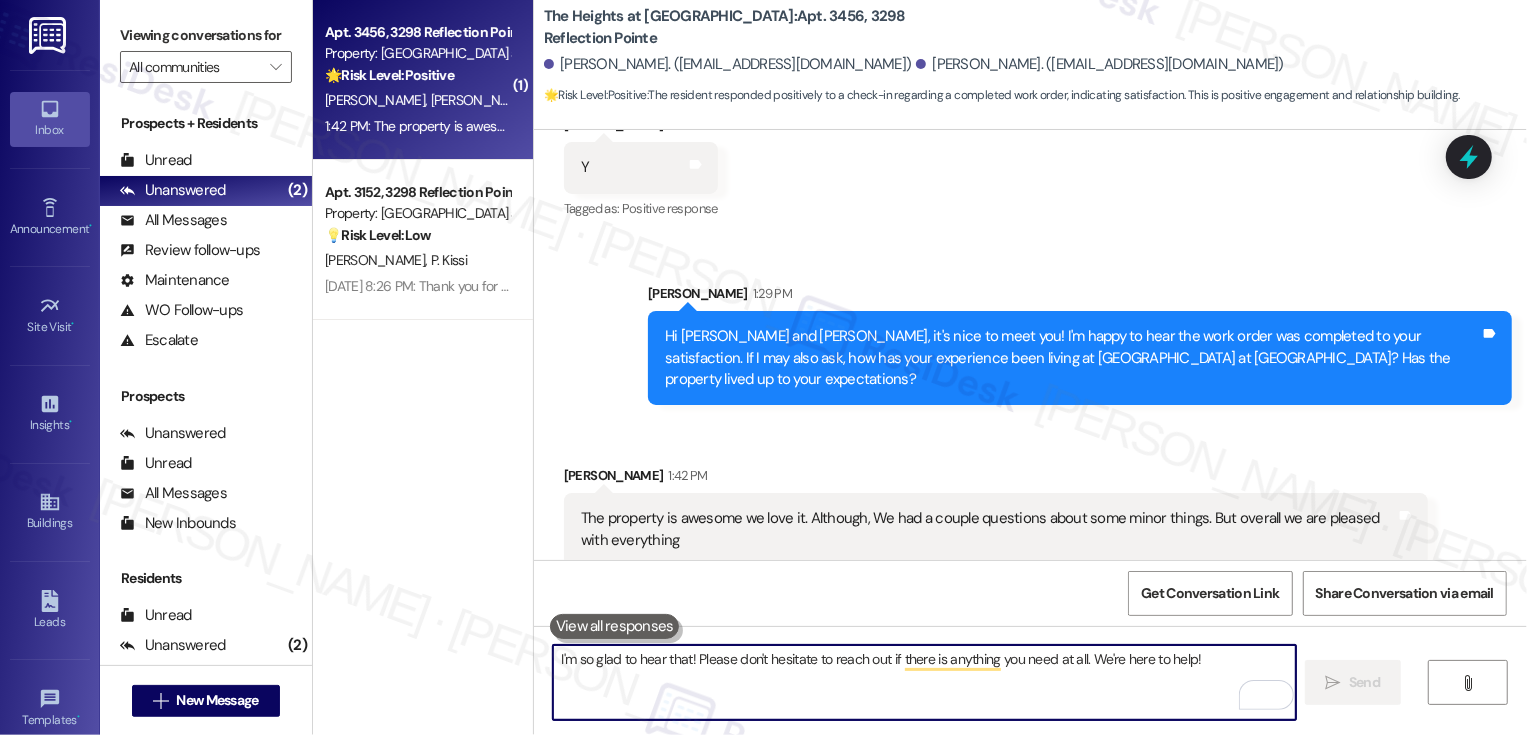 scroll, scrollTop: 812, scrollLeft: 0, axis: vertical 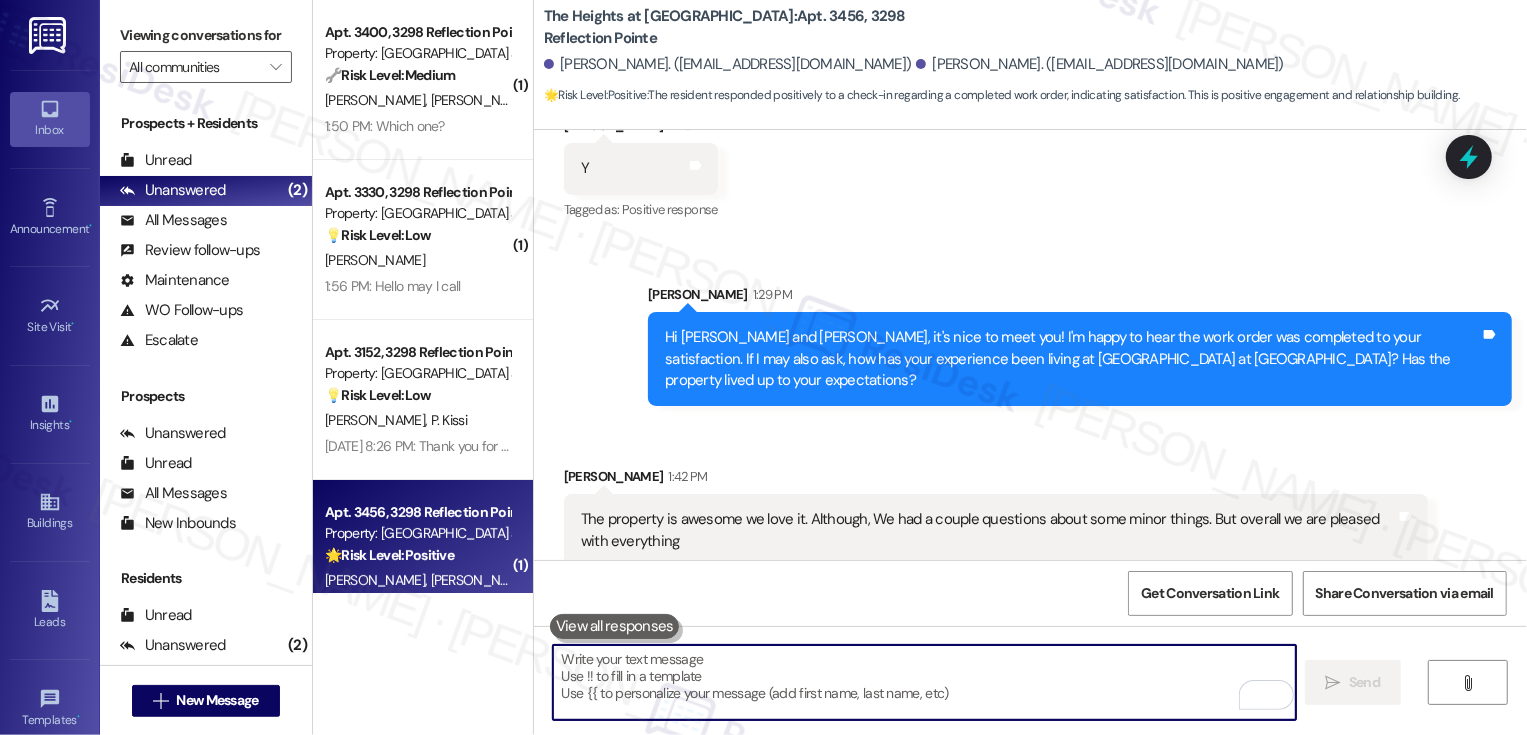 click at bounding box center (924, 682) 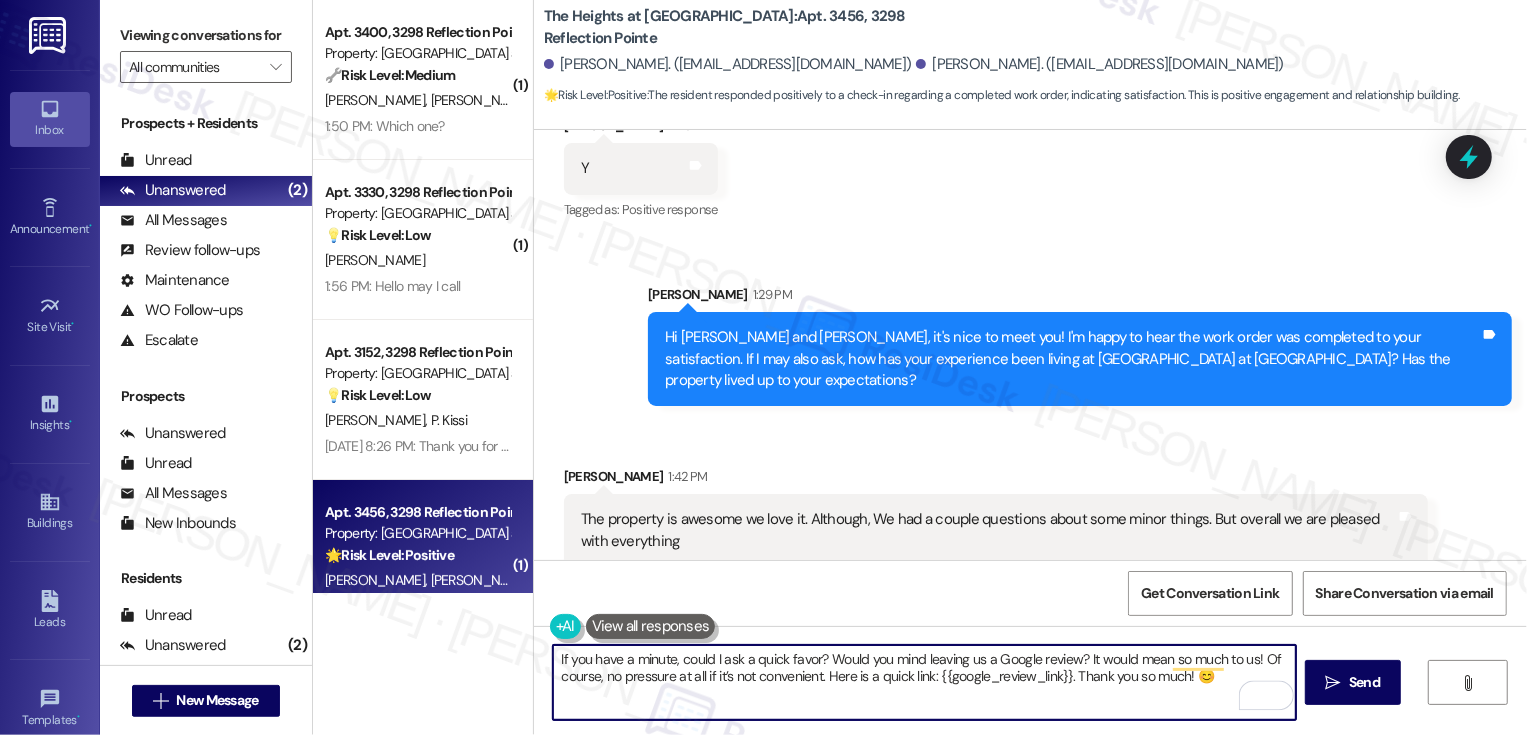 click on "If you have a minute, could I ask a quick favor? Would you mind leaving us a Google review? It would mean so much to us! Of course, no pressure at all if it’s not convenient. Here is a quick link: {{google_review_link}}. Thank you so much! 😊" at bounding box center (924, 682) 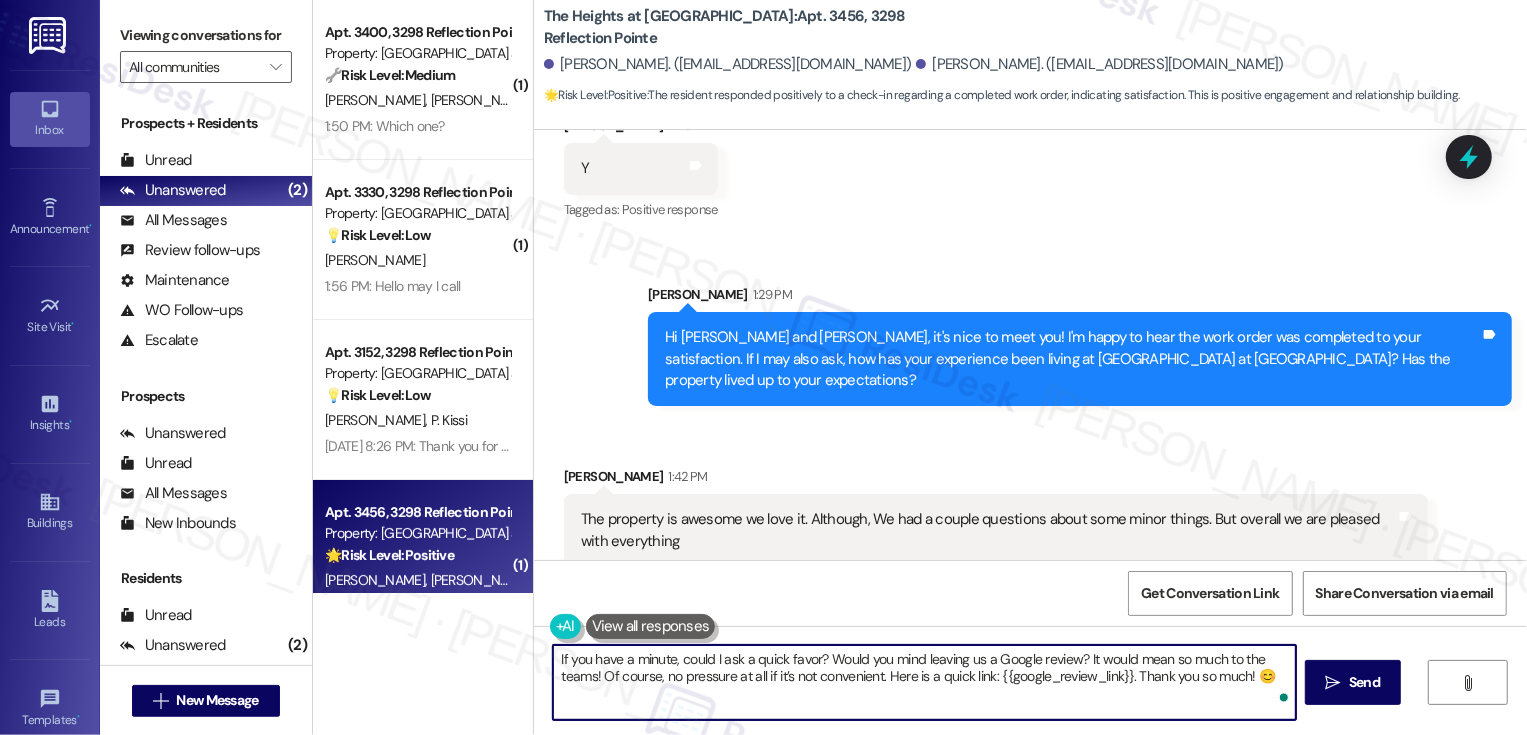 type on "If you have a minute, could I ask a quick favor? Would you mind leaving us a Google review? It would mean so much to the team! Of course, no pressure at all if it’s not convenient. Here is a quick link: {{google_review_link}}. Thank you so much! 😊" 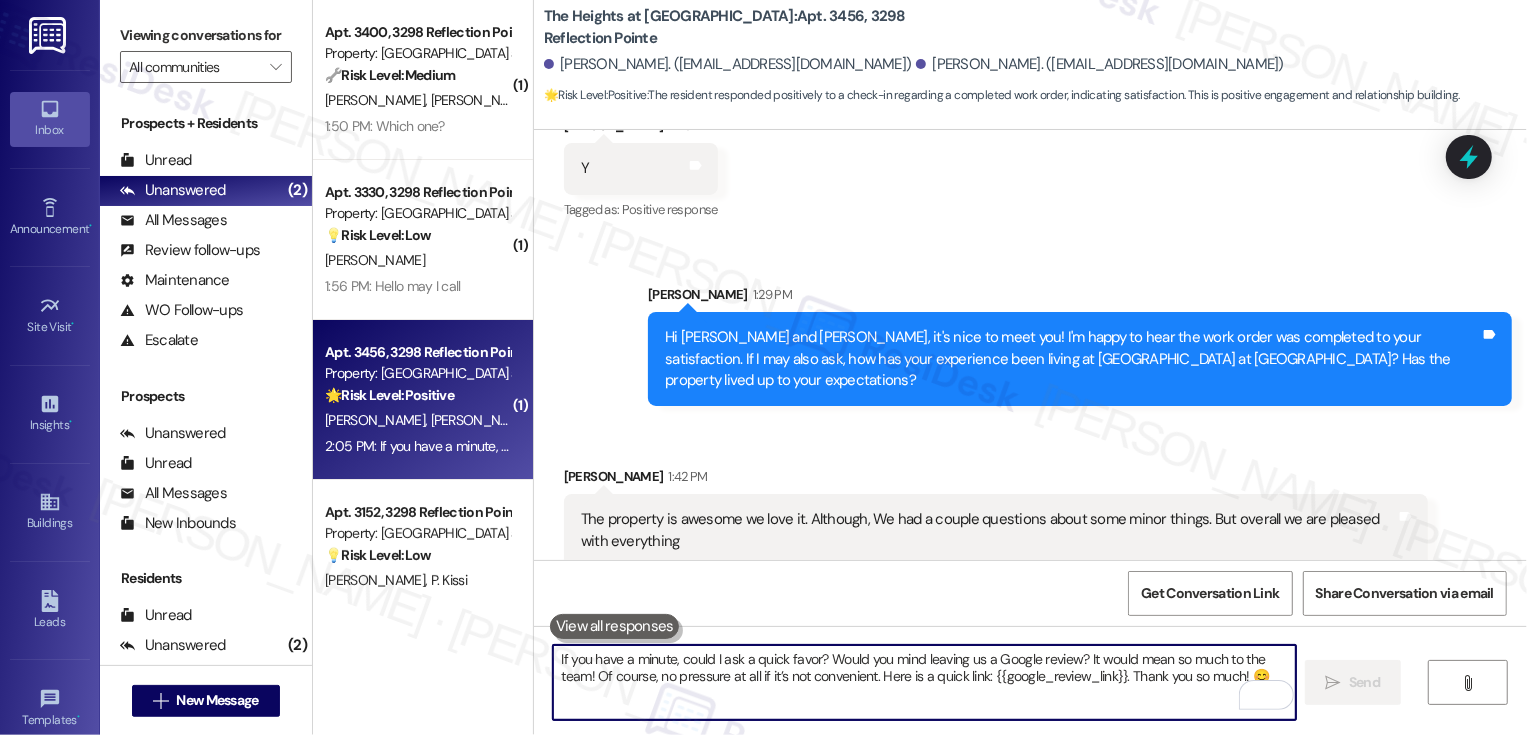 click on "The property is awesome we love it. Although, We had a couple questions about some minor things. But overall we are pleased with everything Tags and notes" at bounding box center [996, 530] 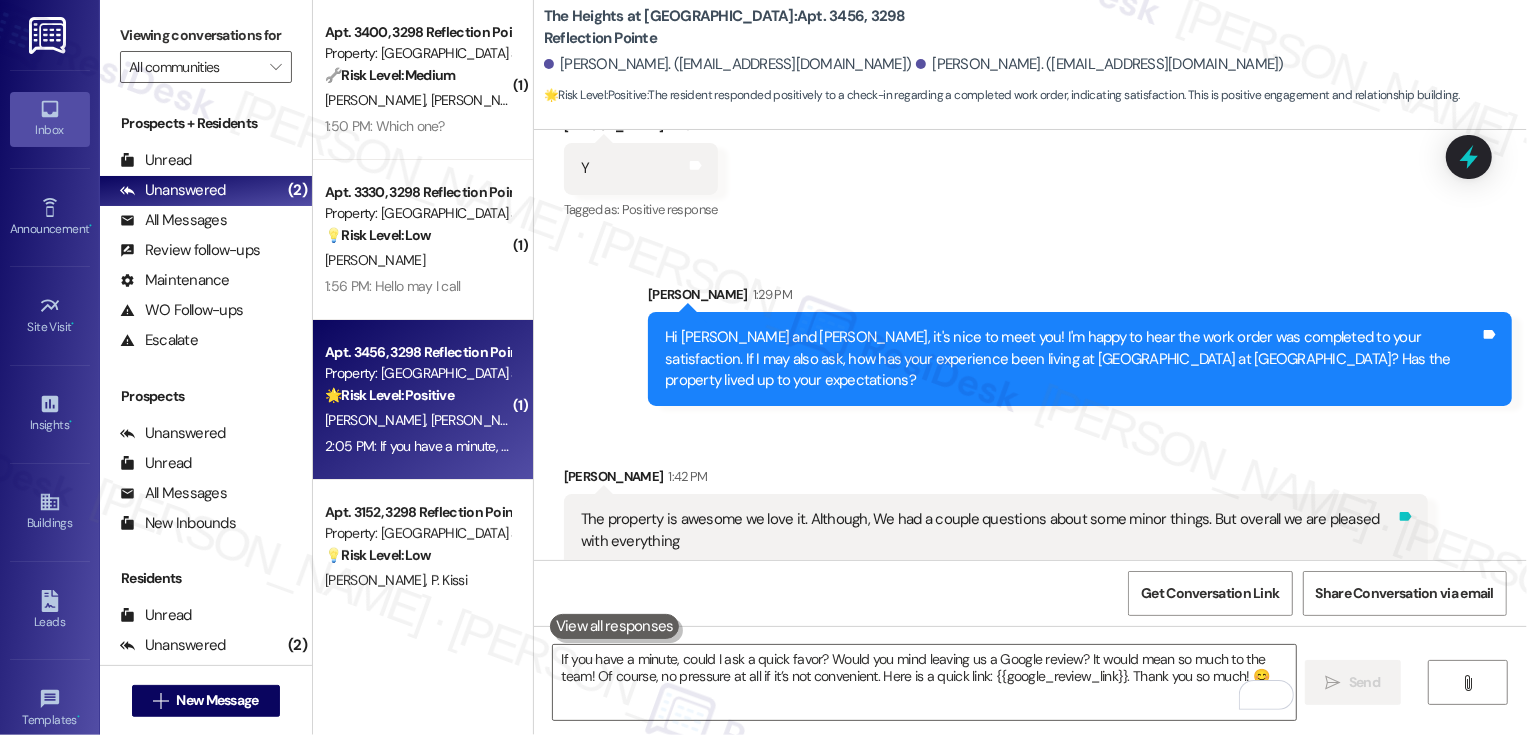 click 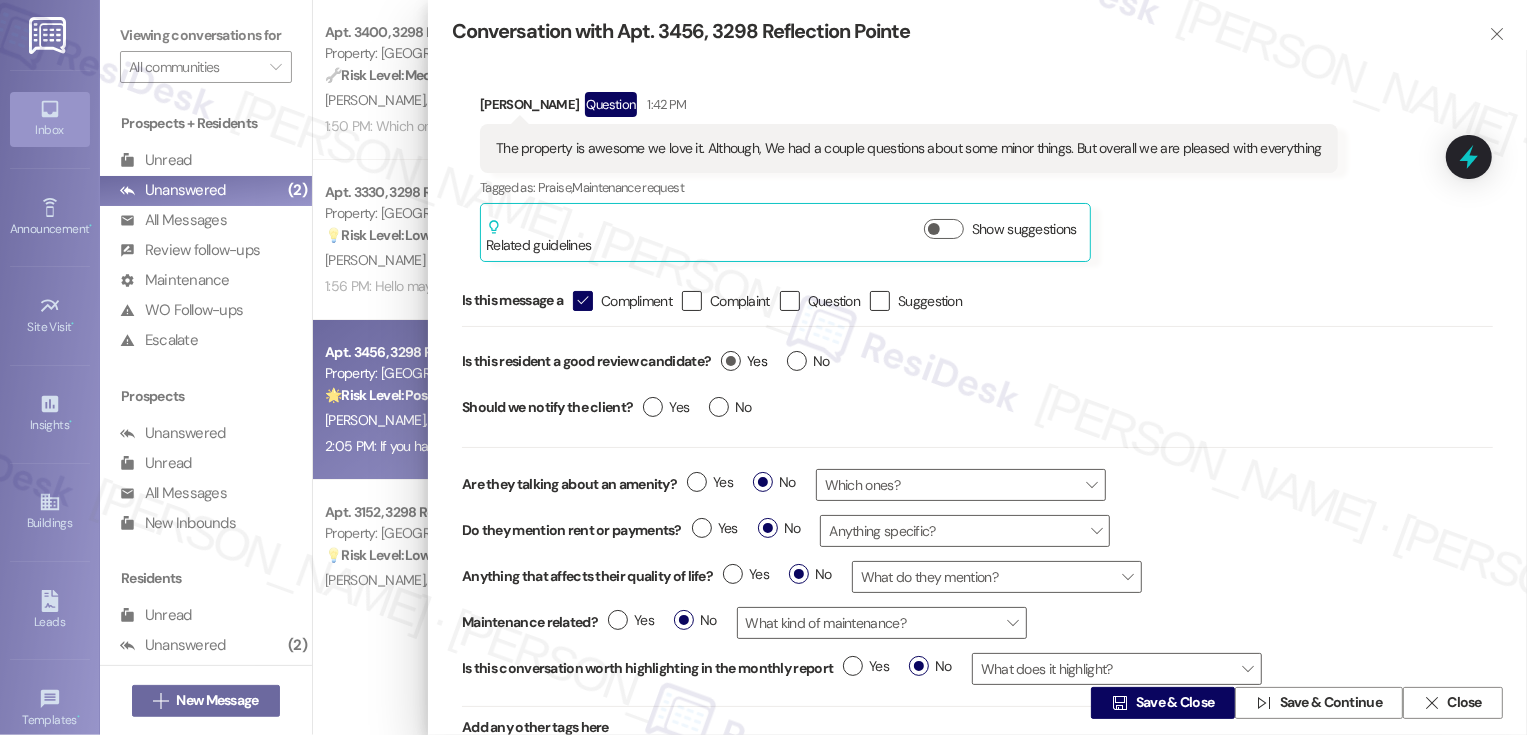 click on "Yes" at bounding box center (744, 361) 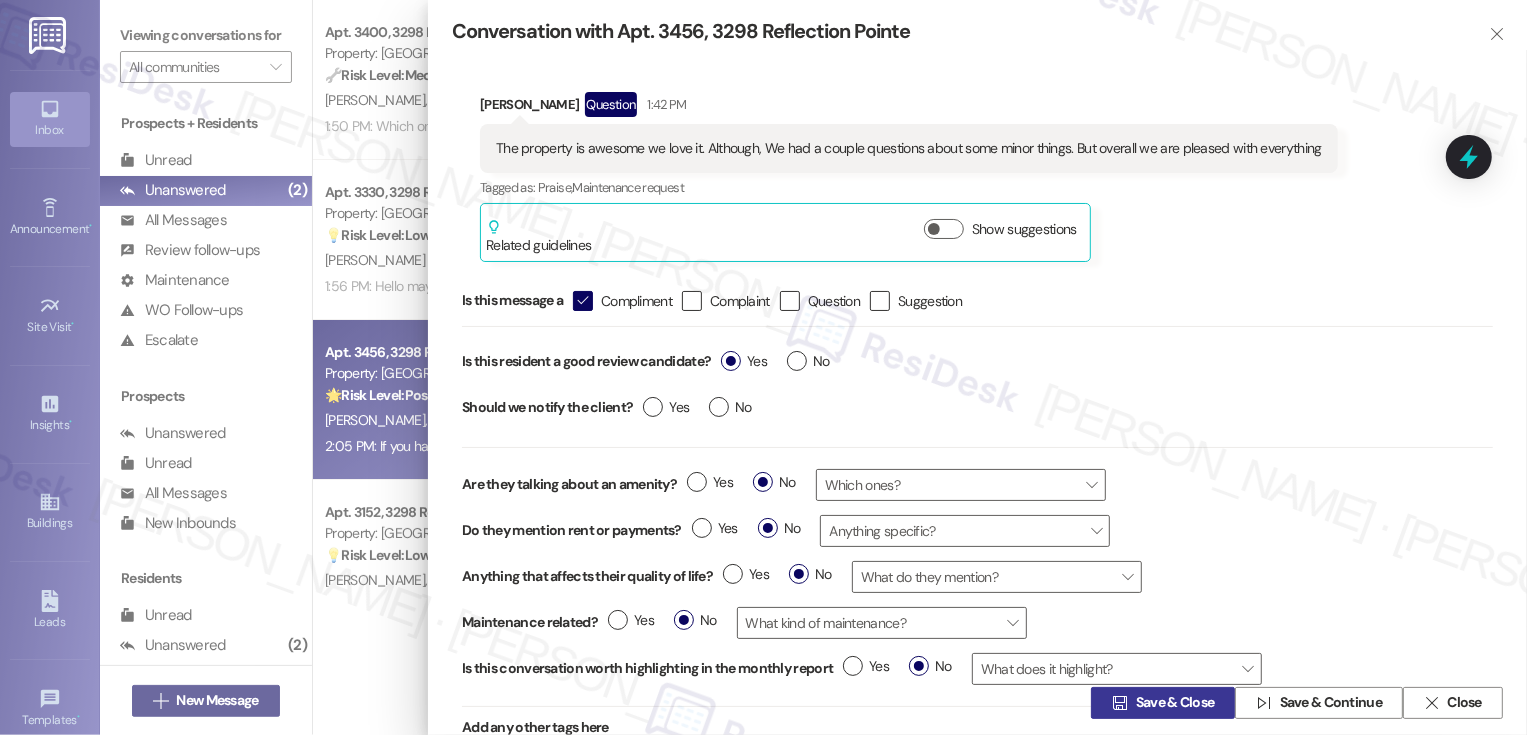 click on "Save & Close" at bounding box center (1175, 703) 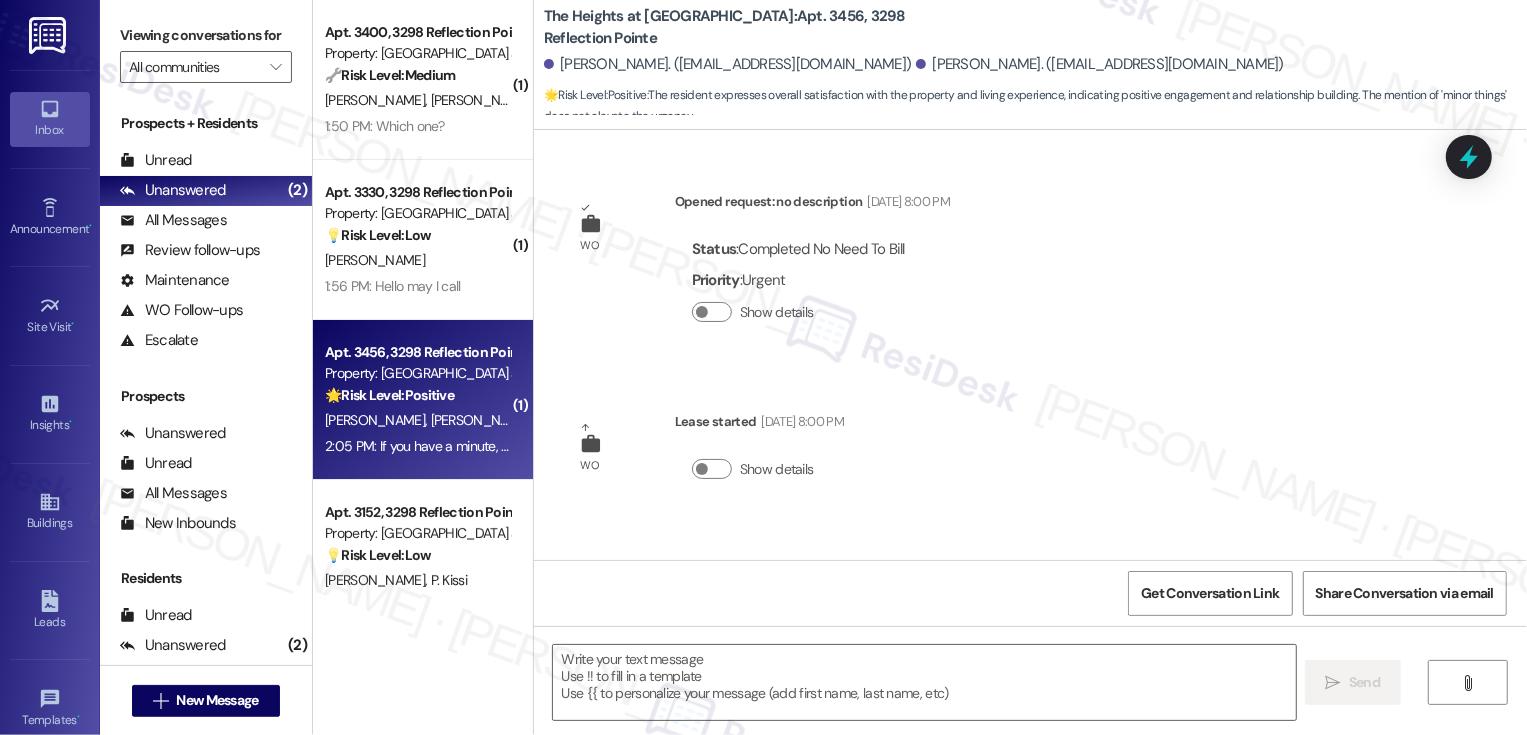 scroll, scrollTop: 90, scrollLeft: 0, axis: vertical 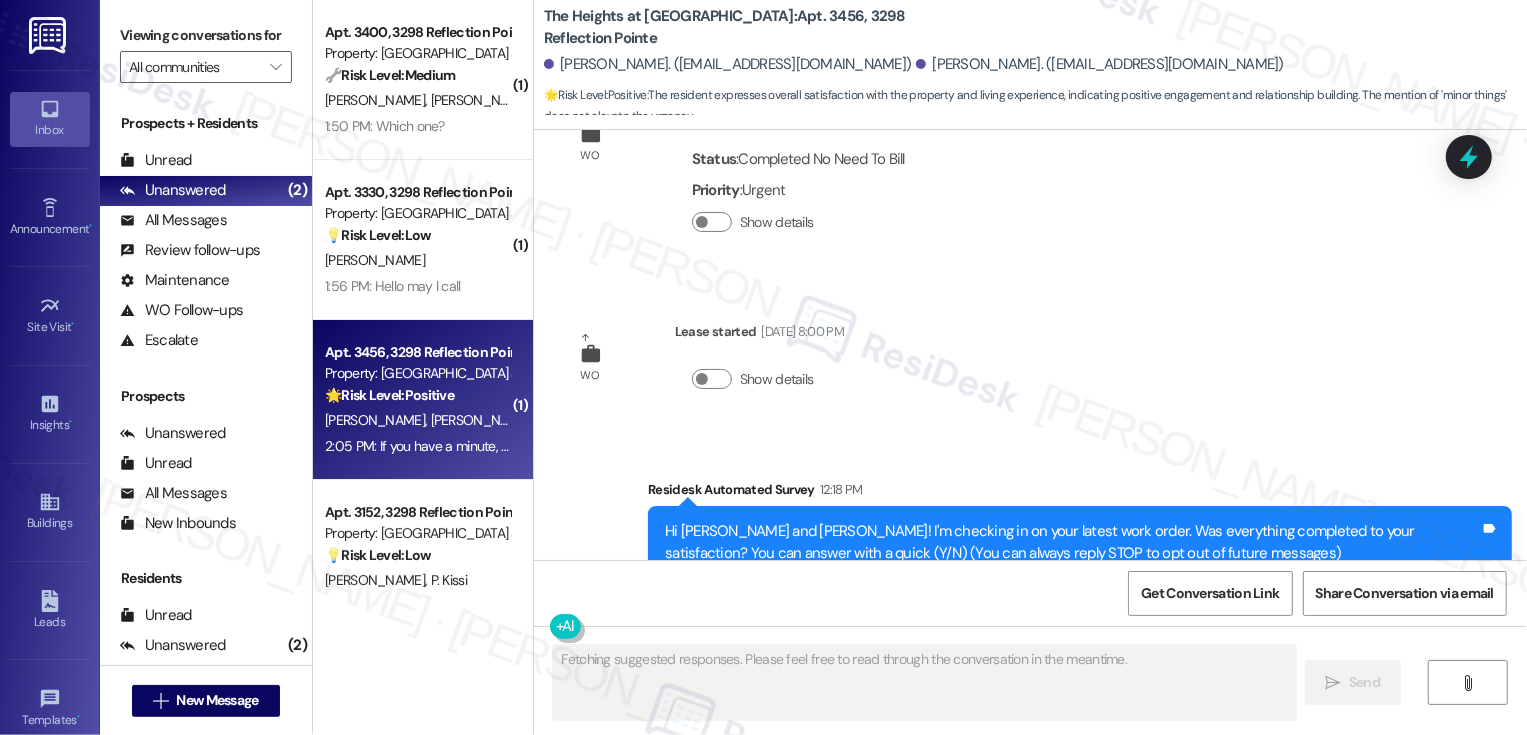 type on "Fetching suggested responses. Please feel free to read through the conversation in the meantime." 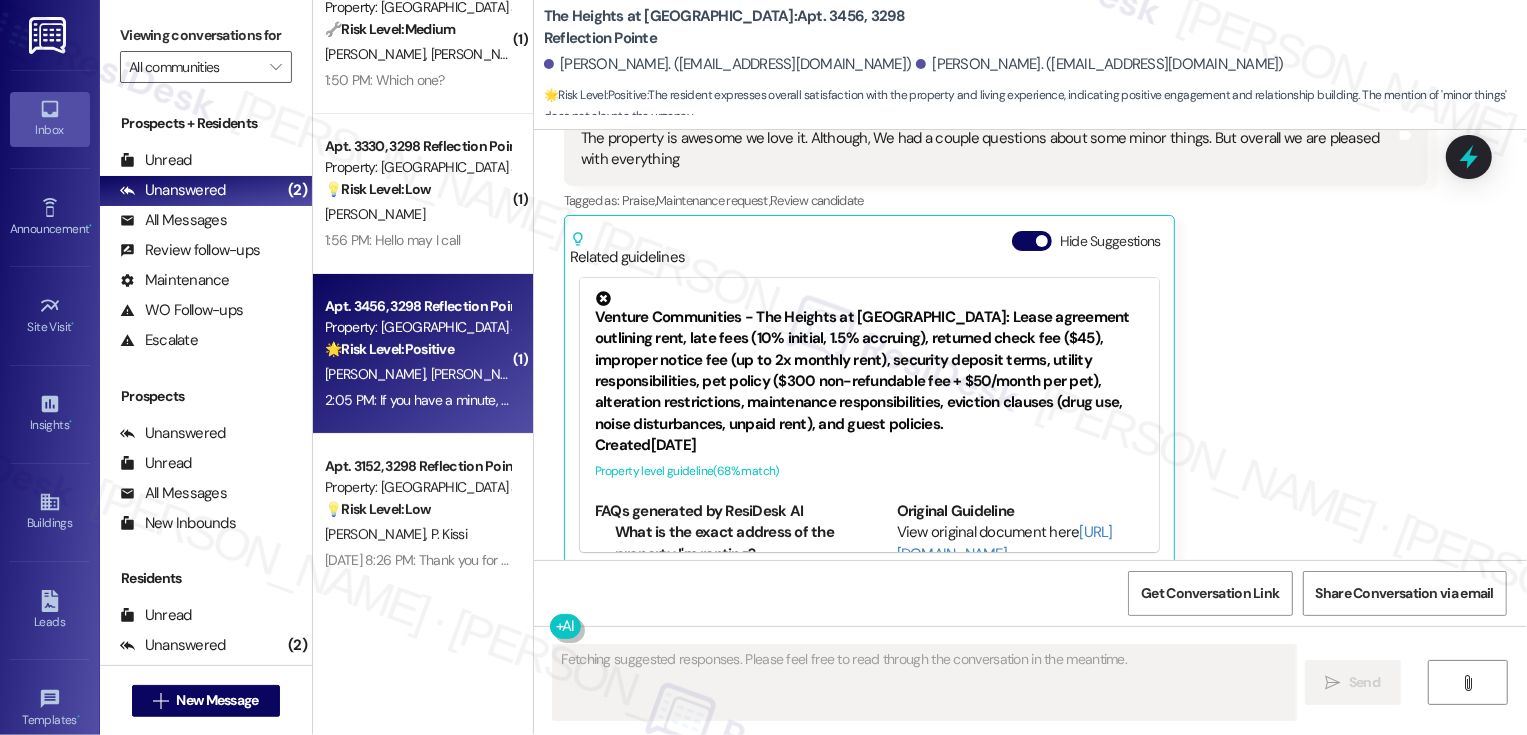 scroll, scrollTop: 1228, scrollLeft: 0, axis: vertical 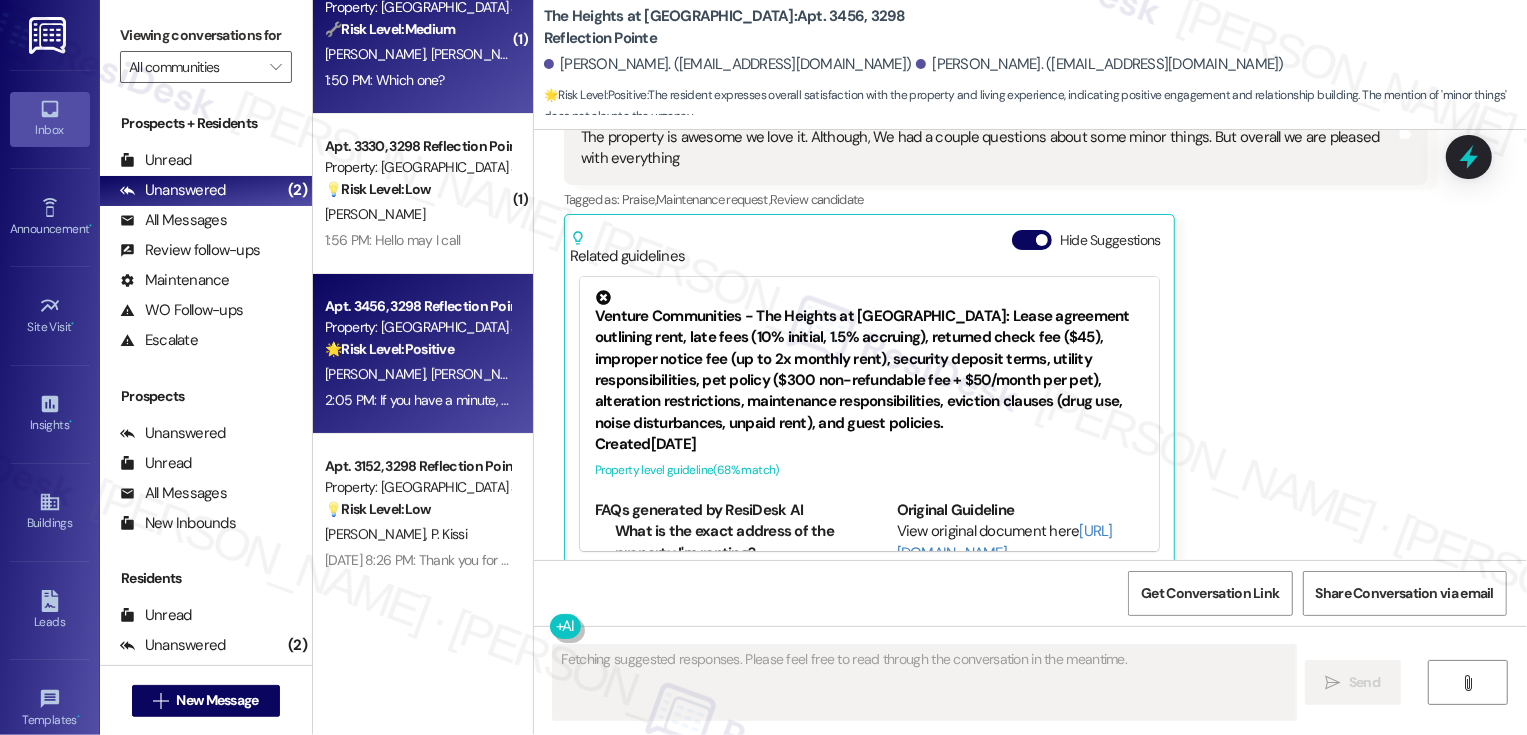 click on "[PERSON_NAME]" at bounding box center [480, 54] 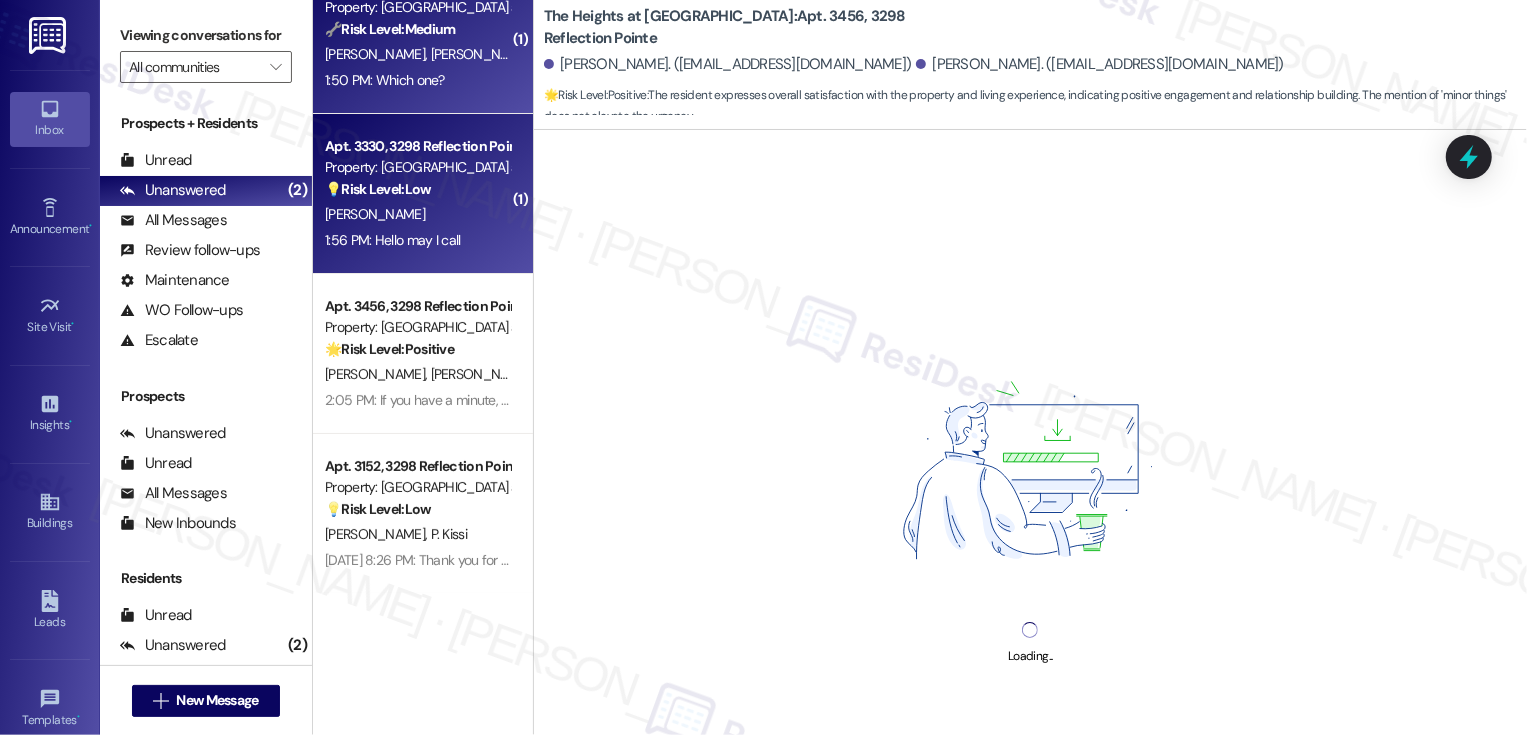 click on "Property: [GEOGRAPHIC_DATA] at [GEOGRAPHIC_DATA]" at bounding box center (417, 167) 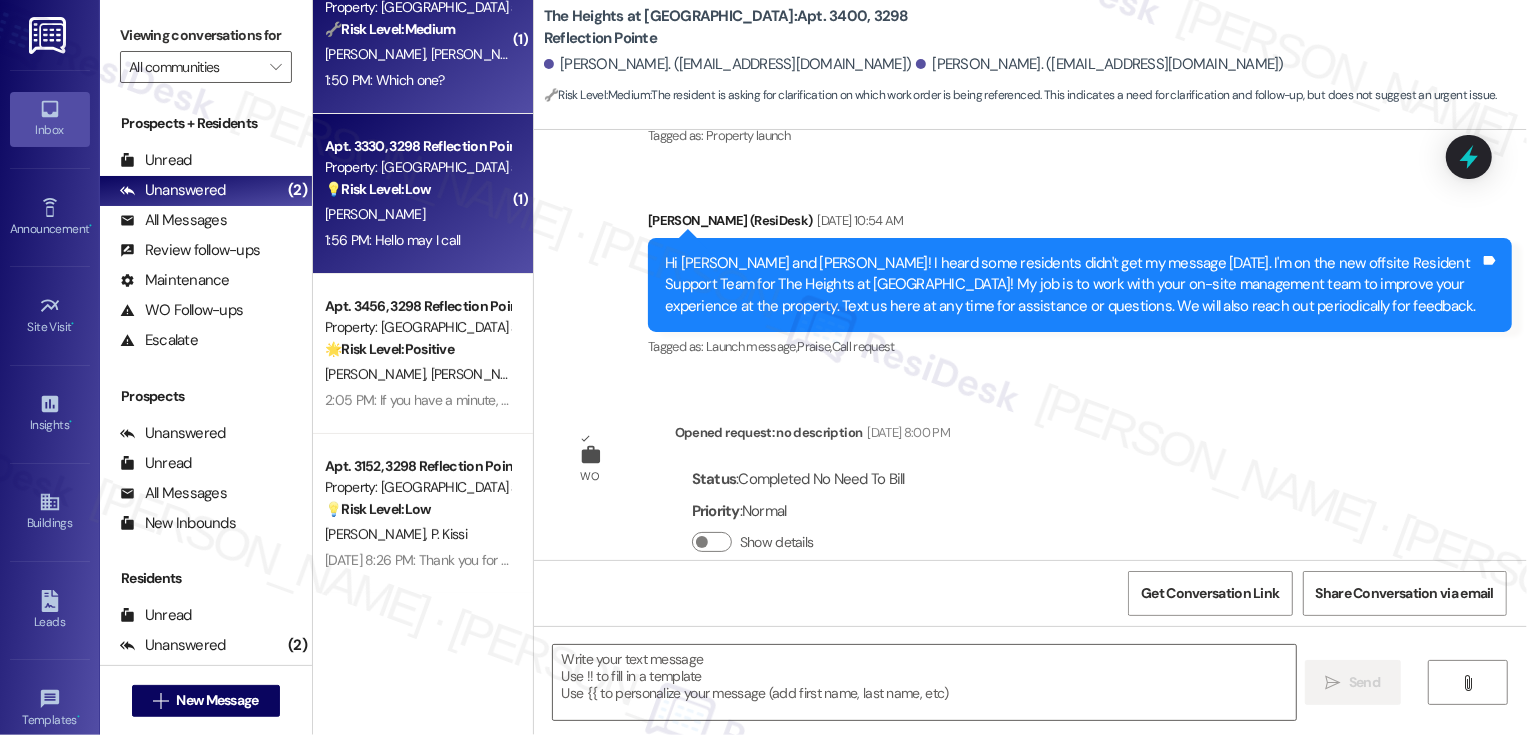 type on "Fetching suggested responses. Please feel free to read through the conversation in the meantime." 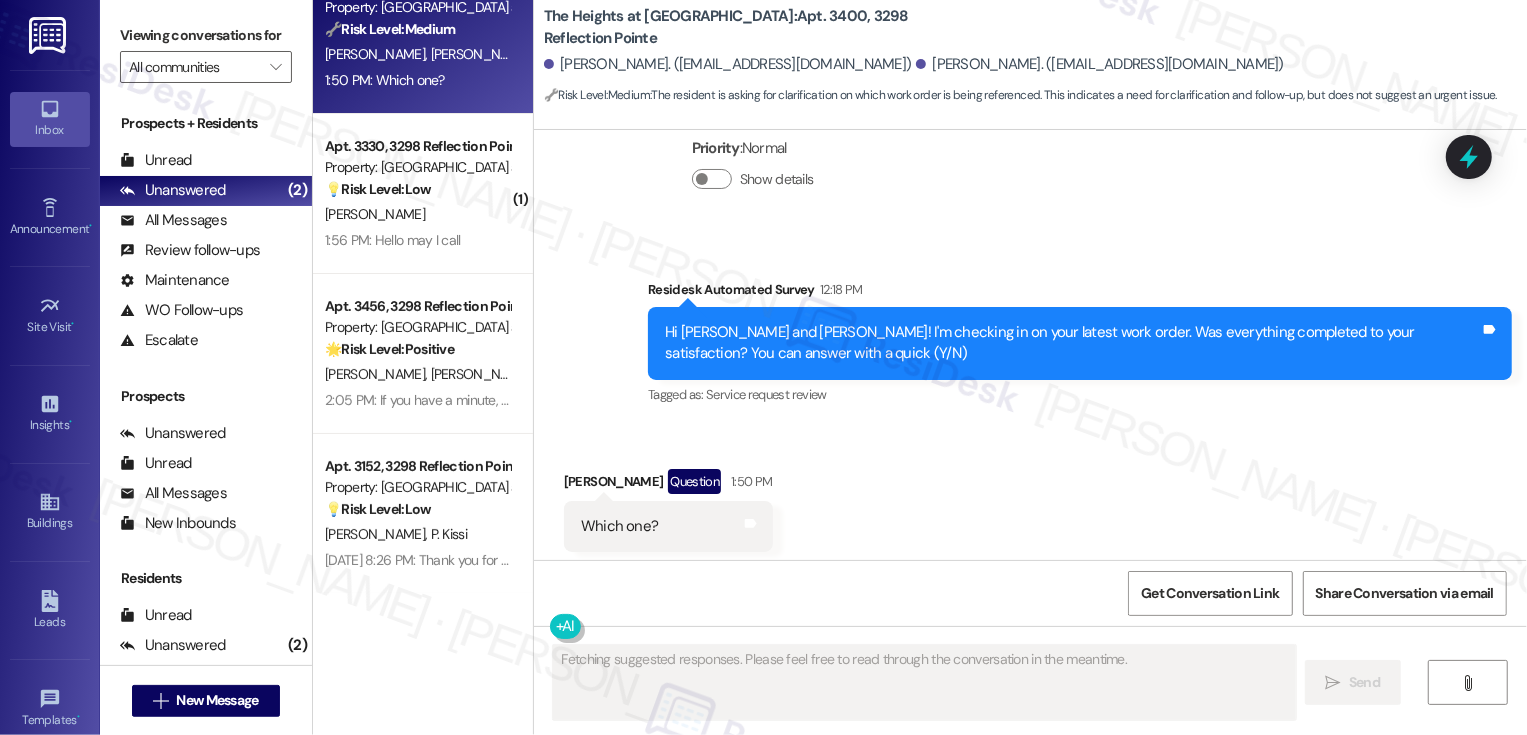 scroll, scrollTop: 694, scrollLeft: 0, axis: vertical 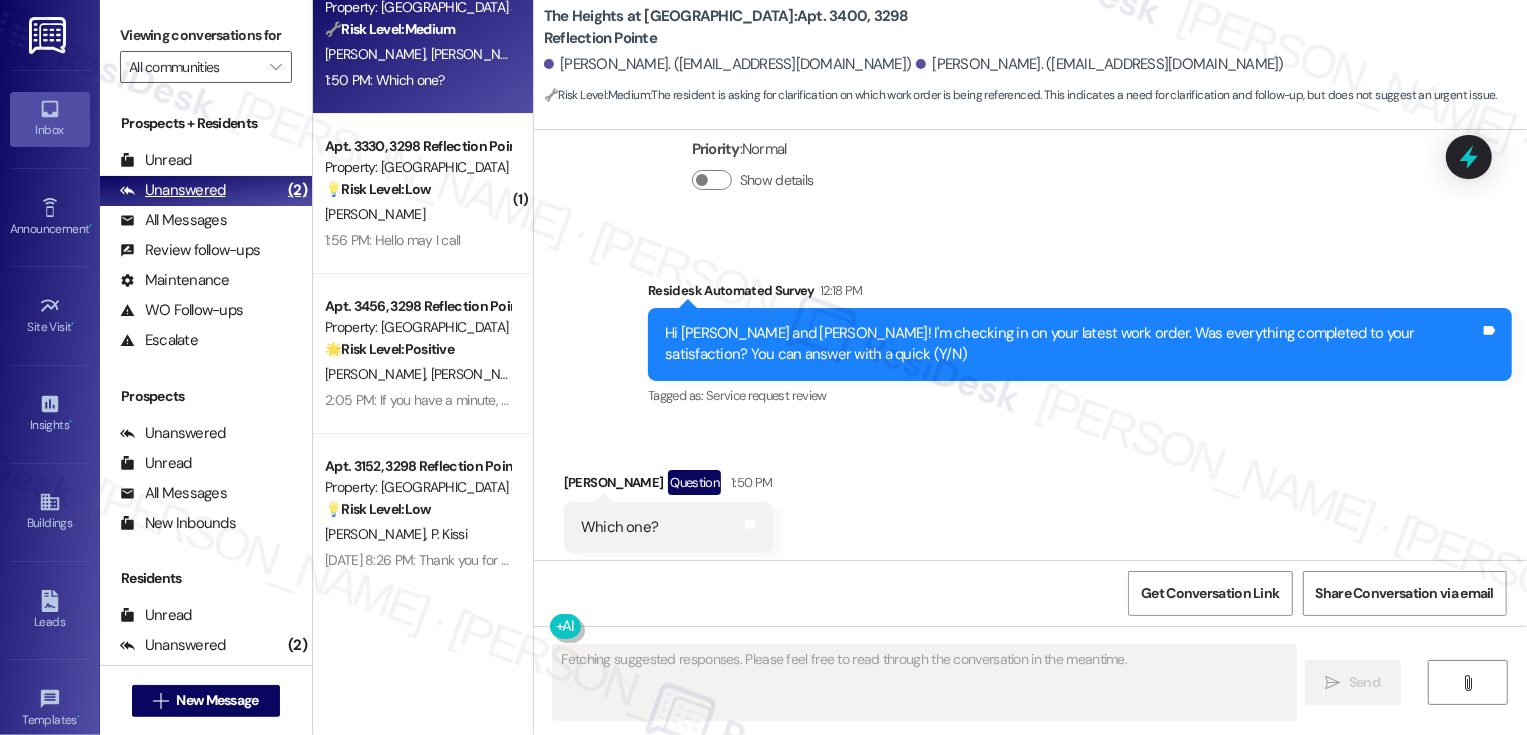 click on "Unanswered (2)" at bounding box center [206, 191] 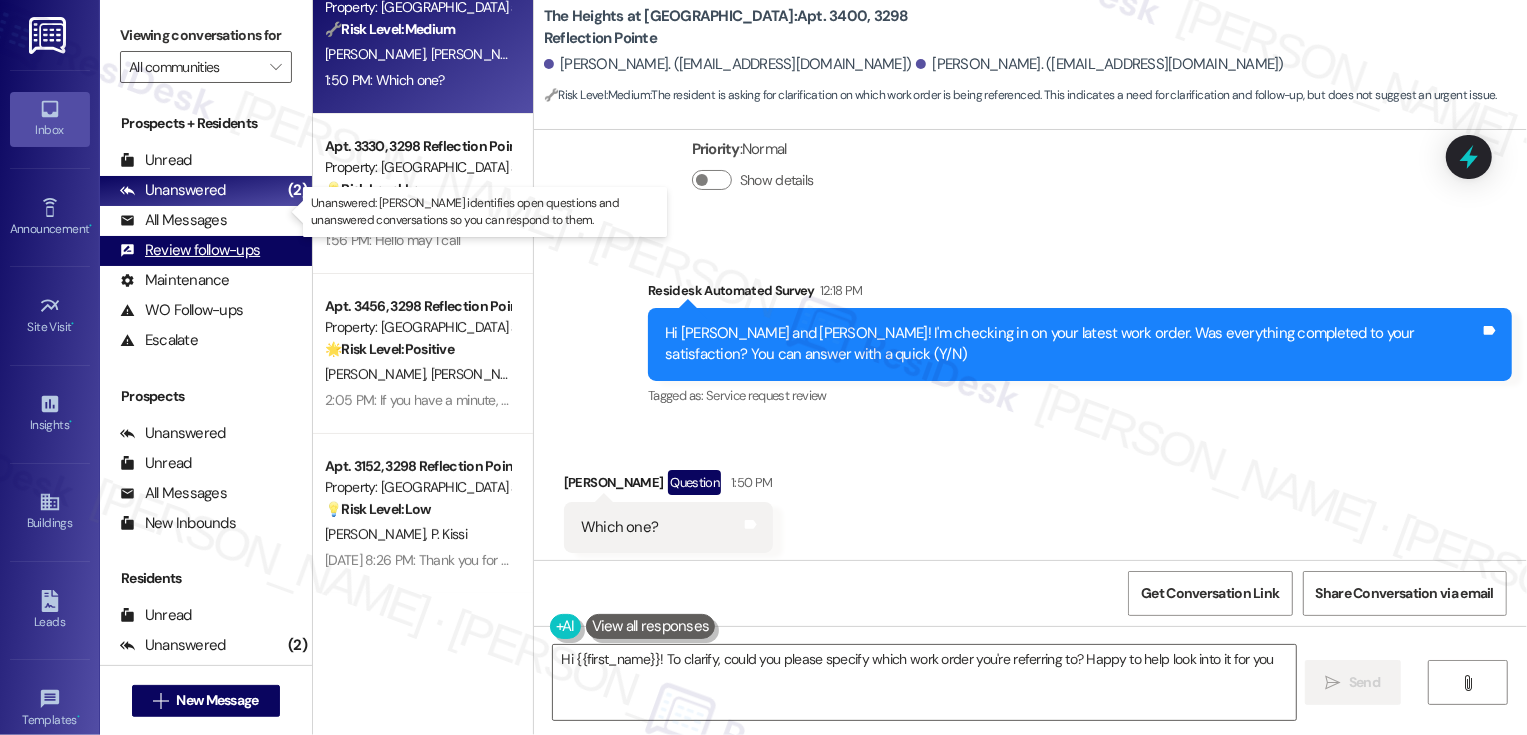 type on "Hi {{first_name}}! To clarify, could you please specify which work order you're referring to? Happy to help look into it for you!" 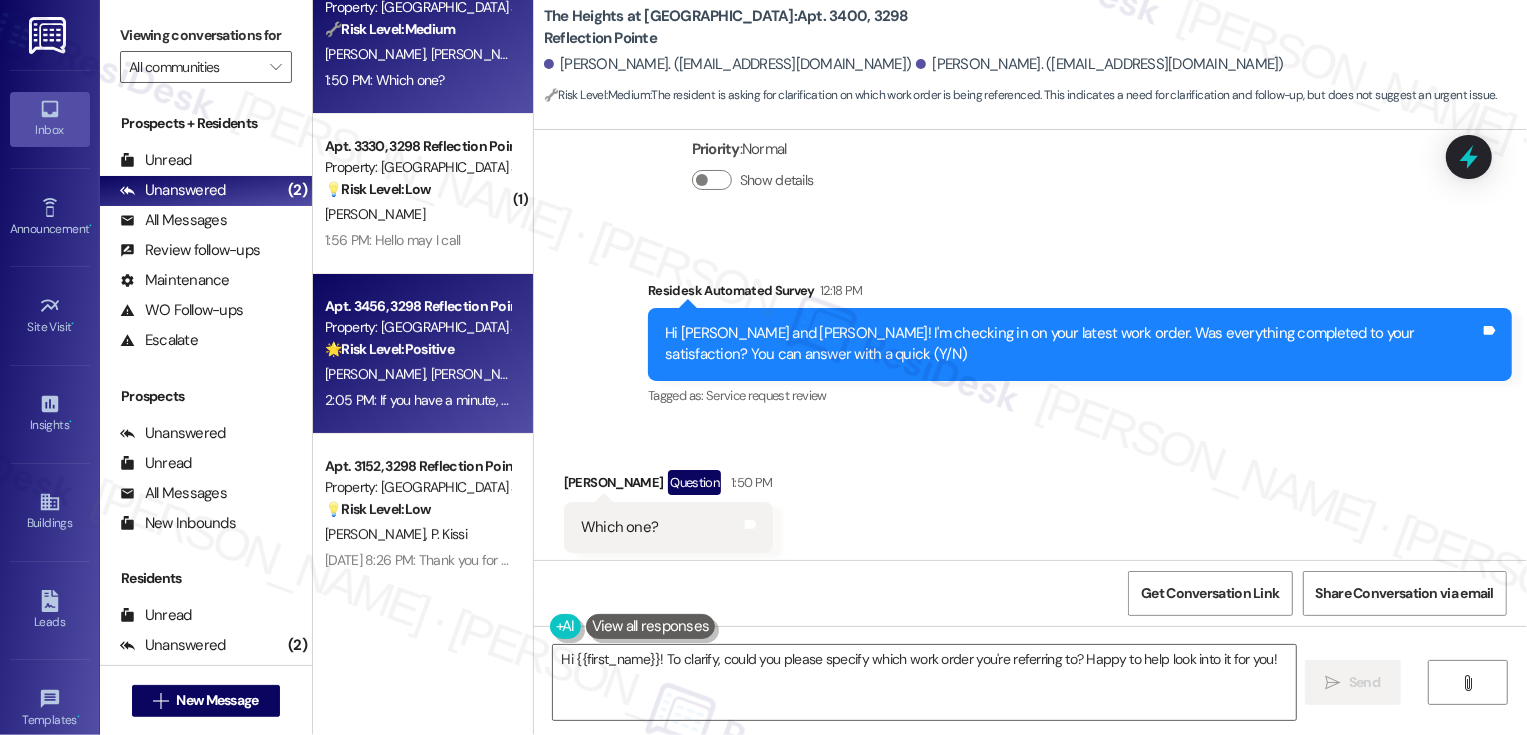 click on "[PERSON_NAME]" at bounding box center [480, 374] 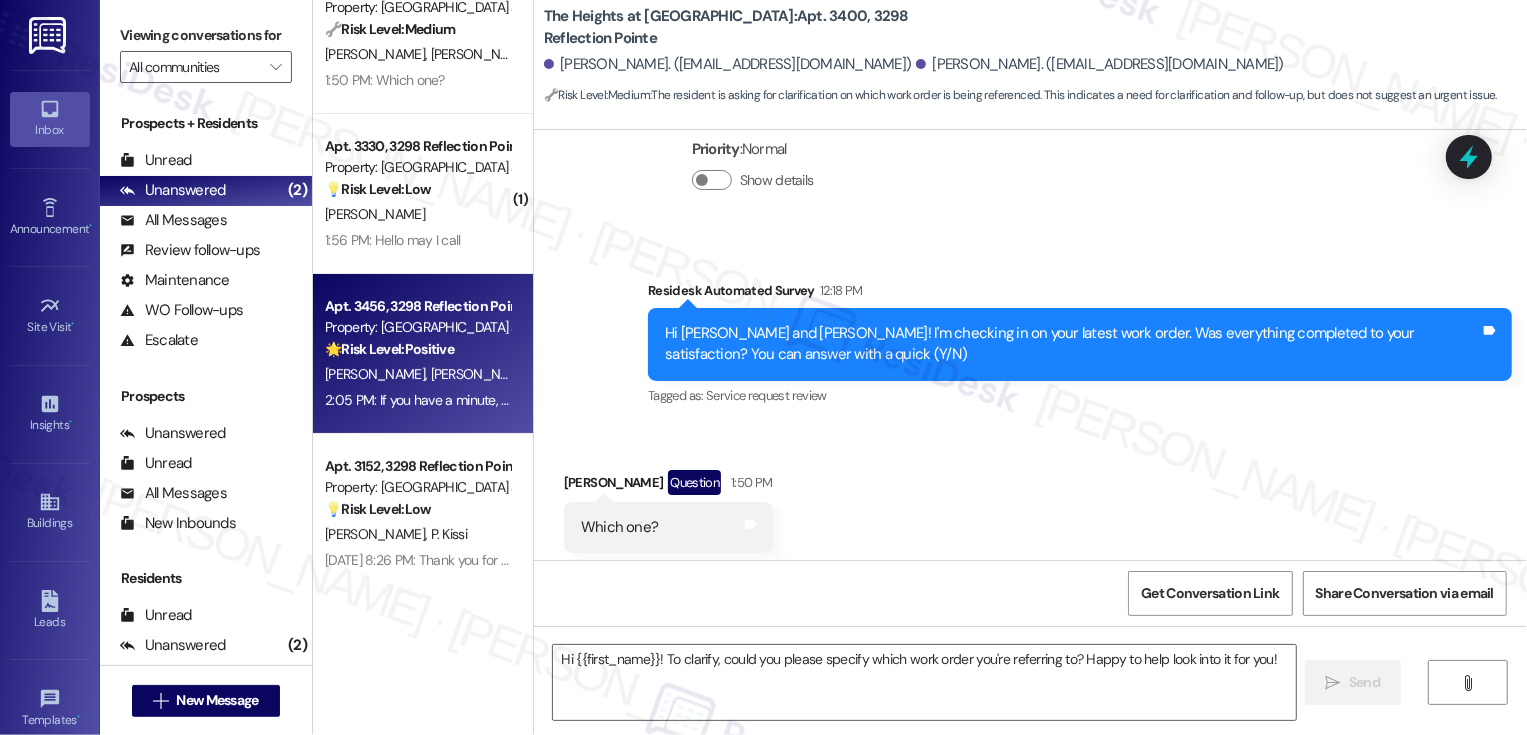 type on "Fetching suggested responses. Please feel free to read through the conversation in the meantime." 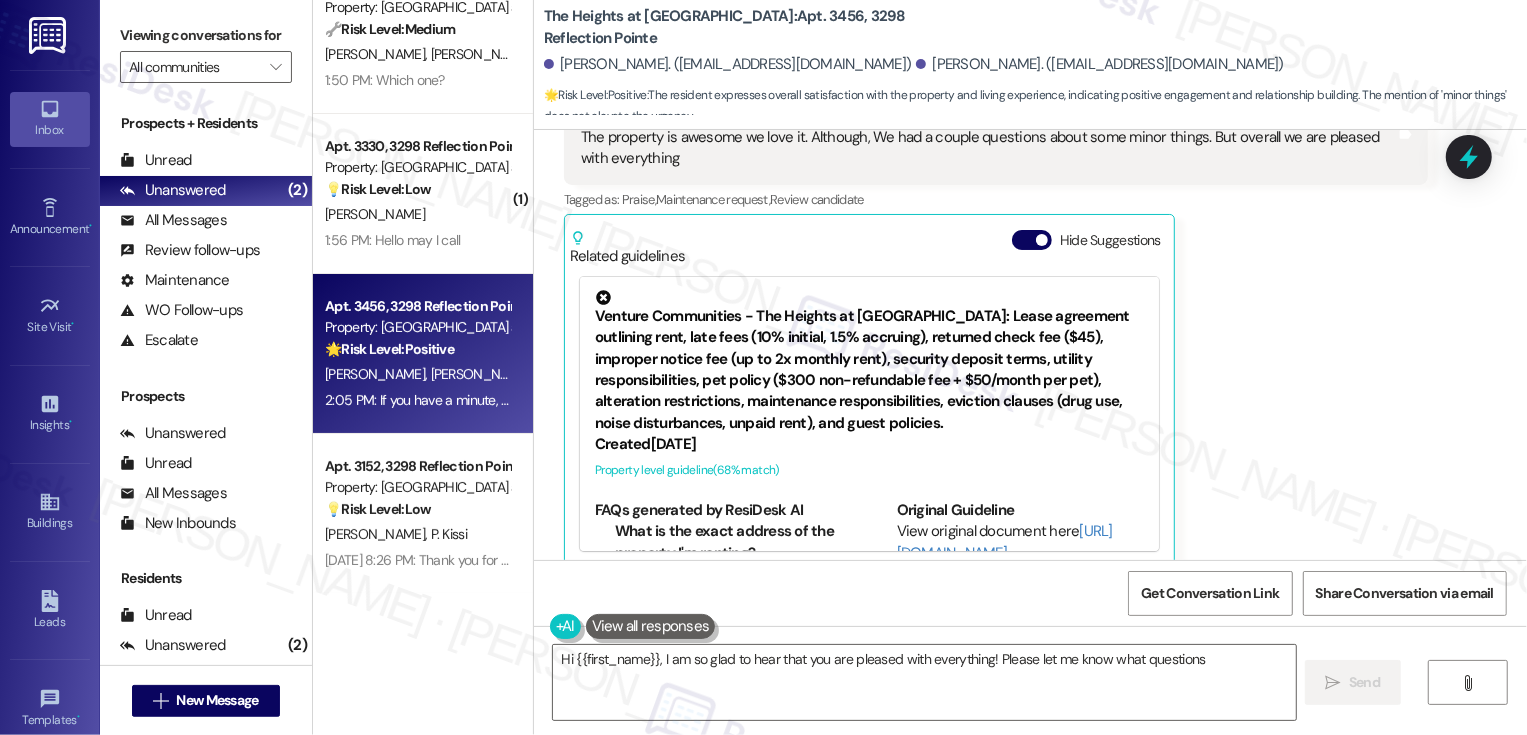 scroll, scrollTop: 955, scrollLeft: 0, axis: vertical 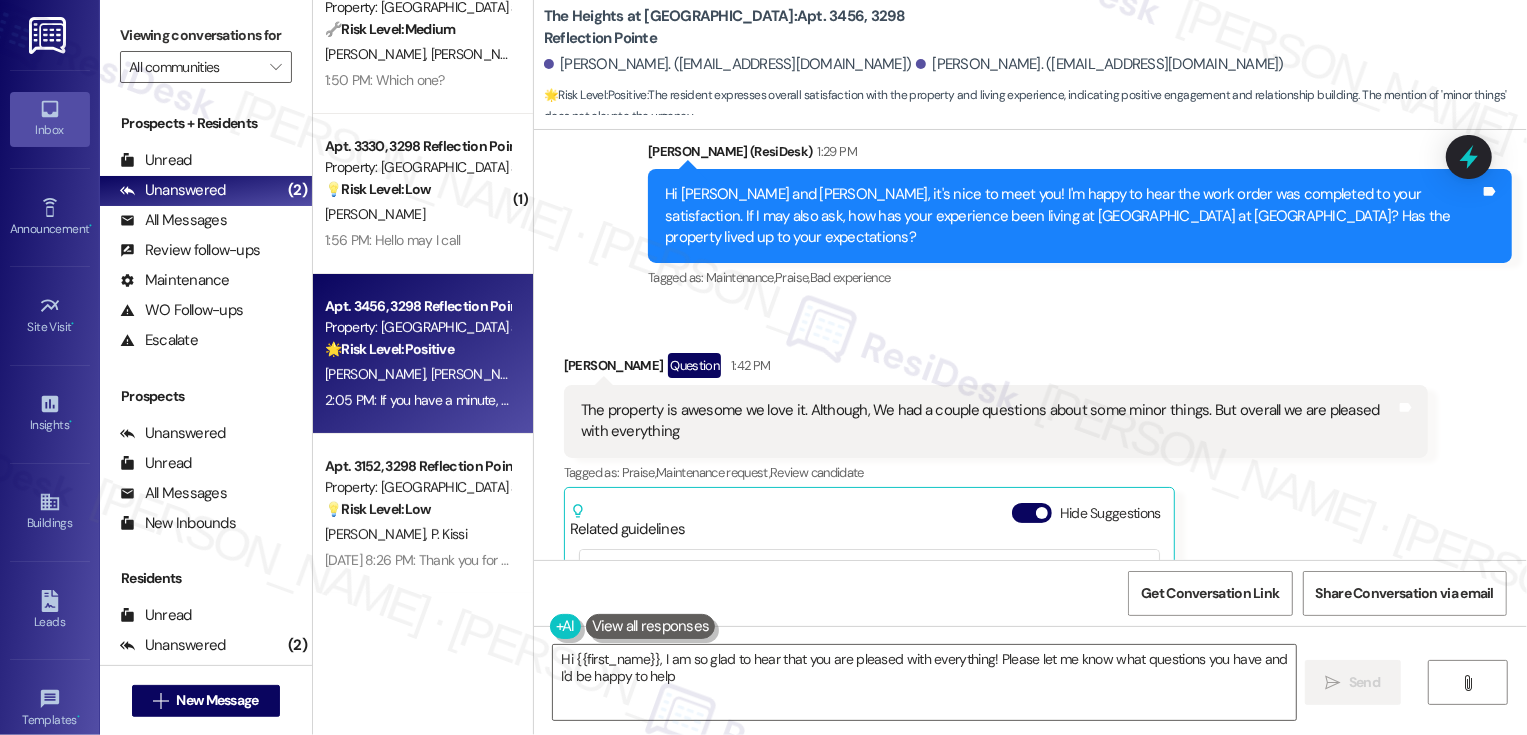 type on "Hi {{first_name}}, I am so glad to hear that you are pleased with everything! Please let me know what questions you have and I'd be happy to help!" 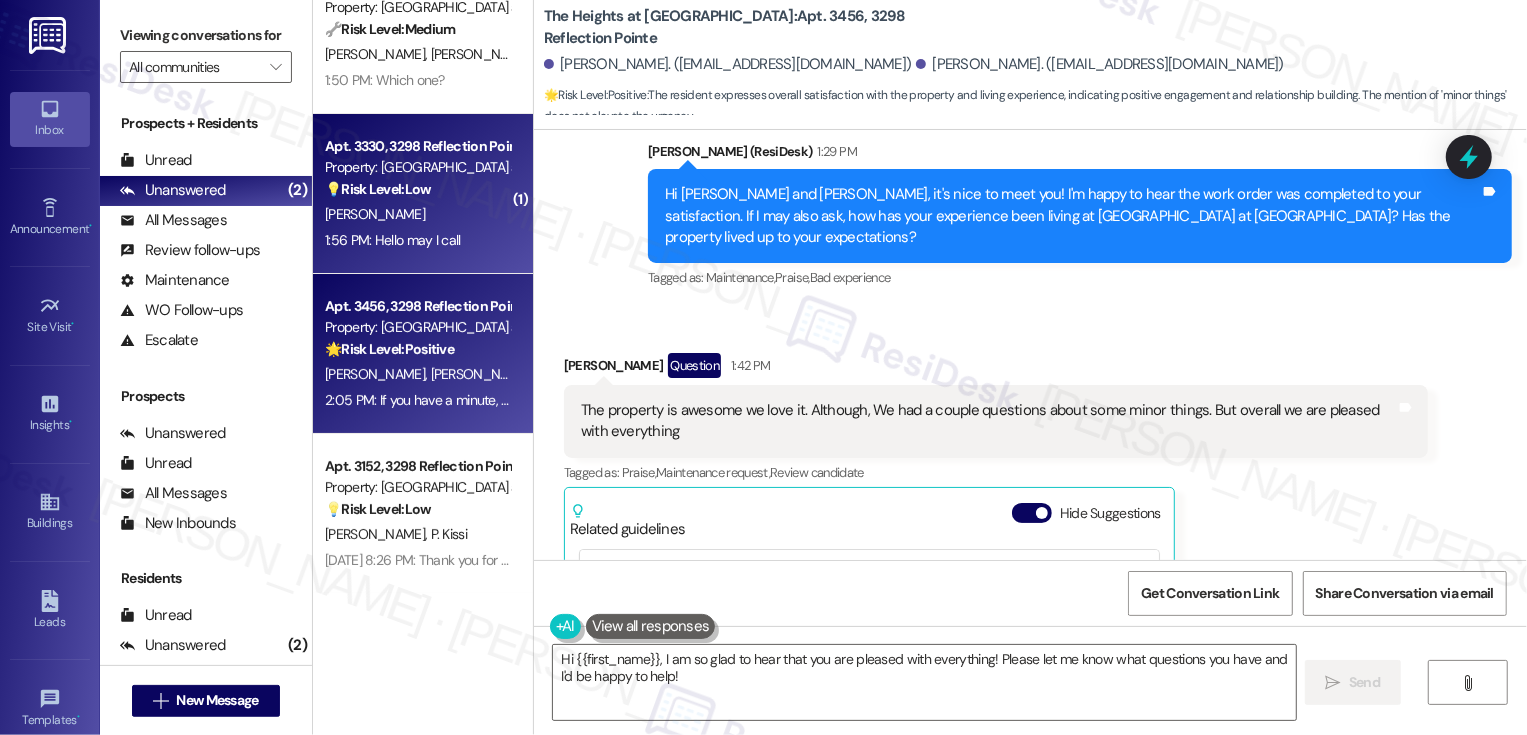 click on "[PERSON_NAME]" at bounding box center [417, 214] 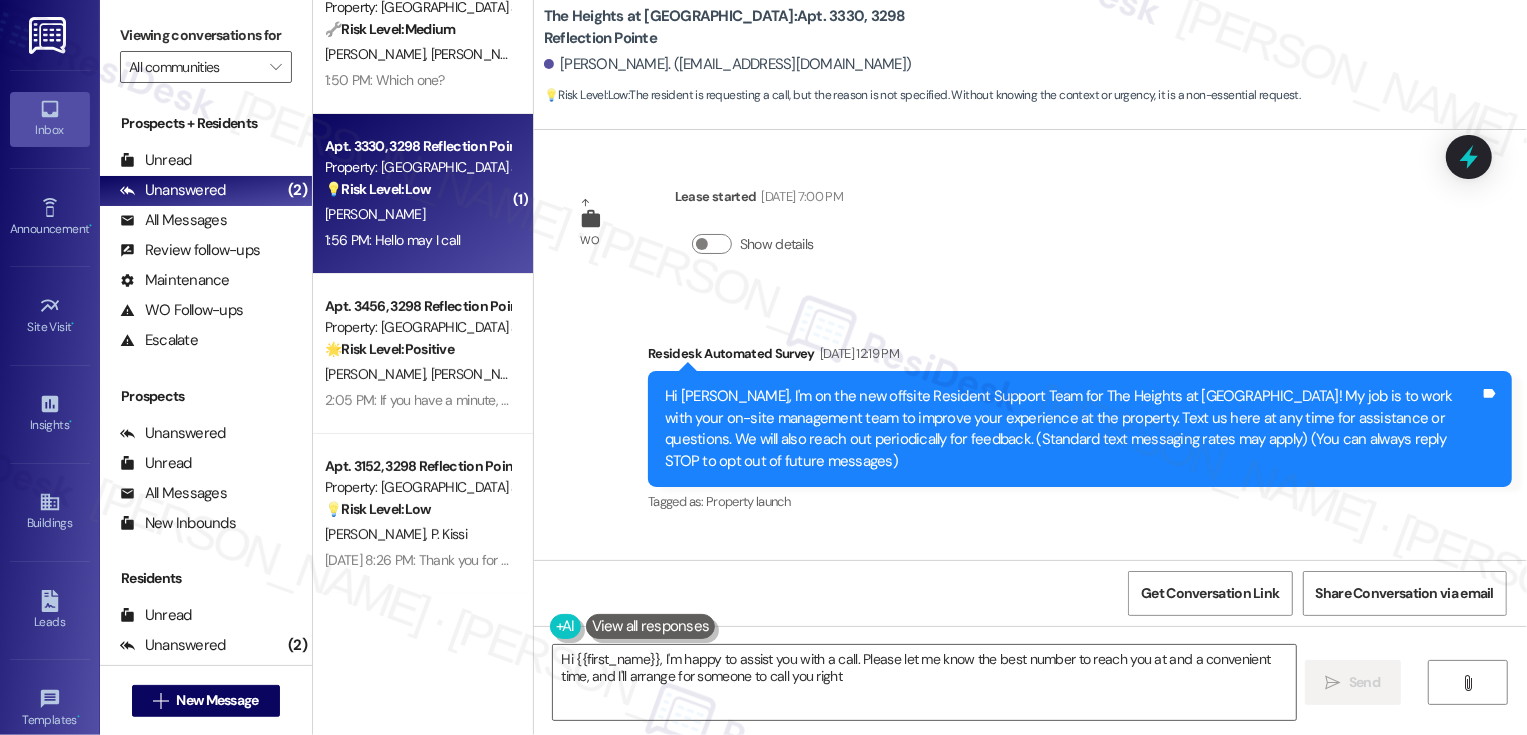 scroll, scrollTop: 0, scrollLeft: 0, axis: both 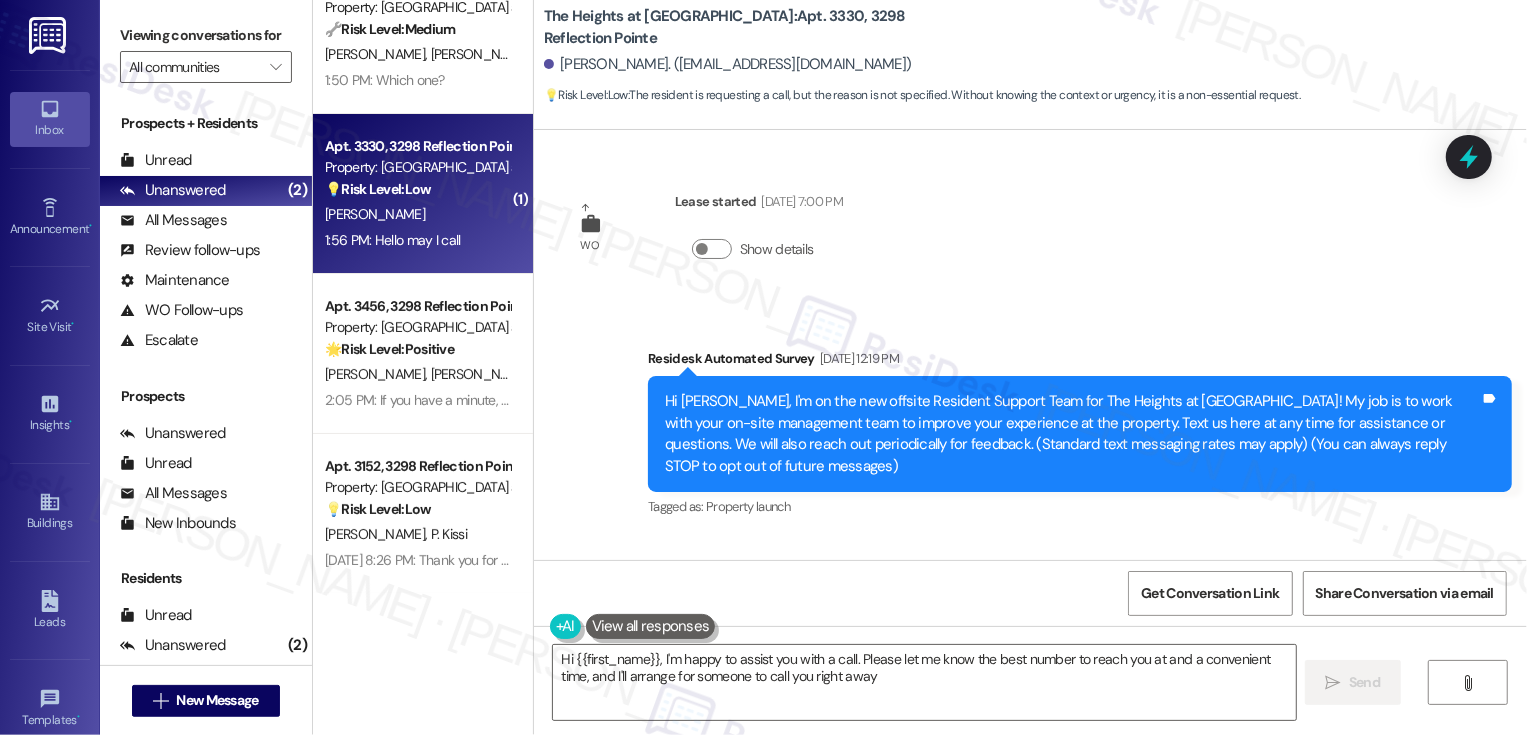 type on "Hi {{first_name}}, I'm happy to assist you with a call. Please let me know the best number to reach you at and a convenient time, and I'll arrange for someone to call you right away!" 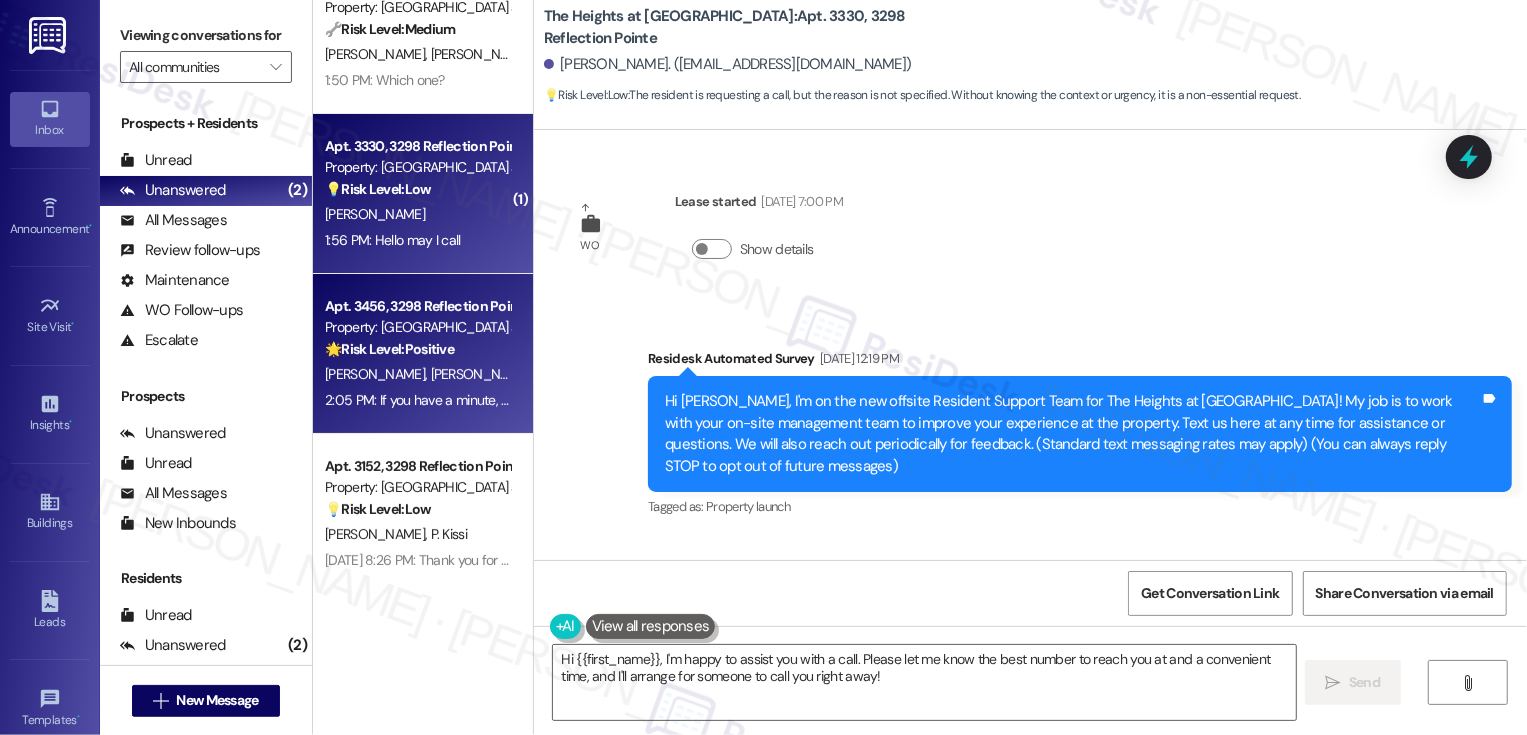 click on "🌟  Risk Level:  Positive" at bounding box center [389, 349] 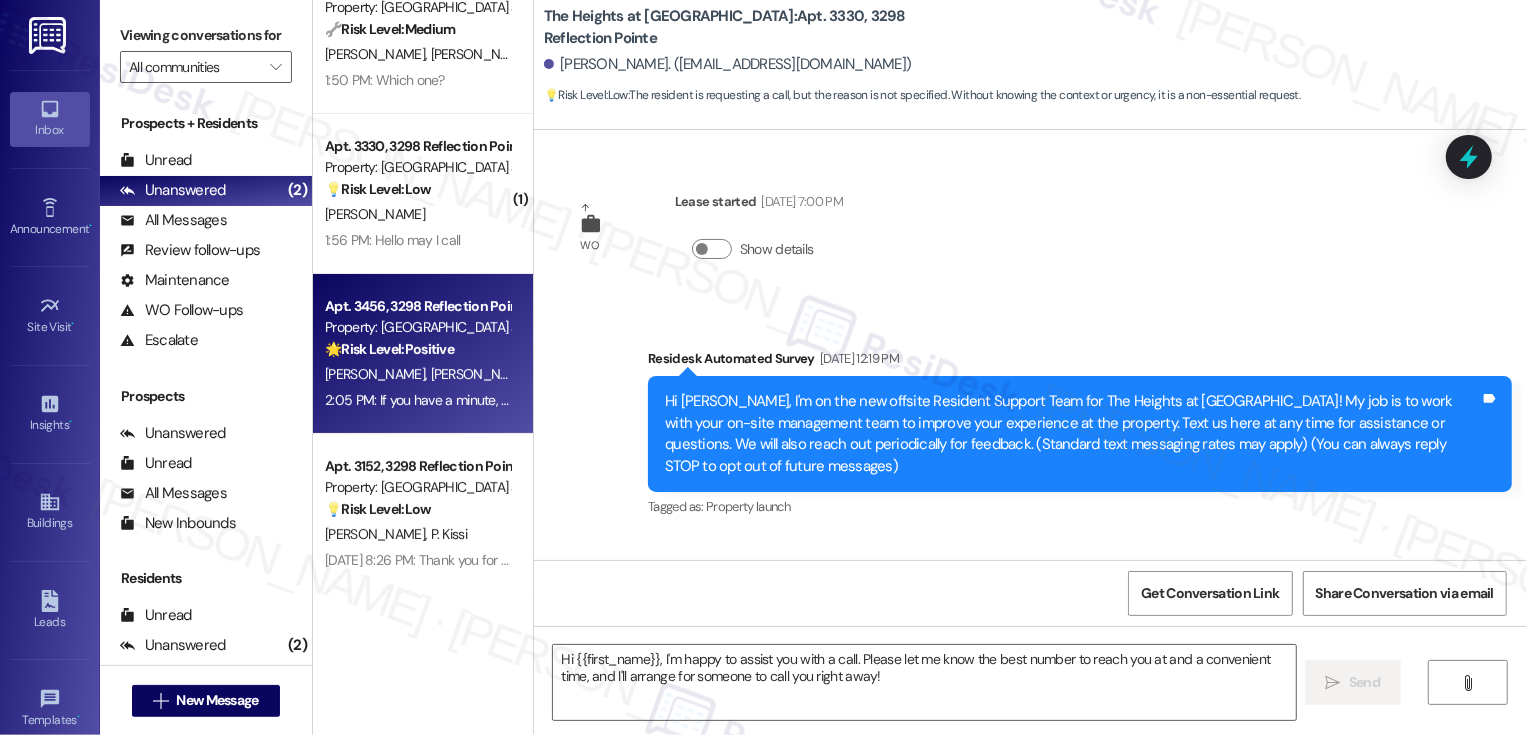 type on "Fetching suggested responses. Please feel free to read through the conversation in the meantime." 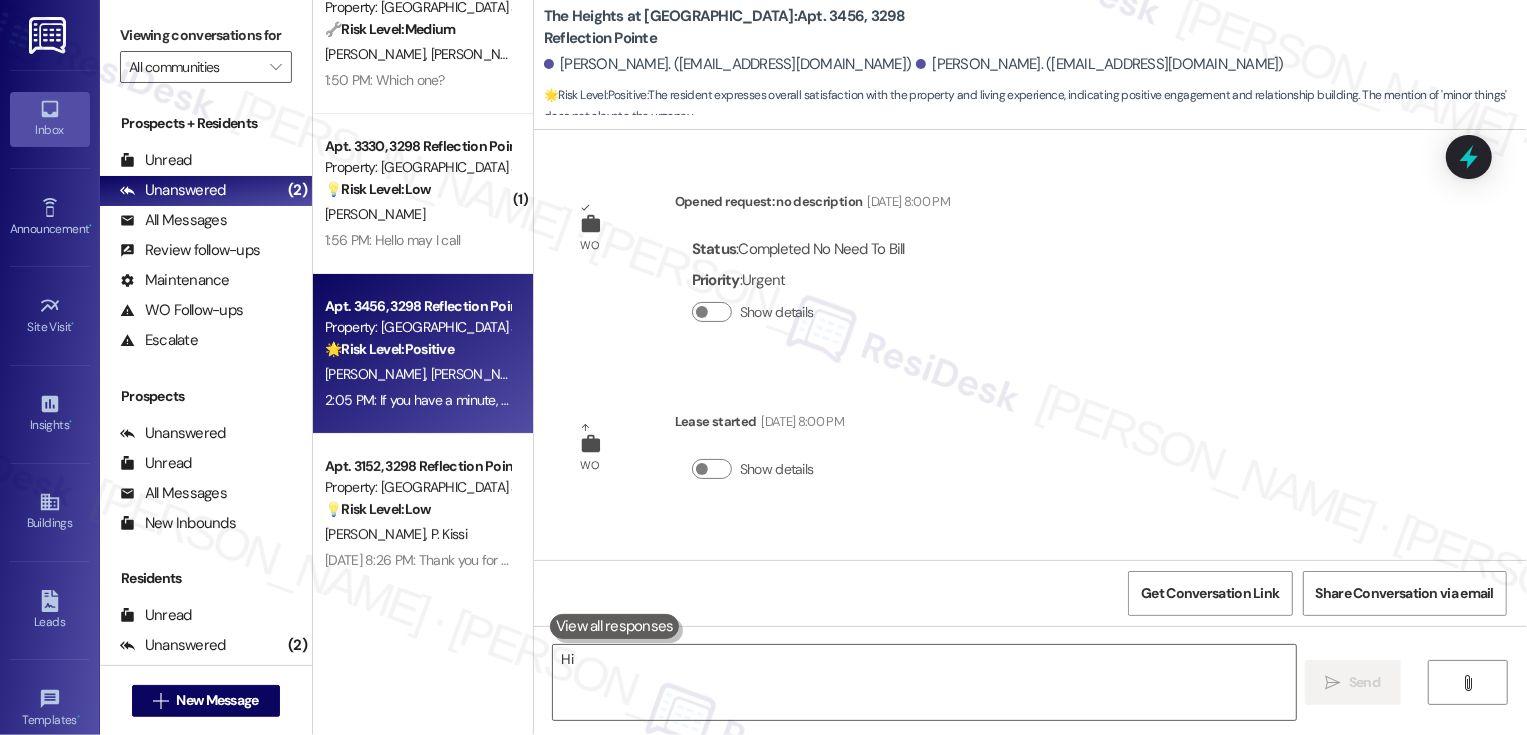 click on "Apt. 3400, 3298 Reflection Pointe Property: The Heights at [GEOGRAPHIC_DATA] 🔧  Risk Level:  Medium The resident is asking for clarification on which work order is being referenced. This indicates a need for clarification and follow-up, but does not suggest an urgent issue. [PERSON_NAME] [PERSON_NAME] 1:50 PM: Which one?  1:50 PM: Which one?  ( 1 ) Apt. 3330, 3298 Reflection Pointe Property: [GEOGRAPHIC_DATA] at [GEOGRAPHIC_DATA] 💡  Risk Level:  Low The resident is requesting a call, but the reason is not specified. Without knowing the context or urgency, it is a non-essential request. [PERSON_NAME] 1:56 PM: Hello may I call  1:56 PM: Hello may I call  Apt. 3456, 3298 Reflection Pointe Property: [GEOGRAPHIC_DATA] at [GEOGRAPHIC_DATA] 🌟  Risk Level:  Positive The resident expresses overall satisfaction with the property and living experience, indicating positive engagement and relationship building. The mention of 'minor things' does not elevate the urgency. D. [PERSON_NAME] Apt. 3152, 3298 Reflection Pointe 💡  Risk Level:  Low" at bounding box center (423, 367) 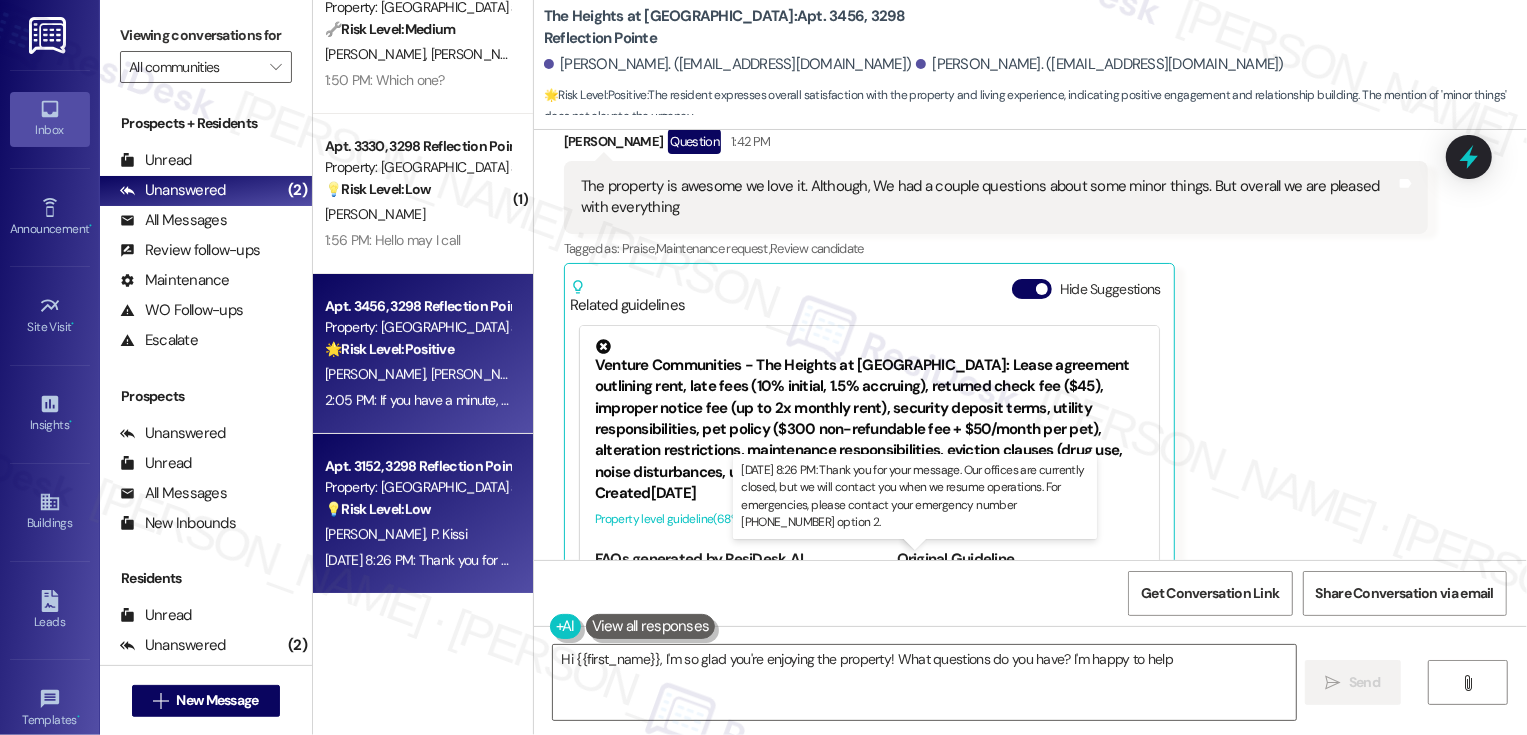 scroll, scrollTop: 1228, scrollLeft: 0, axis: vertical 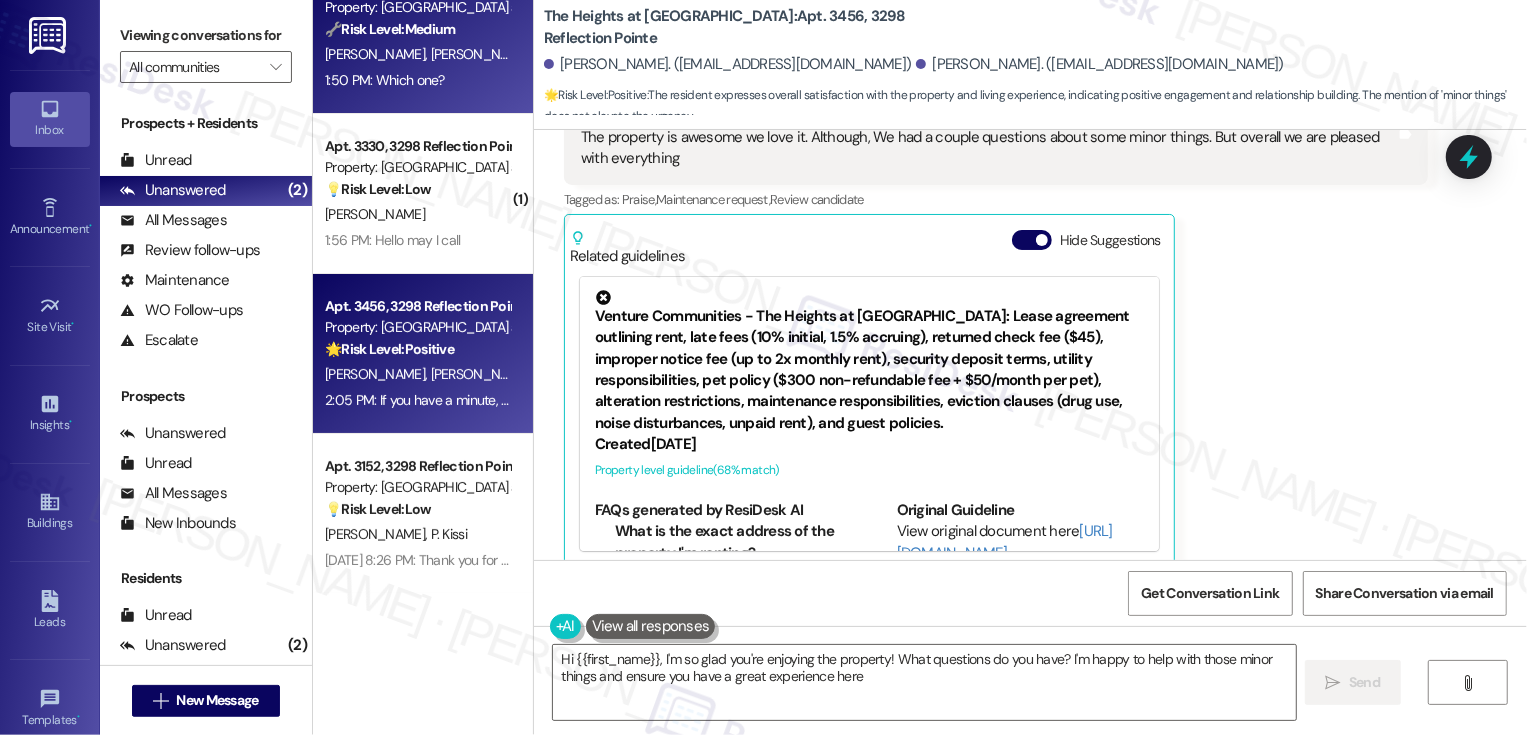 type on "Hi {{first_name}}, I'm so glad you're enjoying the property! What questions do you have? I'm happy to help with those minor things and ensure you have a great experience here!" 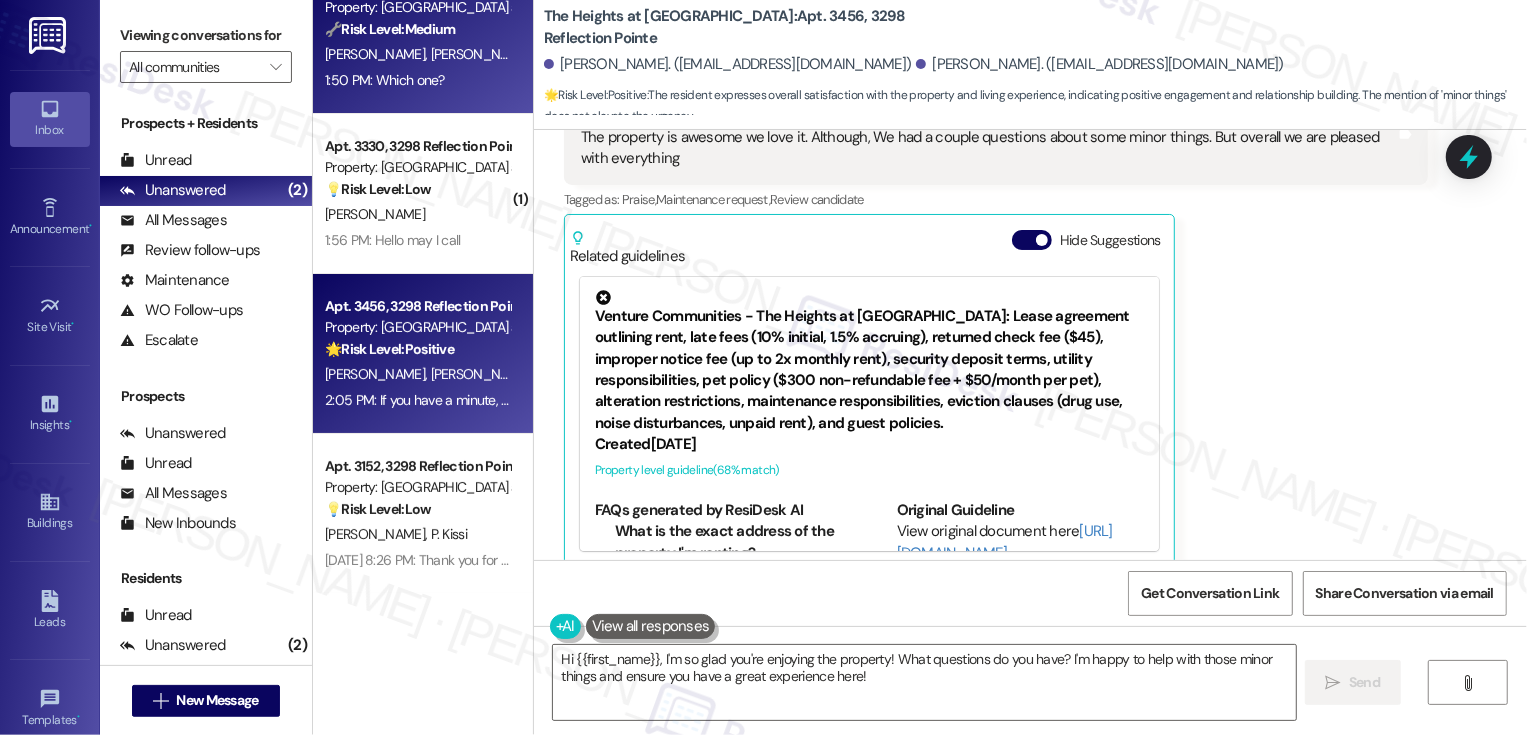 click on "1:50 PM: Which one?  1:50 PM: Which one?" at bounding box center [385, 80] 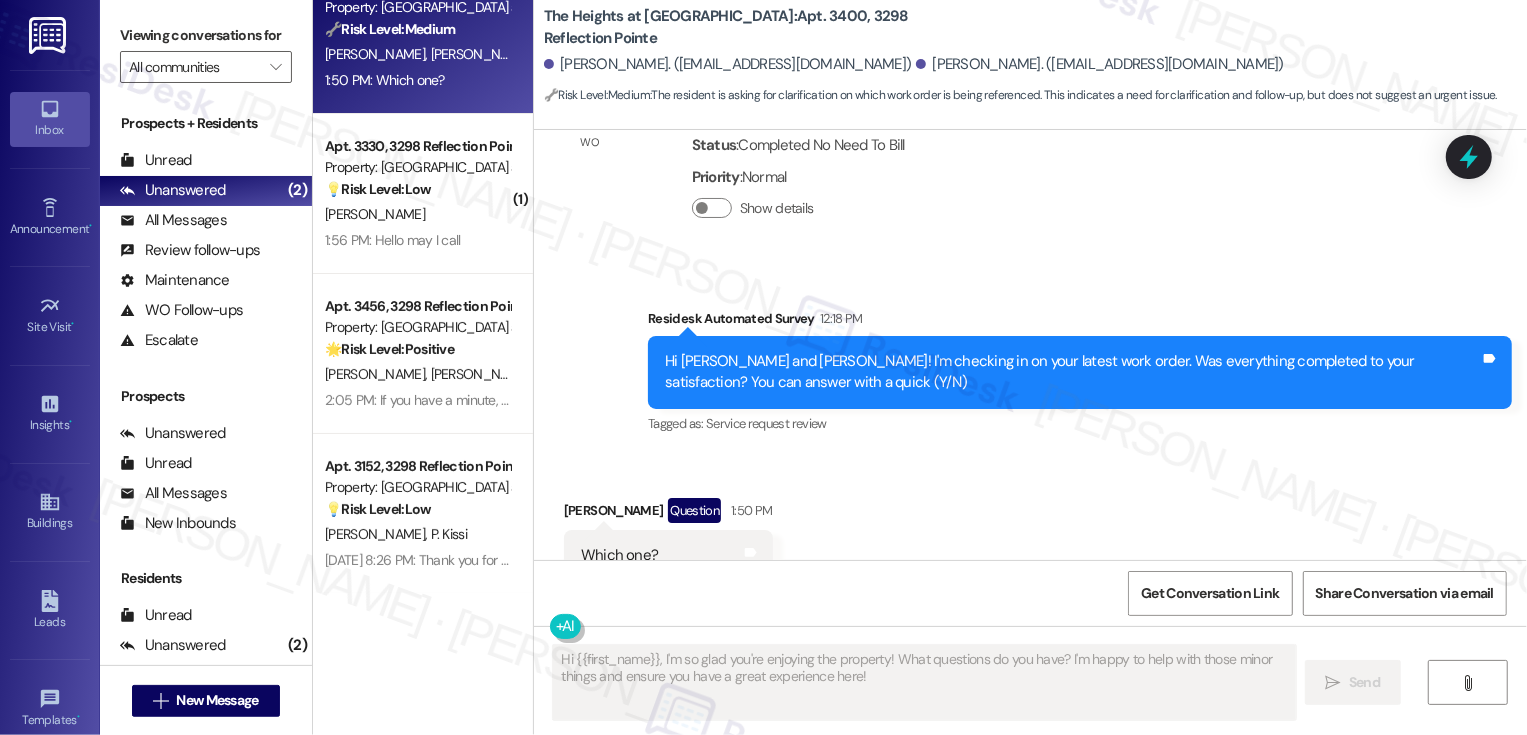scroll, scrollTop: 732, scrollLeft: 0, axis: vertical 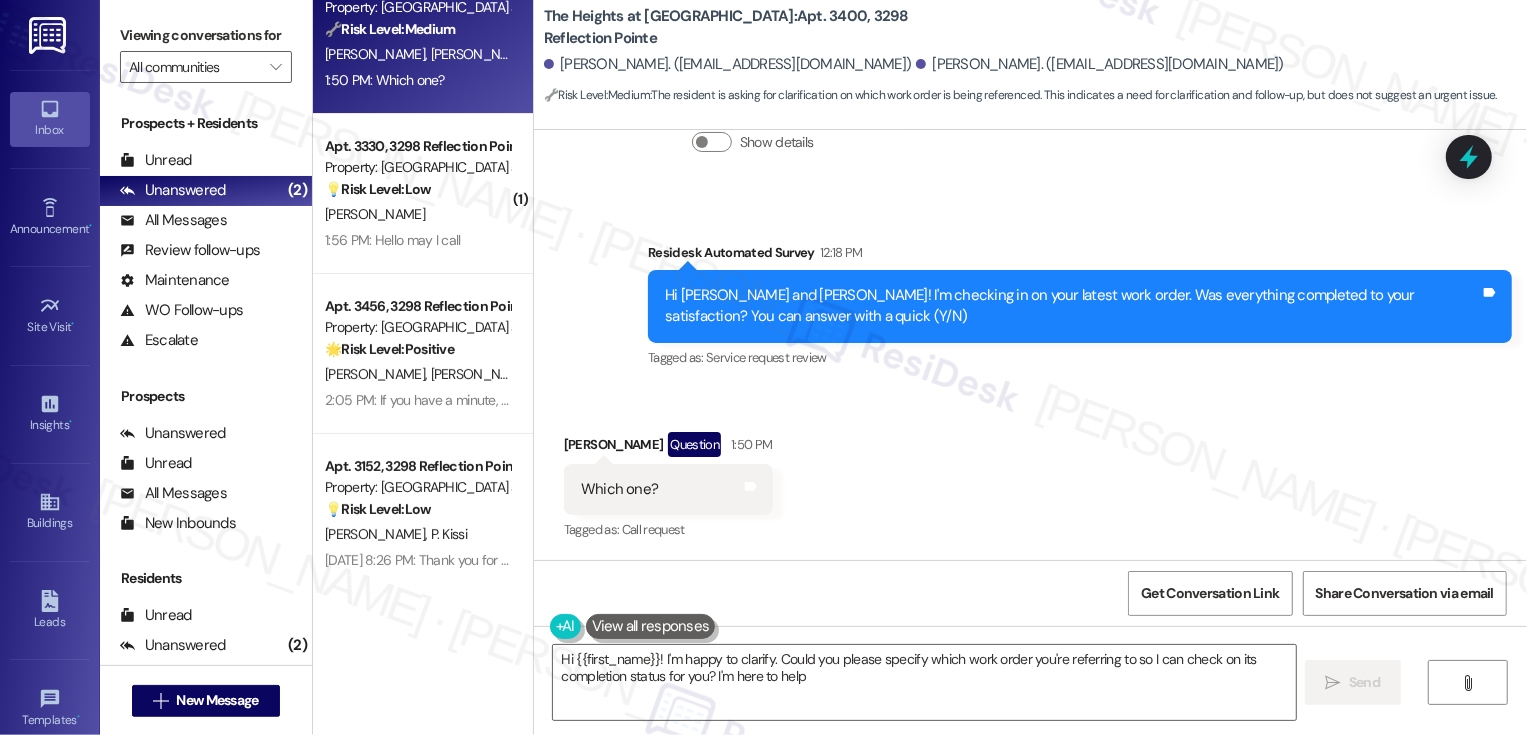 type on "Hi {{first_name}}! I'm happy to clarify. Could you please specify which work order you're referring to so I can check on its completion status for you? I'm here to help!" 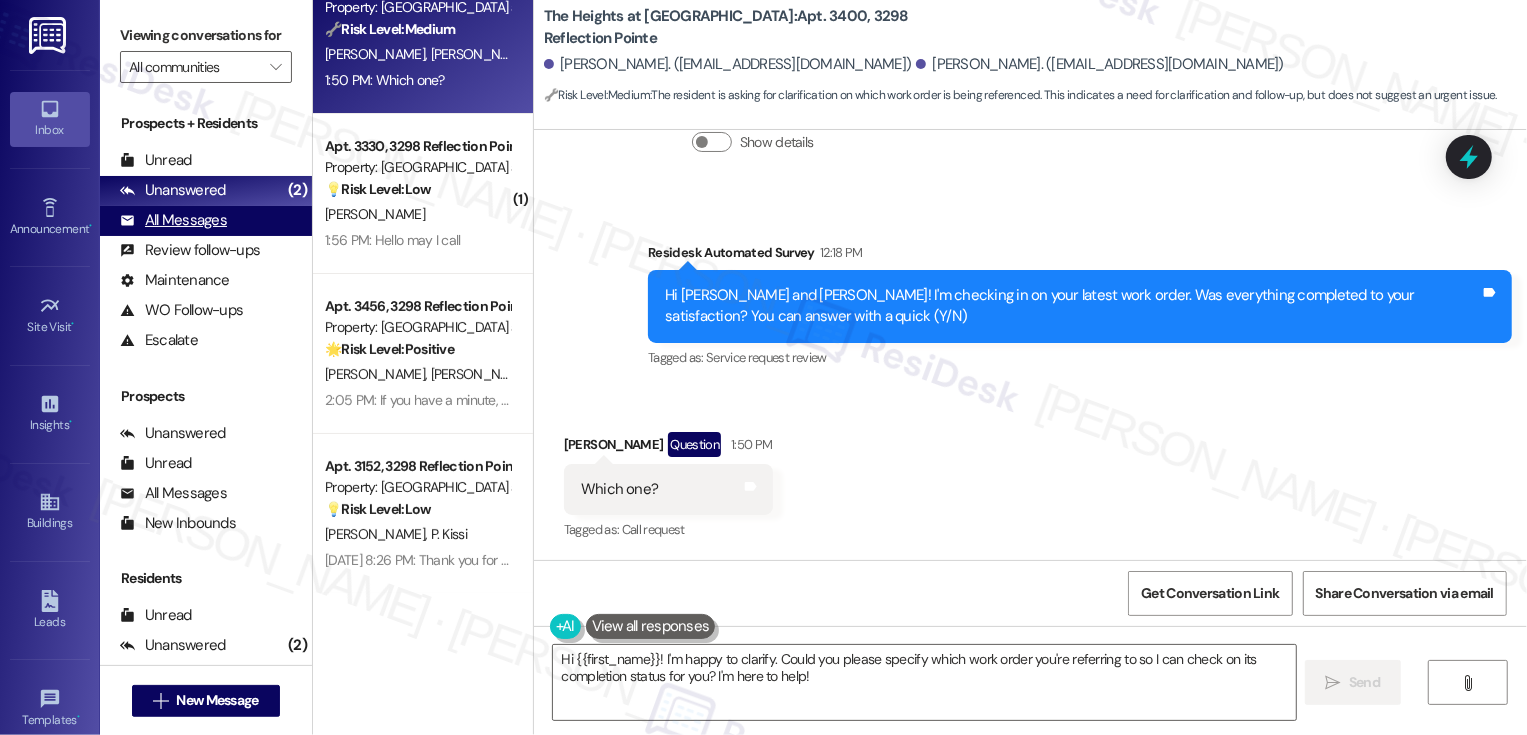click on "All Messages" at bounding box center (173, 220) 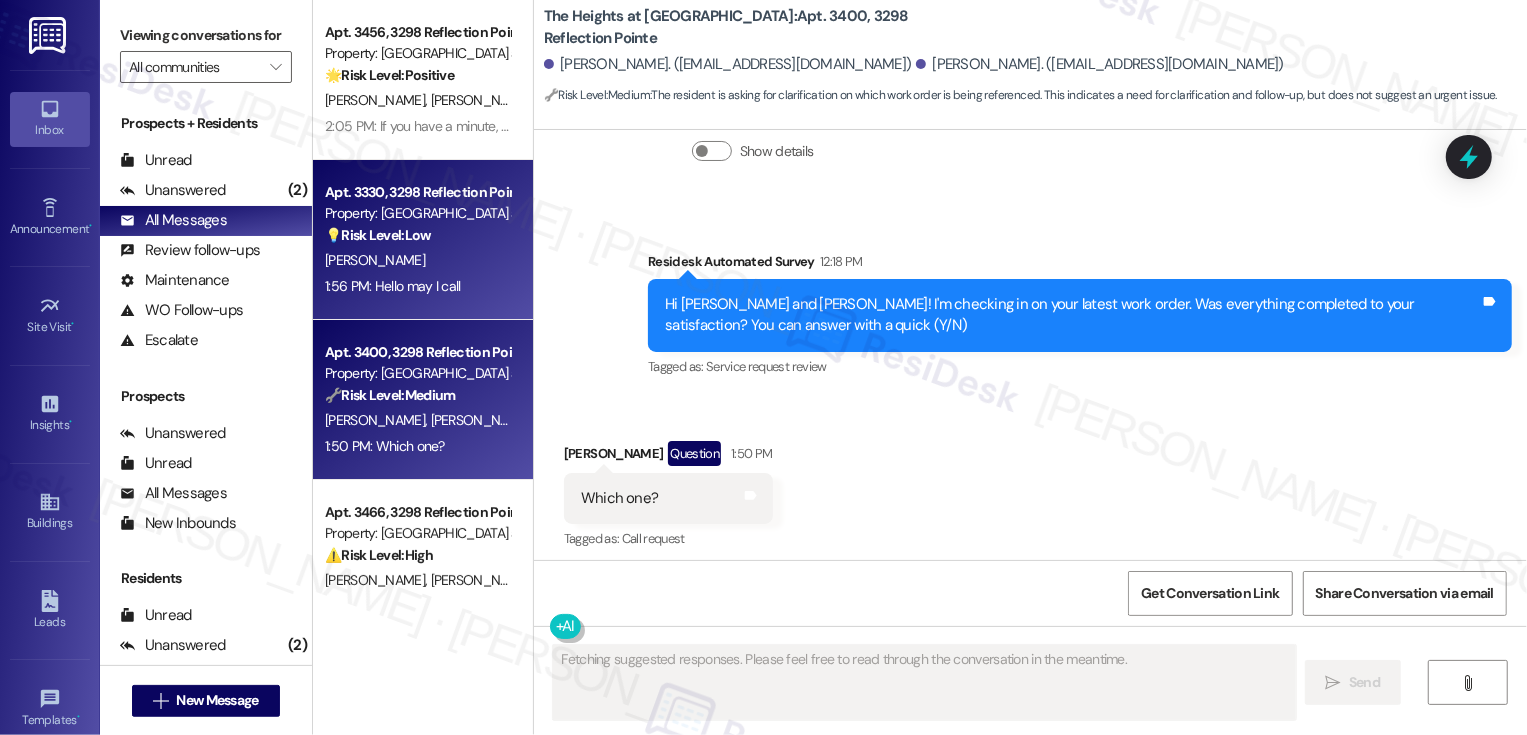 scroll, scrollTop: 731, scrollLeft: 0, axis: vertical 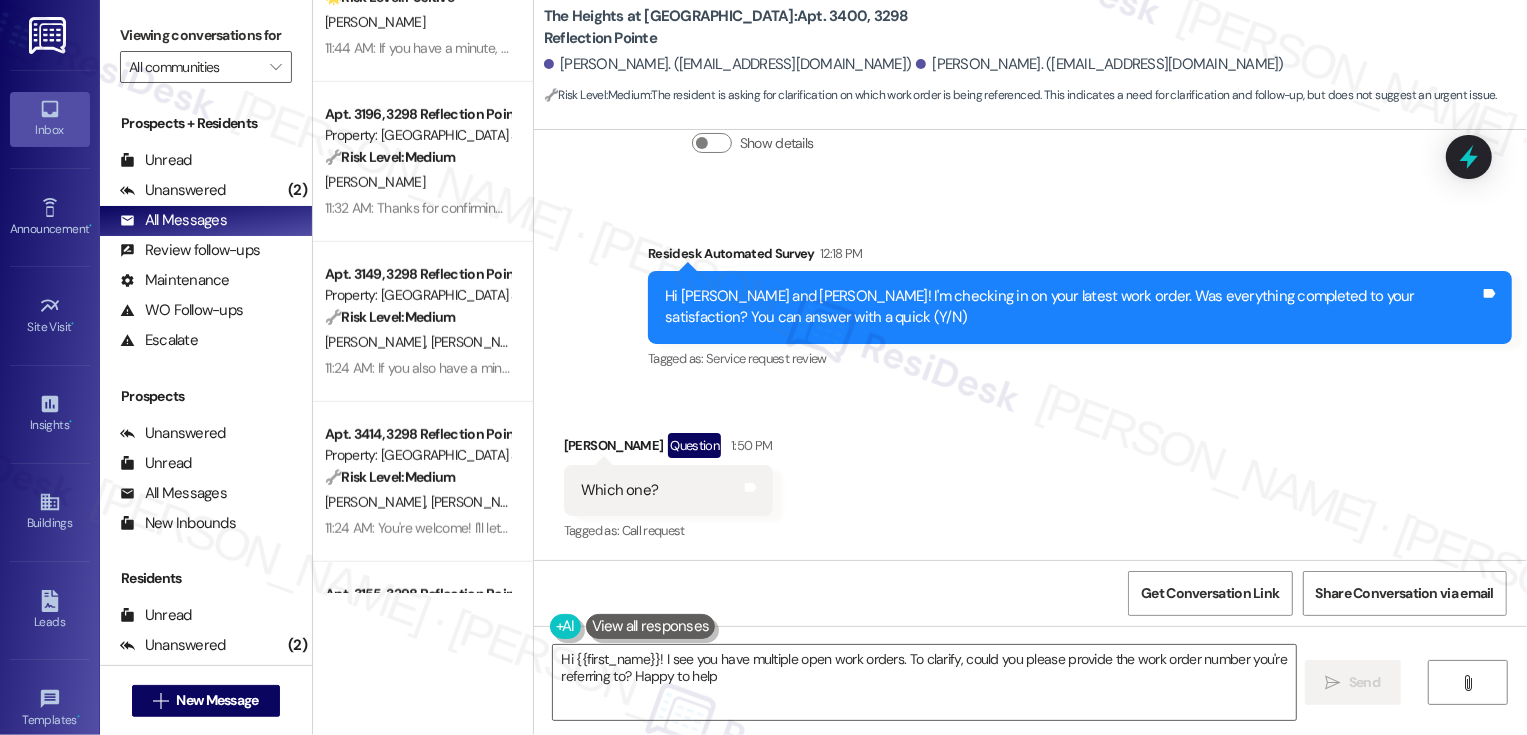 type on "Hi {{first_name}}! I see you have multiple open work orders. To clarify, could you please provide the work order number you're referring to? Happy to help!" 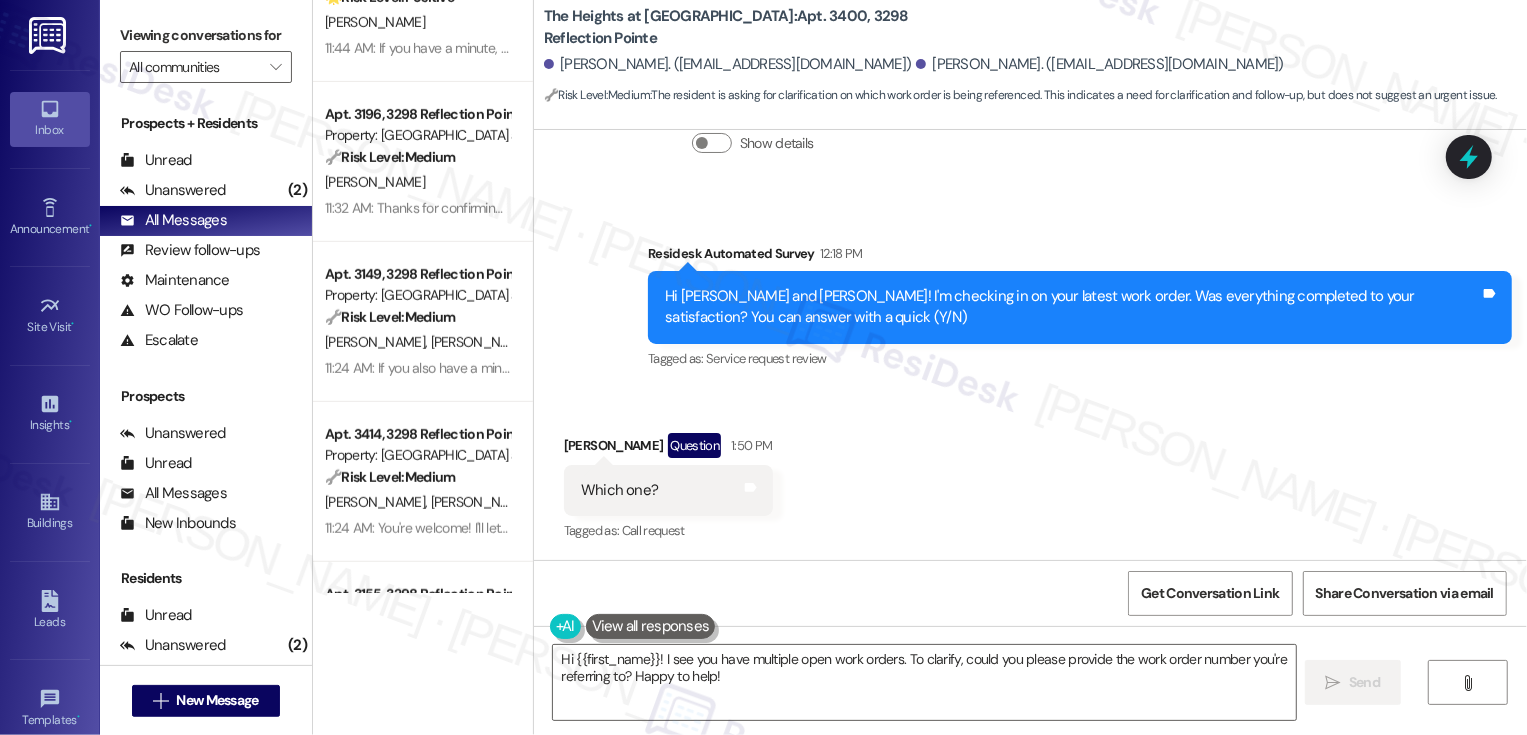 scroll, scrollTop: 894, scrollLeft: 0, axis: vertical 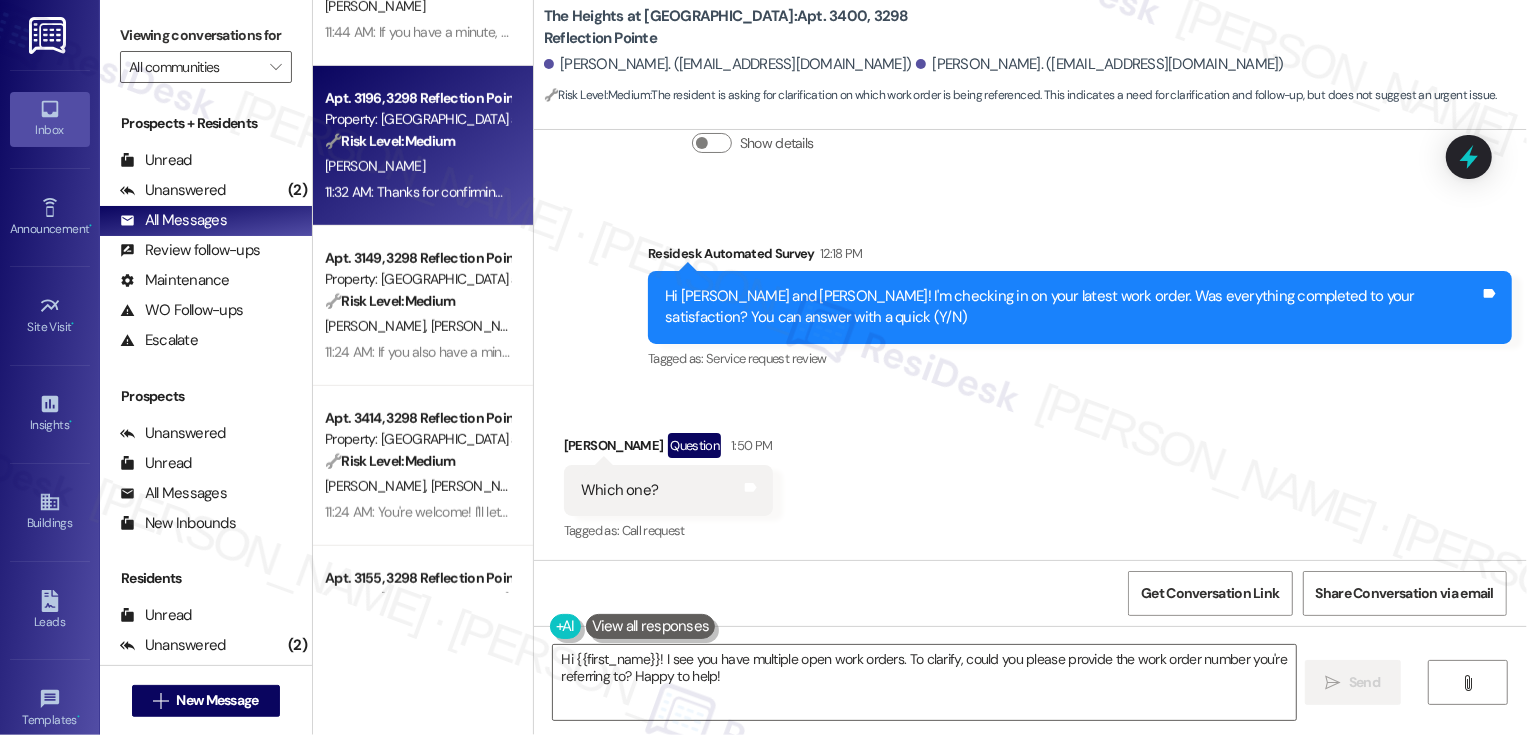 click on "Apt. 3196, 3298 Reflection Pointe Property: [GEOGRAPHIC_DATA] at [GEOGRAPHIC_DATA] 🔧  Risk Level:  Medium The conversation discusses a wasp nest. While wasp nests can be a nuisance, the conversation indicates that a work order has already been submitted and the team is gathering more information. There is no immediate threat or emergency, so this falls under non-urgent maintenance. [PERSON_NAME] 11:32 AM: Thanks for confirming! The work order has been submitted. Is there anything else you need assistance with? 11:32 AM: Thanks for confirming! The work order has been submitted. Is there anything else you need assistance with?" at bounding box center [423, 146] 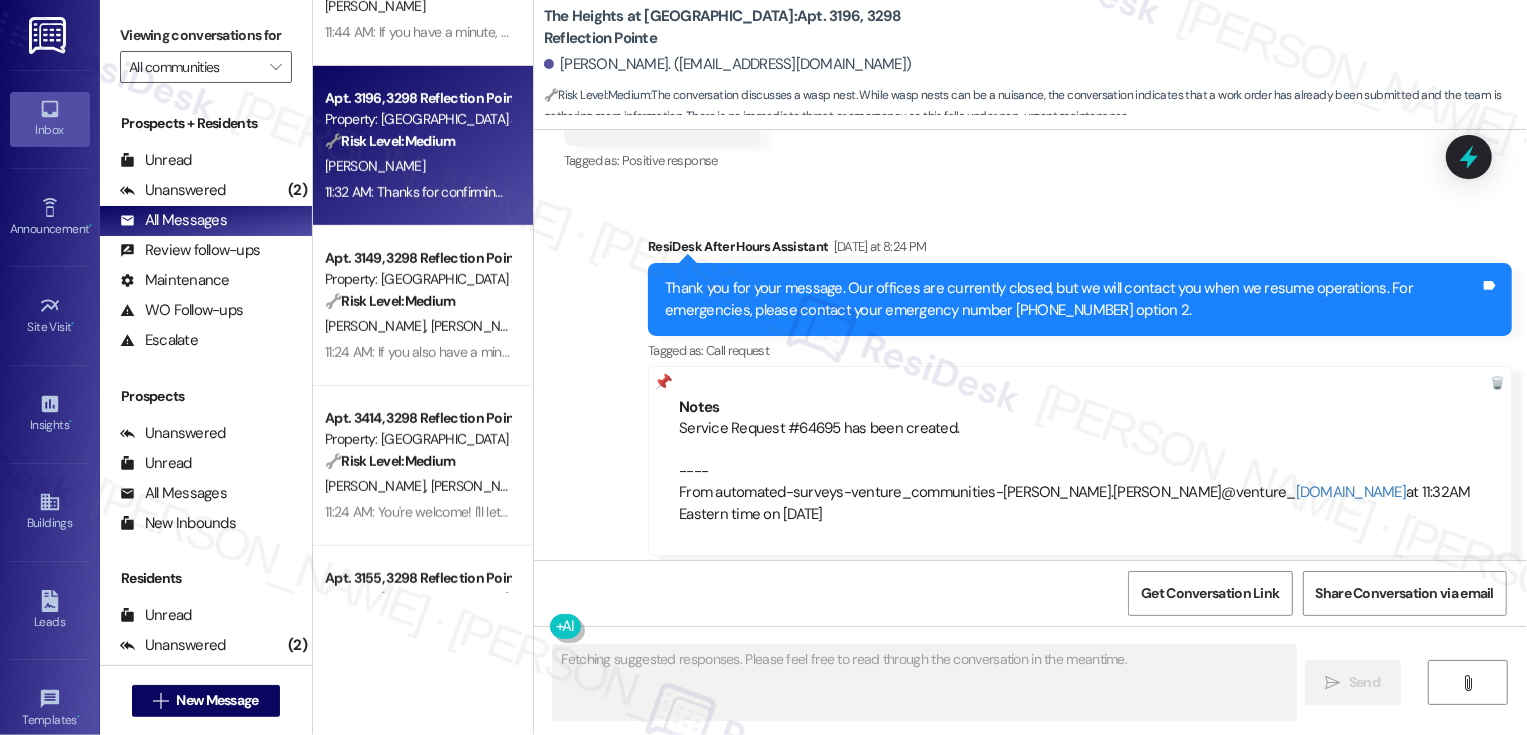 scroll, scrollTop: 3541, scrollLeft: 0, axis: vertical 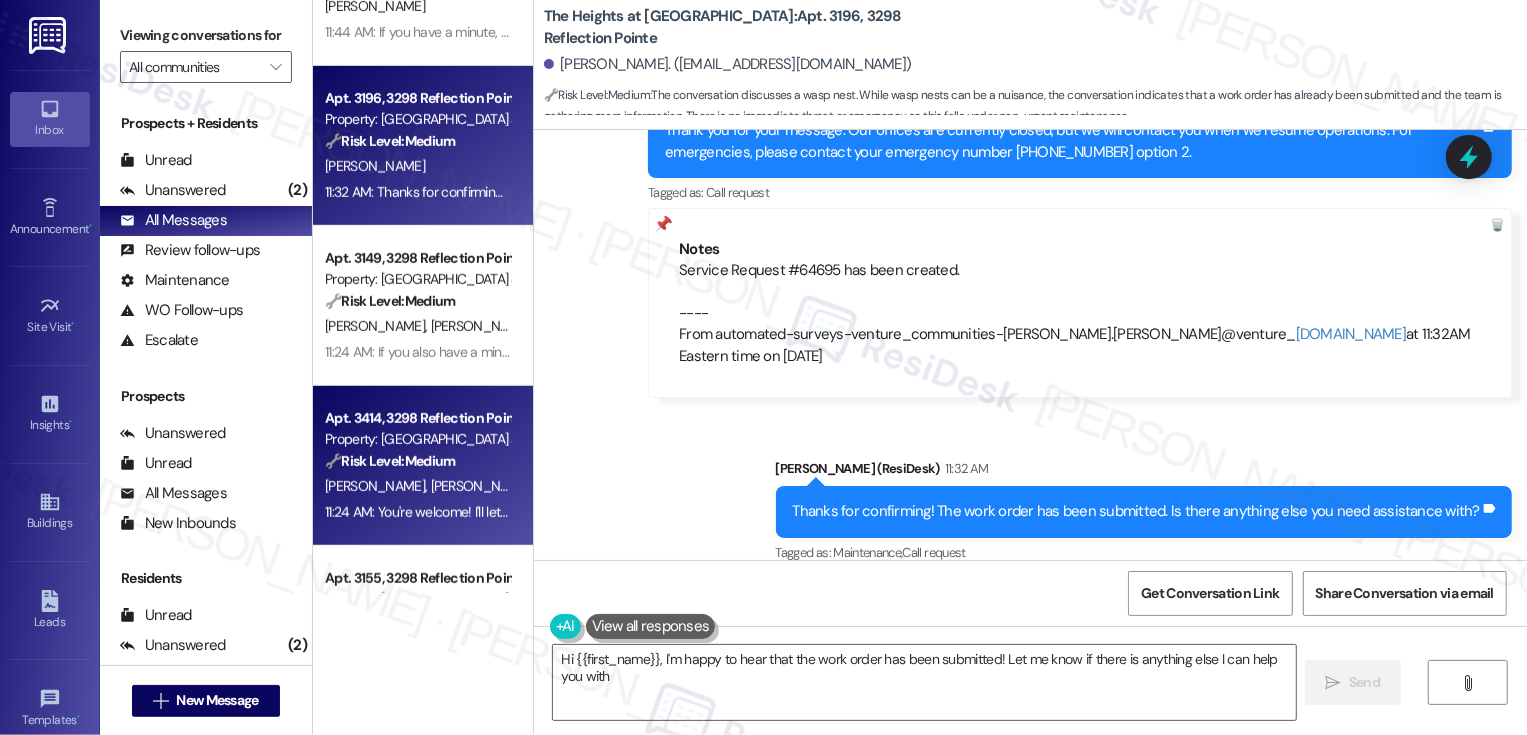 type on "Hi {{first_name}}, I'm happy to hear that the work order has been submitted! Let me know if there is anything else I can help you with!" 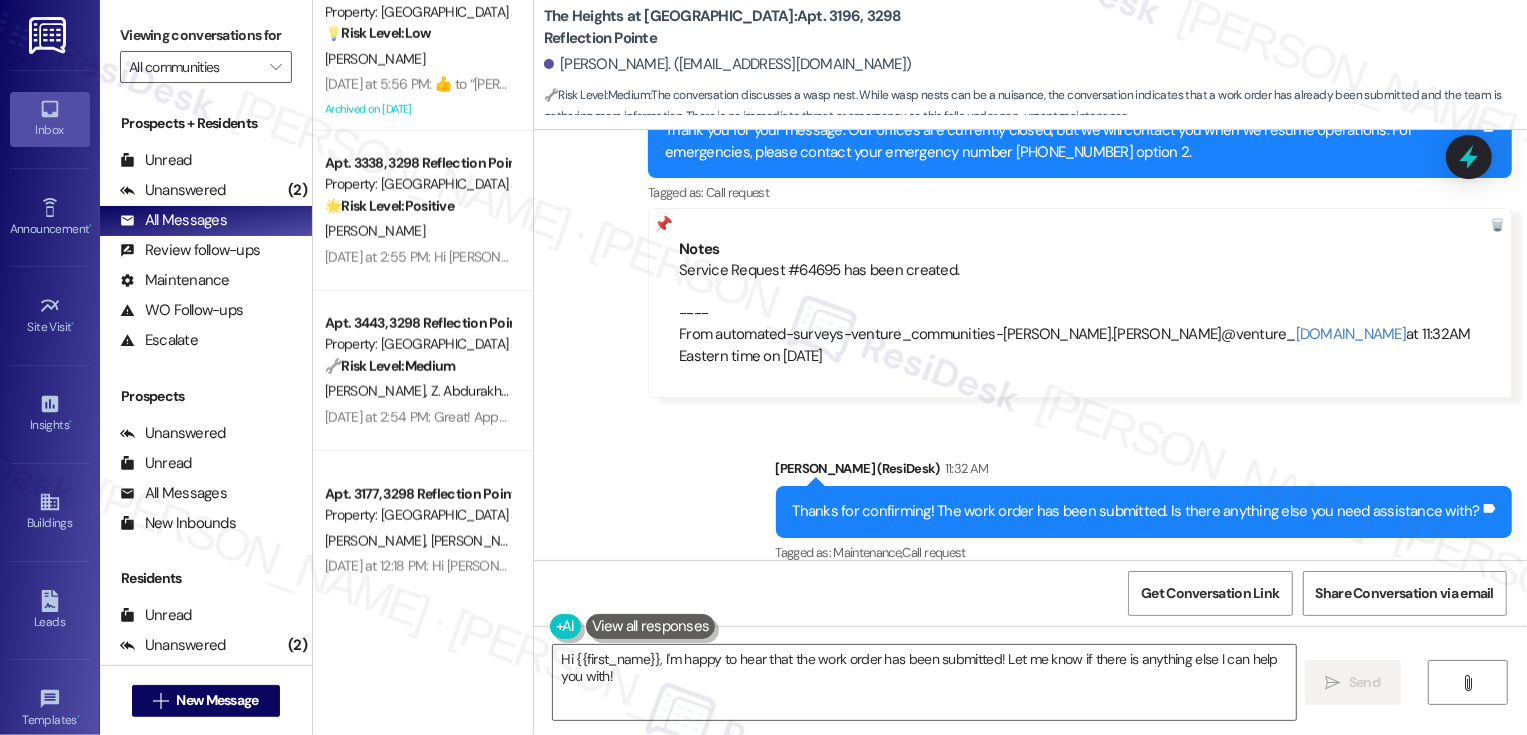 scroll, scrollTop: 1785, scrollLeft: 0, axis: vertical 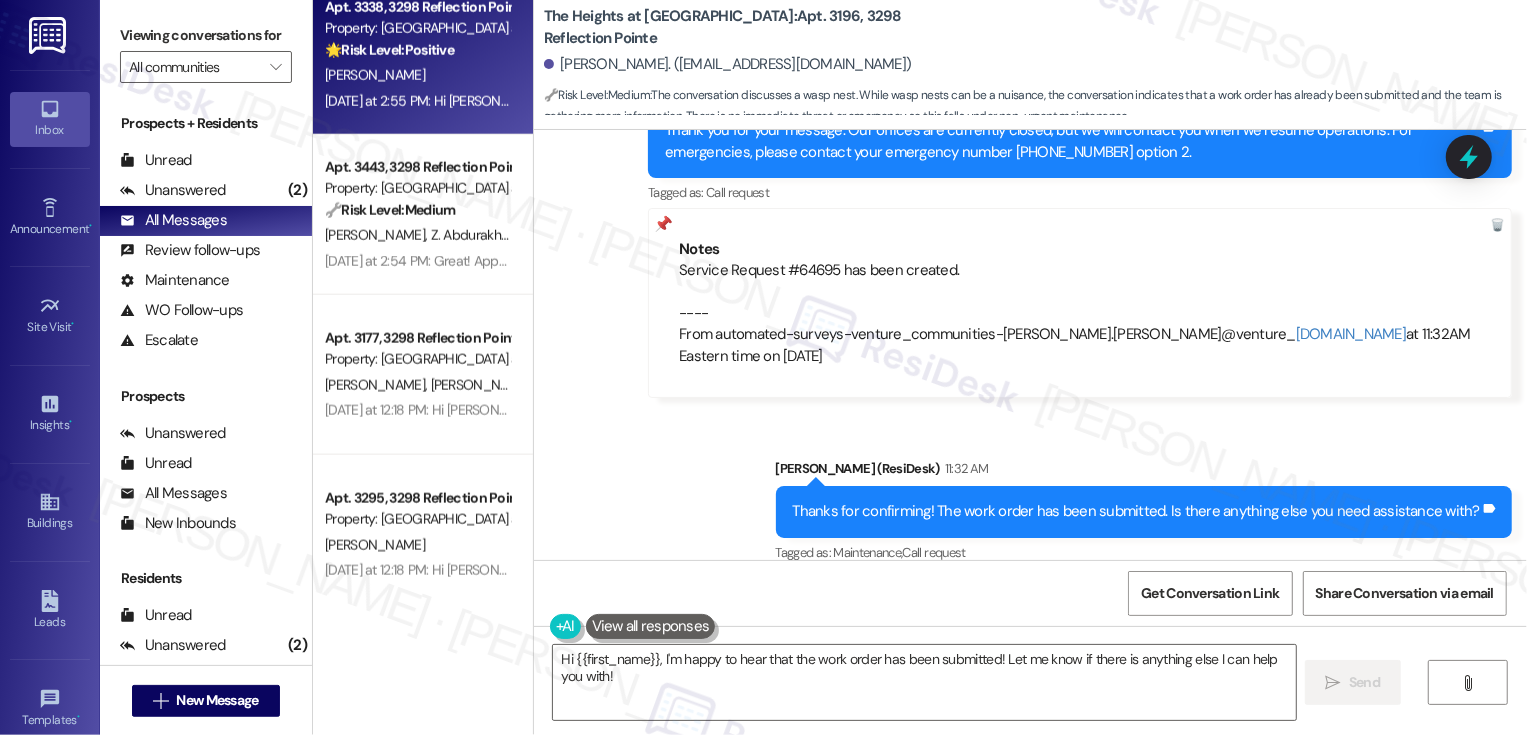 click on "Apt. 3338, 3298 Reflection Pointe Property: [GEOGRAPHIC_DATA] at [GEOGRAPHIC_DATA] 🌟  Risk Level:  Positive The resident responded positively to a check-in regarding a completed work order, indicating satisfaction. This is positive engagement and relationship building. [PERSON_NAME] [DATE] at 2:55 PM: Hi [PERSON_NAME], it's nice to meet you! I'm glad to hear your work order was completed to your satisfaction! If you also don't mind me asking, how has your experience been so far? Has the property lived up to your expectations? [DATE] at 2:55 PM: Hi [PERSON_NAME], it's nice to meet you! I'm glad to hear your work order was completed to your satisfaction! If you also don't mind me asking, how has your experience been so far? Has the property lived up to your expectations?" at bounding box center (423, 55) 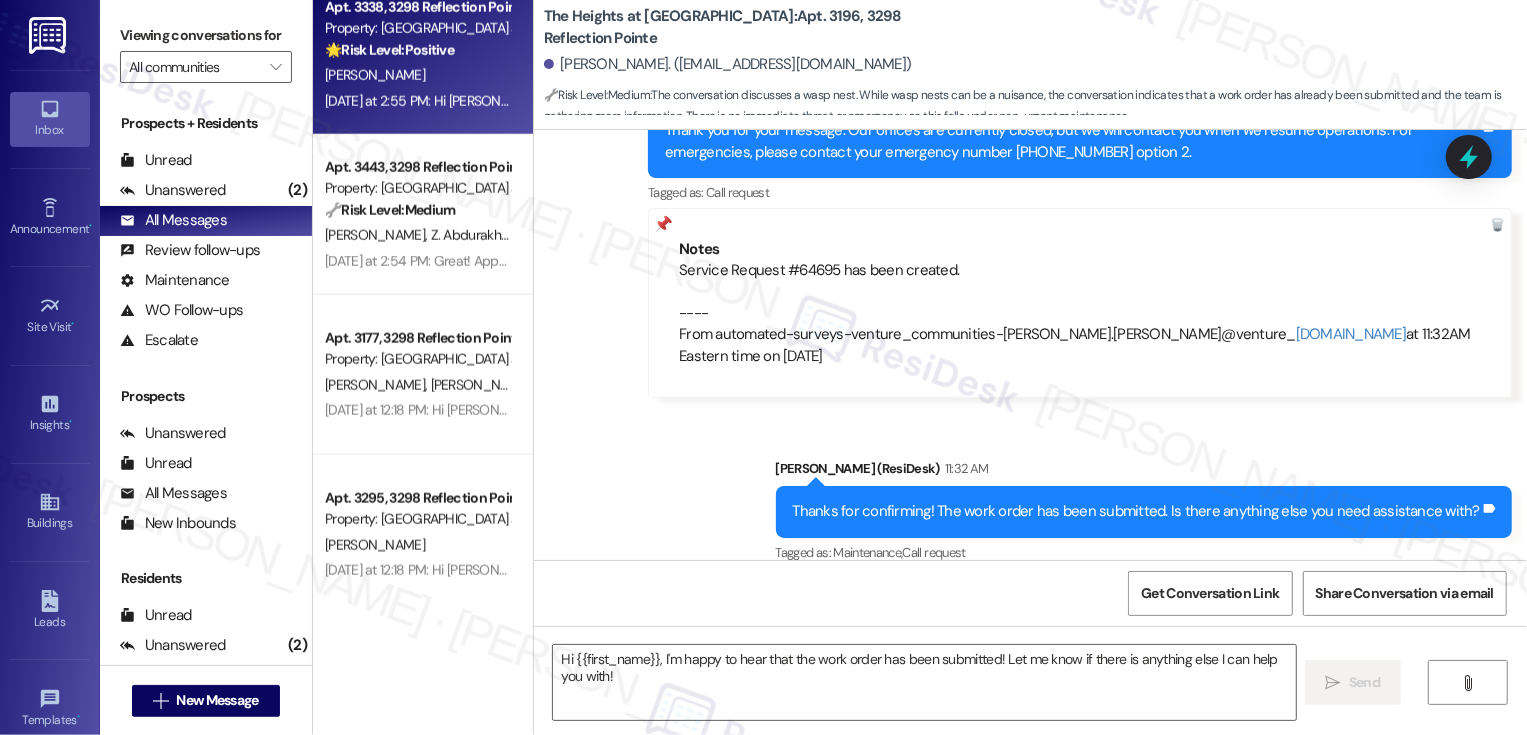 type on "Fetching suggested responses. Please feel free to read through the conversation in the meantime." 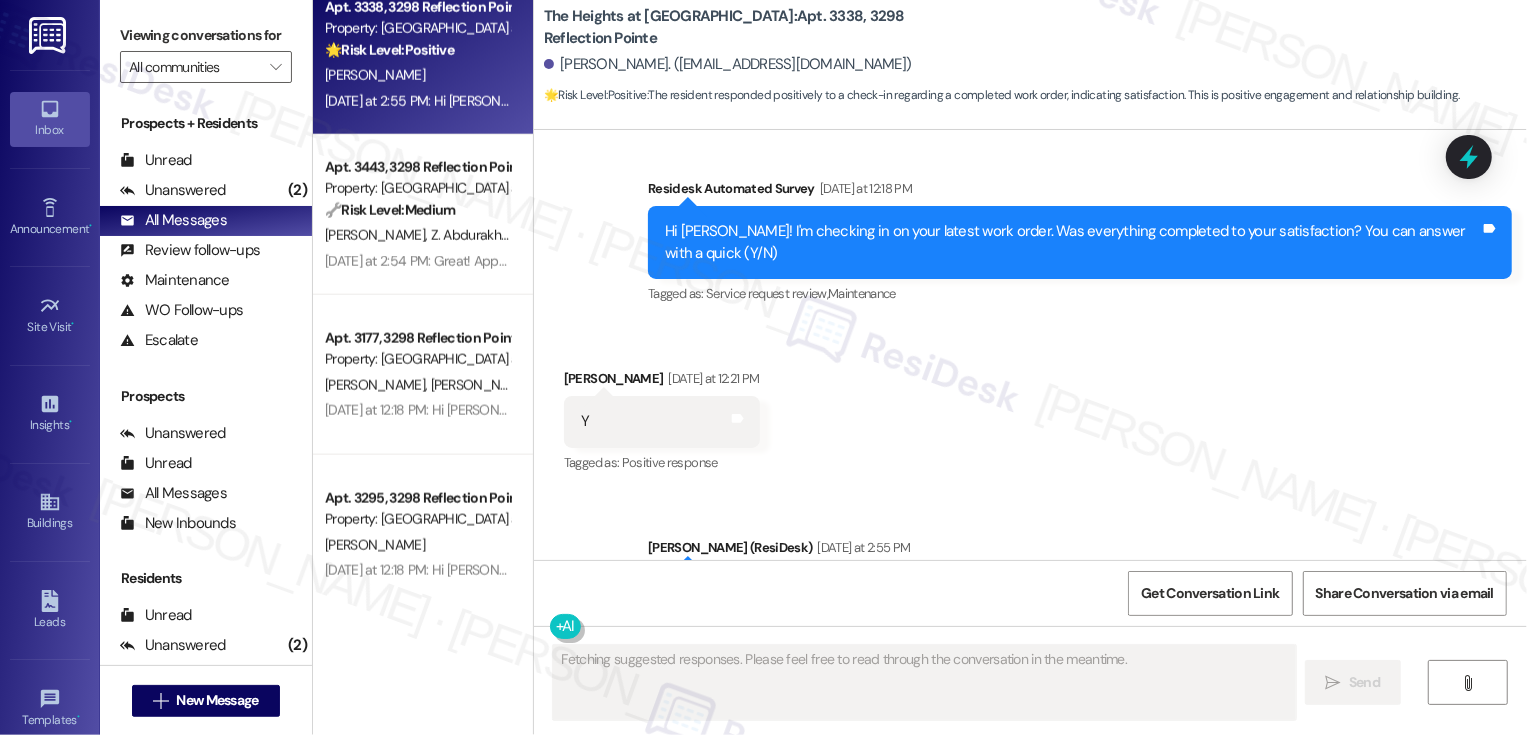 scroll, scrollTop: 823, scrollLeft: 0, axis: vertical 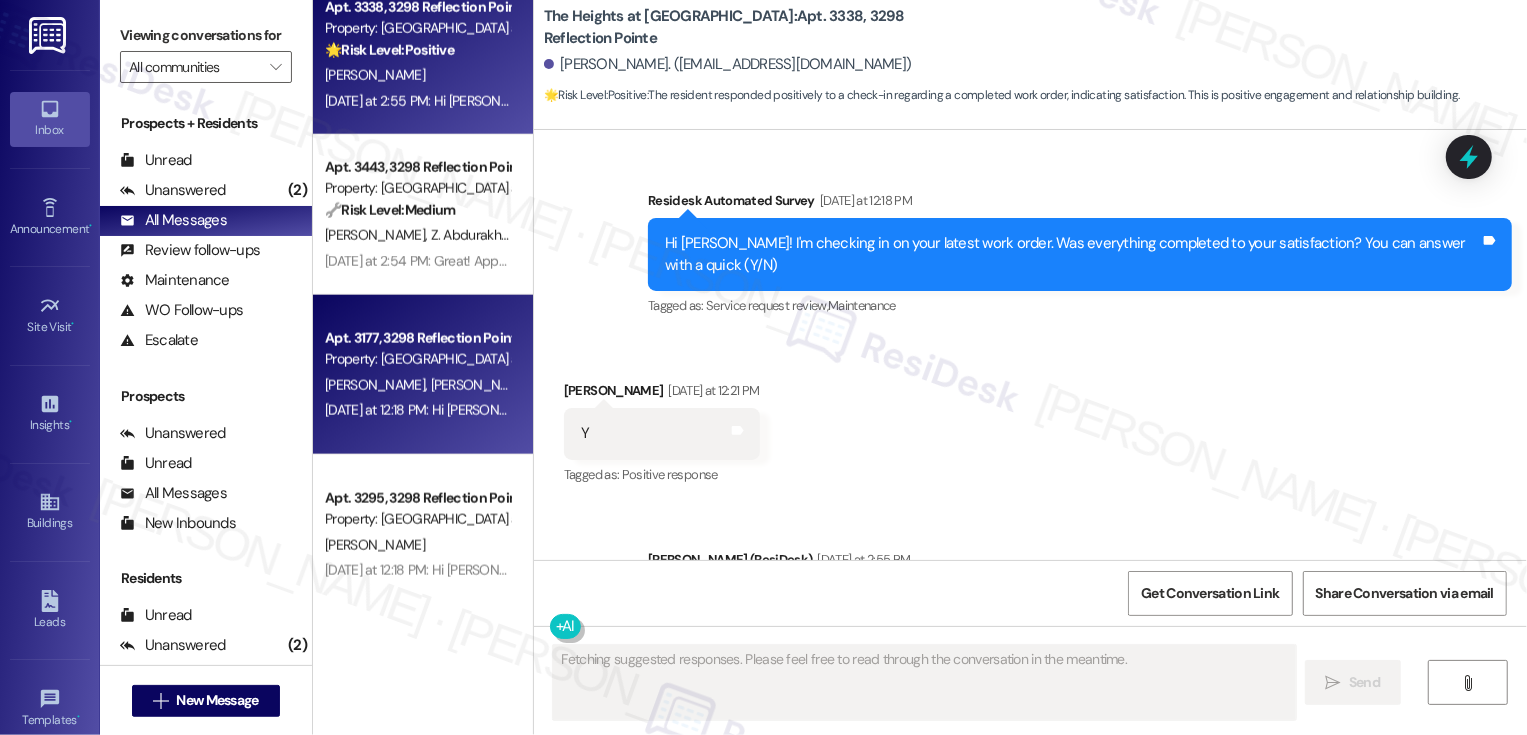 click on "Apt. 3177, 3298 Reflection Pointe Property: [GEOGRAPHIC_DATA] at [GEOGRAPHIC_DATA][PERSON_NAME] [PERSON_NAME] [PERSON_NAME] [DATE] at 12:18 PM: Hi [PERSON_NAME] and [PERSON_NAME]! I'm checking in on your latest work order. Was everything completed to your satisfaction? You can answer with a quick (Y/N) [DATE] at 12:18 PM: Hi [PERSON_NAME] and [PERSON_NAME]! I'm checking in on your latest work order. Was everything completed to your satisfaction? You can answer with a quick (Y/N)" at bounding box center [423, 375] 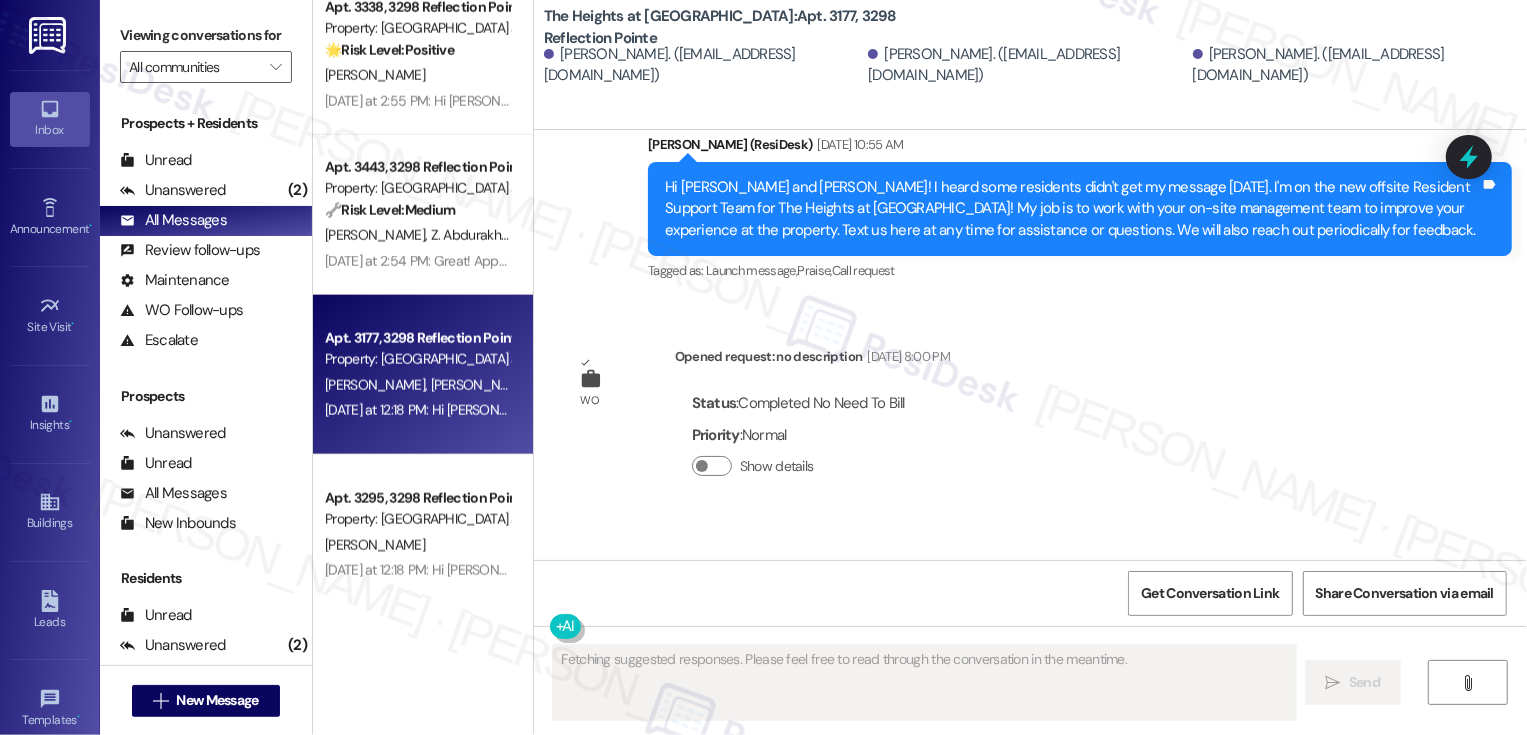 scroll, scrollTop: 559, scrollLeft: 0, axis: vertical 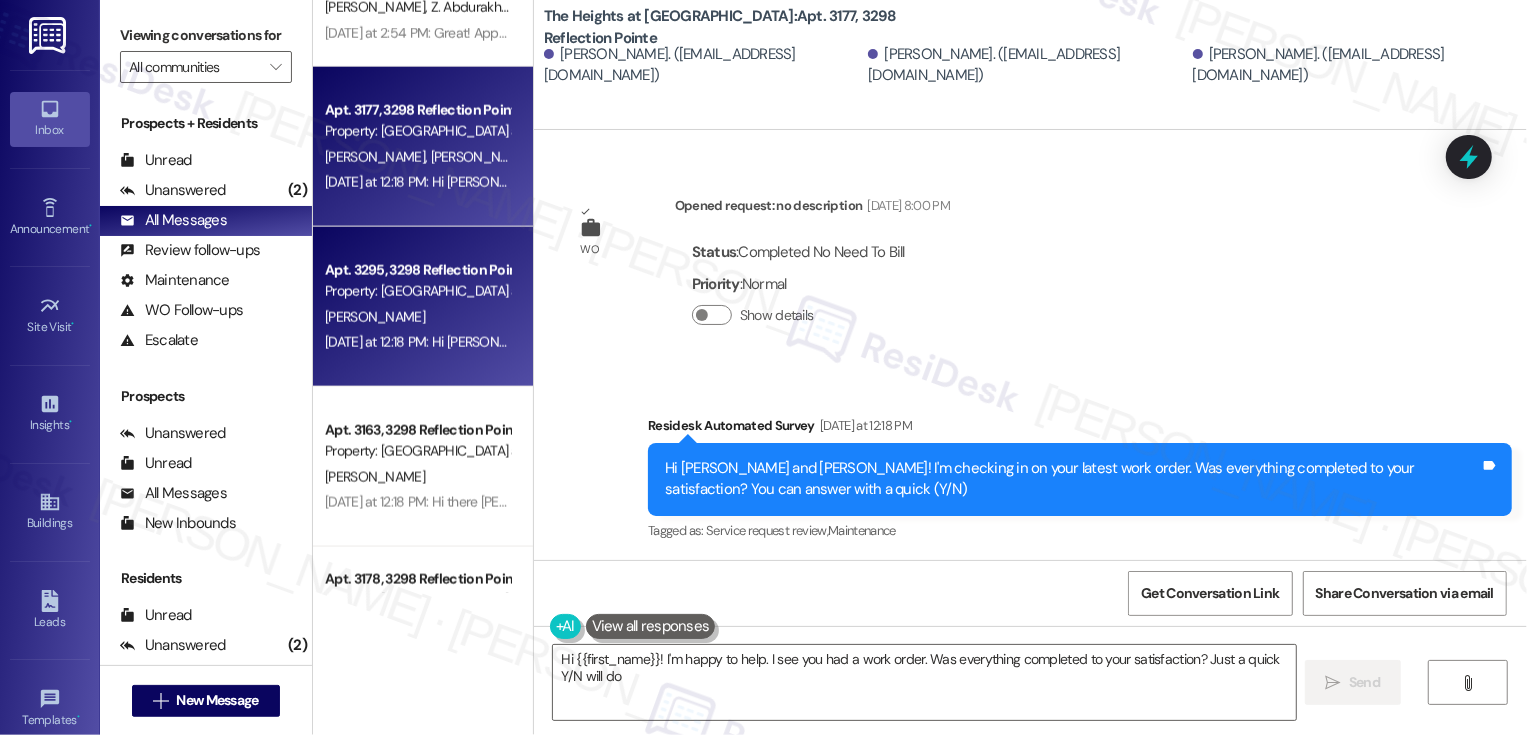 type on "Hi {{first_name}}! I'm happy to help. I see you had a work order. Was everything completed to your satisfaction? Just a quick Y/N will do!" 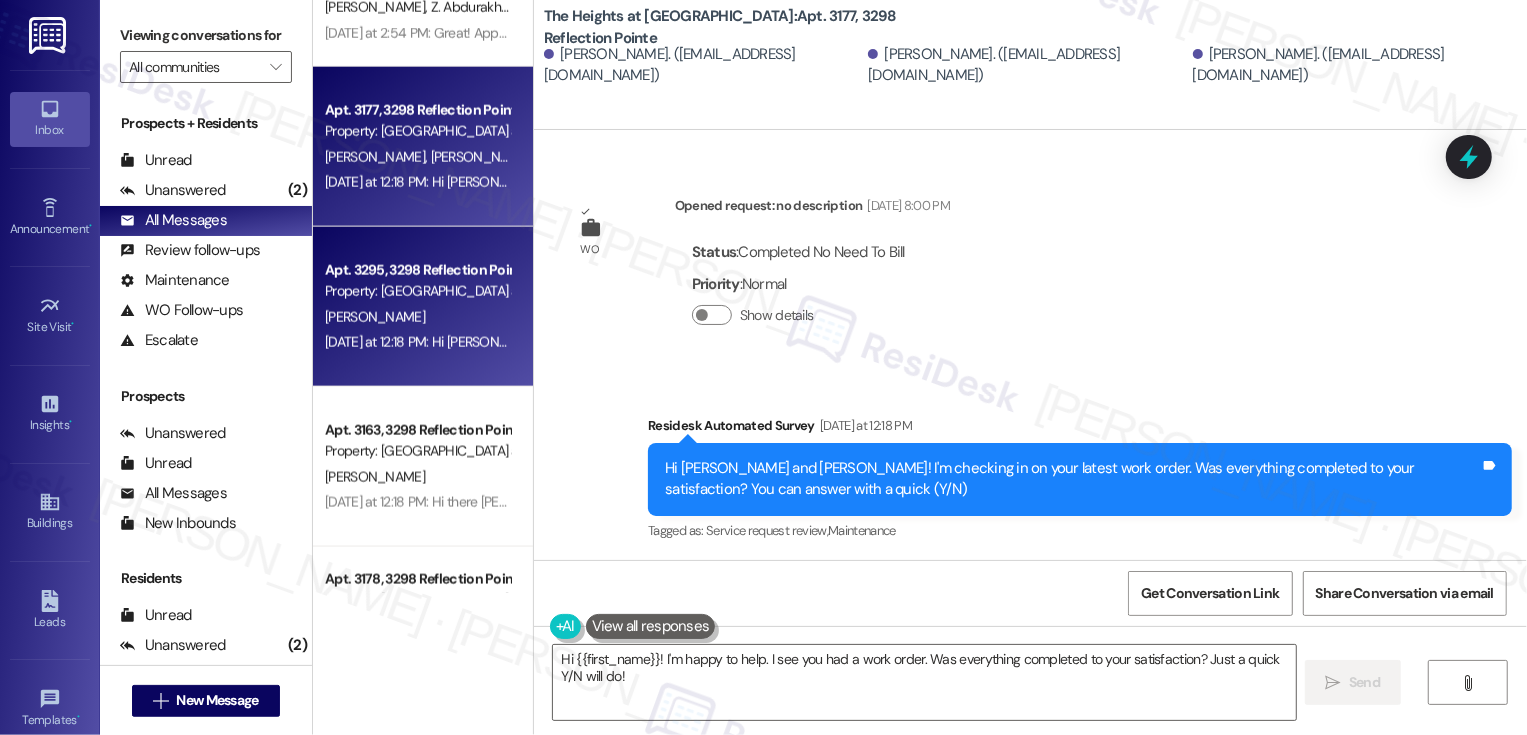 click on "Apt. 3295, 3298 Reflection Pointe Property: [GEOGRAPHIC_DATA] at [GEOGRAPHIC_DATA][PERSON_NAME] [DATE] at 12:18 PM: Hi [PERSON_NAME]! I'm checking in on your latest work order. Was everything completed to your satisfaction? You can answer with a quick (Y/N) [DATE] at 12:18 PM: Hi [PERSON_NAME]! I'm checking in on your latest work order. Was everything completed to your satisfaction? You can answer with a quick (Y/N)" at bounding box center [423, 307] 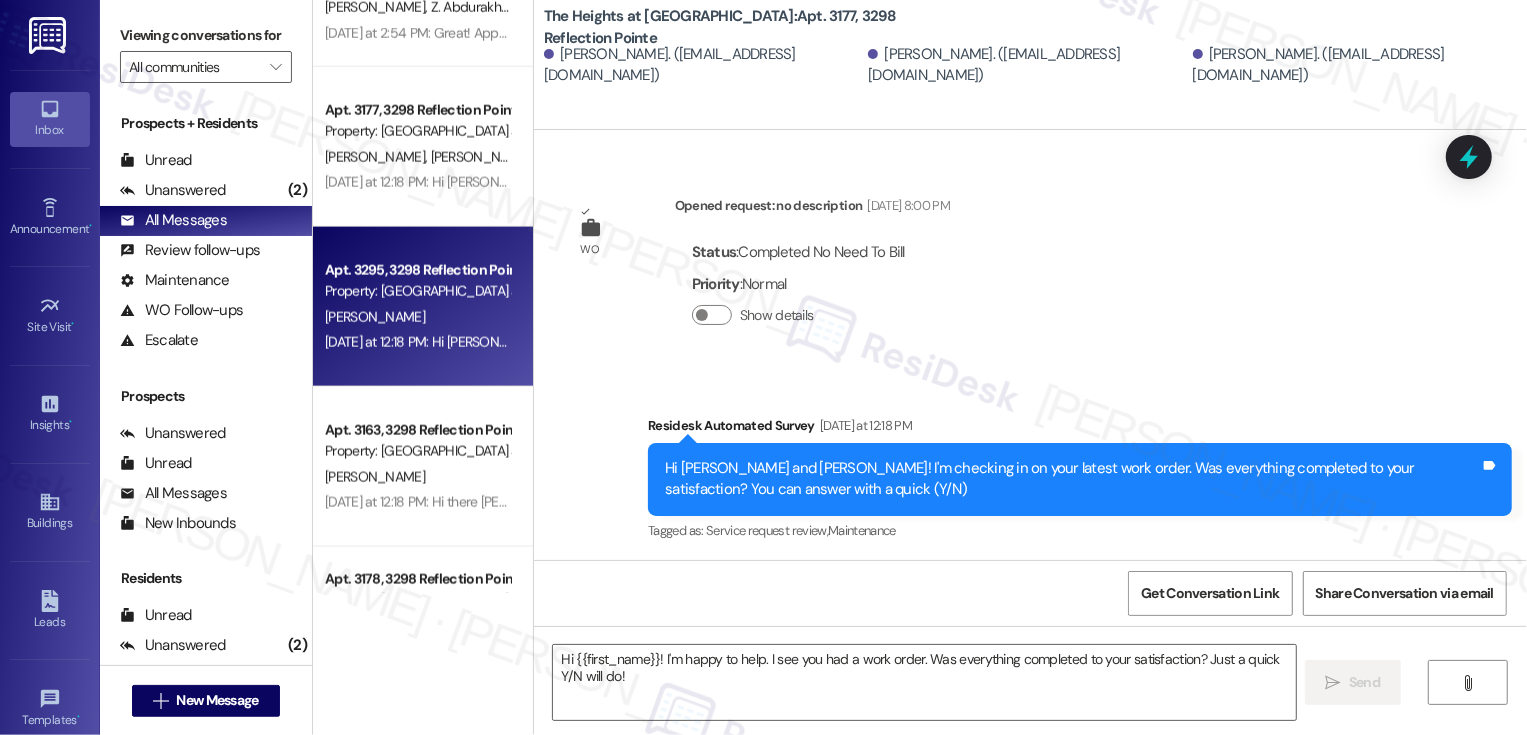 type on "Fetching suggested responses. Please feel free to read through the conversation in the meantime." 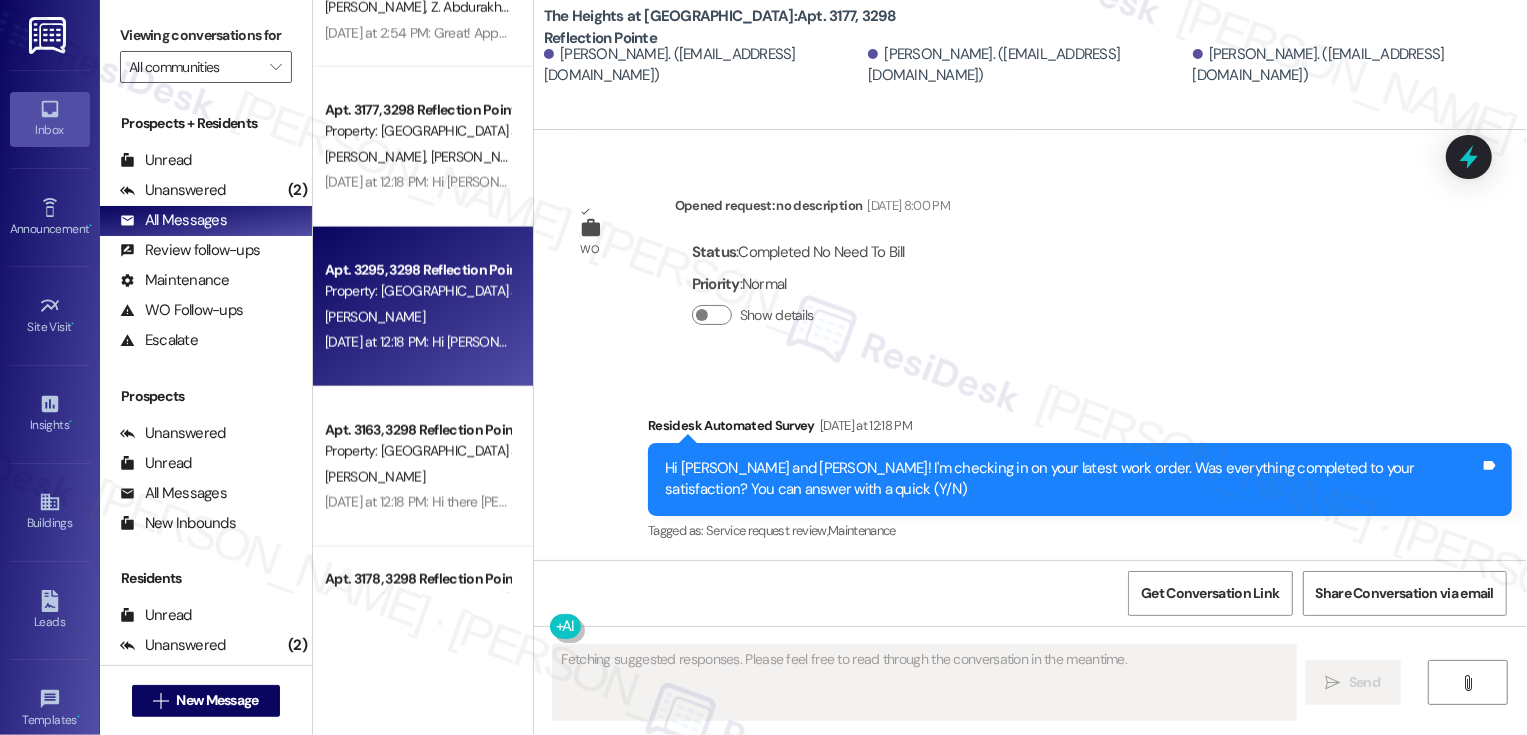 scroll, scrollTop: 598, scrollLeft: 0, axis: vertical 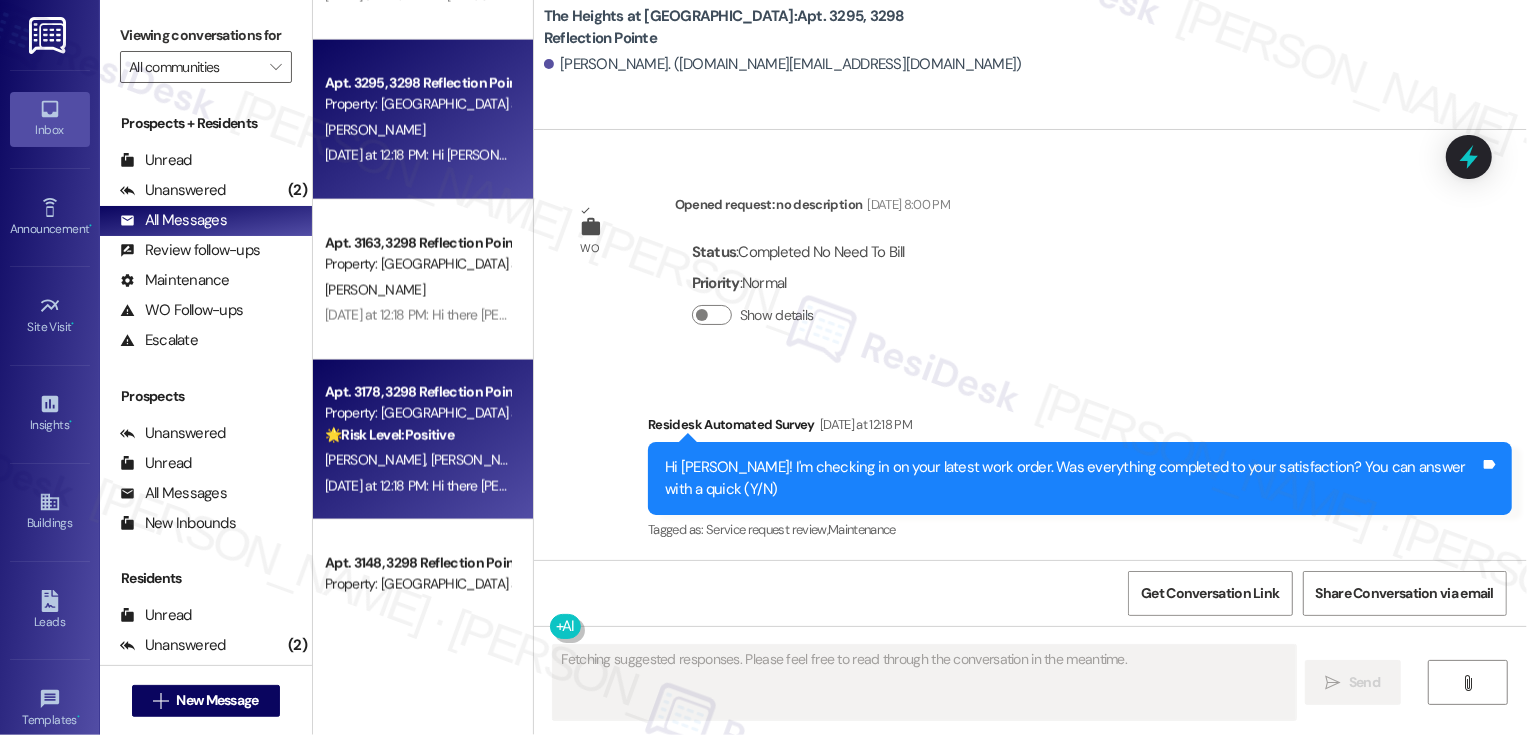 click on "Apt. 3178, 3298 Reflection Pointe Property: [GEOGRAPHIC_DATA] at [GEOGRAPHIC_DATA] 🌟  Risk Level:  Positive The resident is responding positively to the introductory message from the Resident Support Team. This indicates positive engagement and an opportunity for relationship building. [PERSON_NAME] [PERSON_NAME] [DATE] at 12:18 PM: Hi there [PERSON_NAME] and [PERSON_NAME]! I just wanted to check in and ask if you are happy with your home.  Feel free to answer with a quick (y/n) [DATE] at 12:18 PM: Hi there [PERSON_NAME] and [PERSON_NAME]! I just wanted to check in and ask if you are happy with your home.  Feel free to answer with a quick (y/n)" at bounding box center [423, 440] 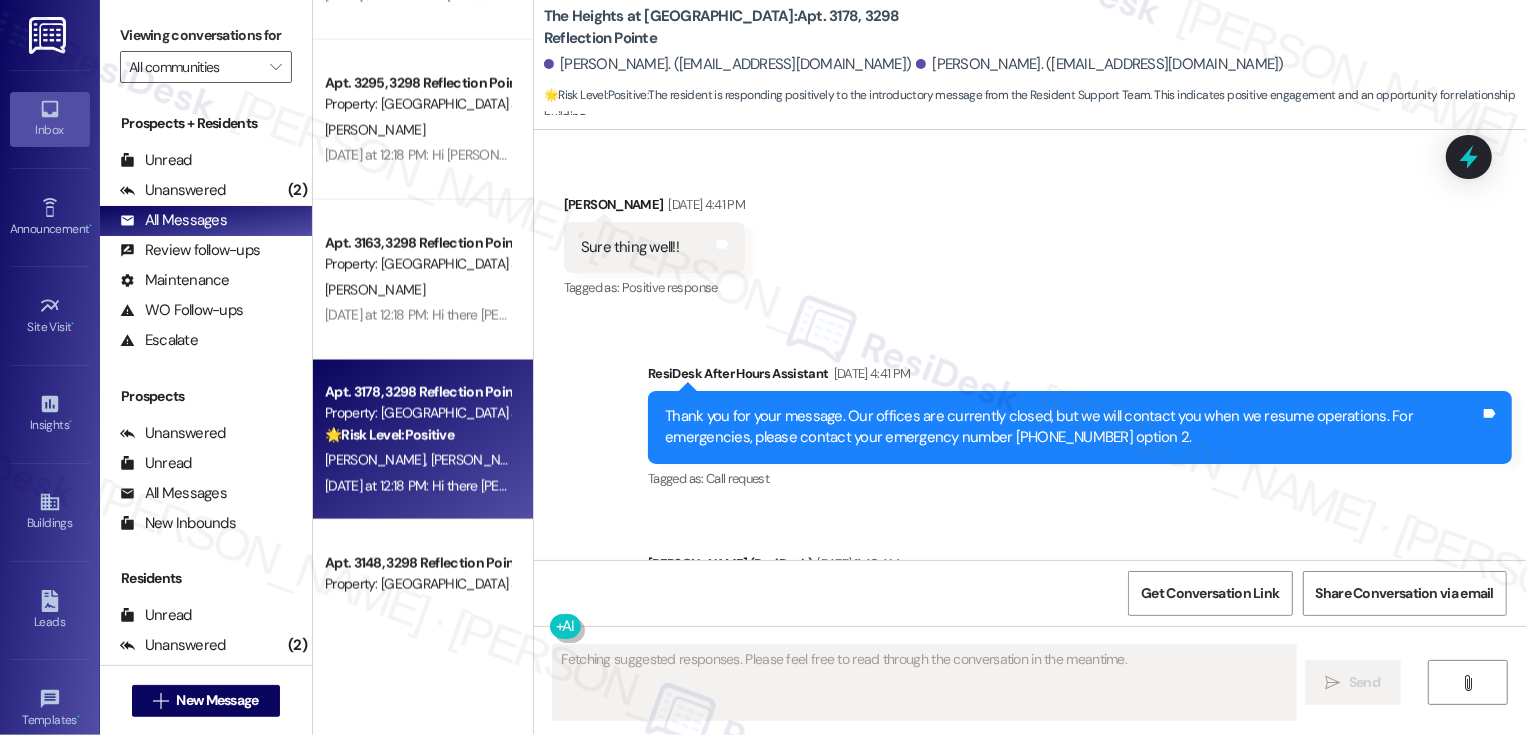 scroll, scrollTop: 885, scrollLeft: 0, axis: vertical 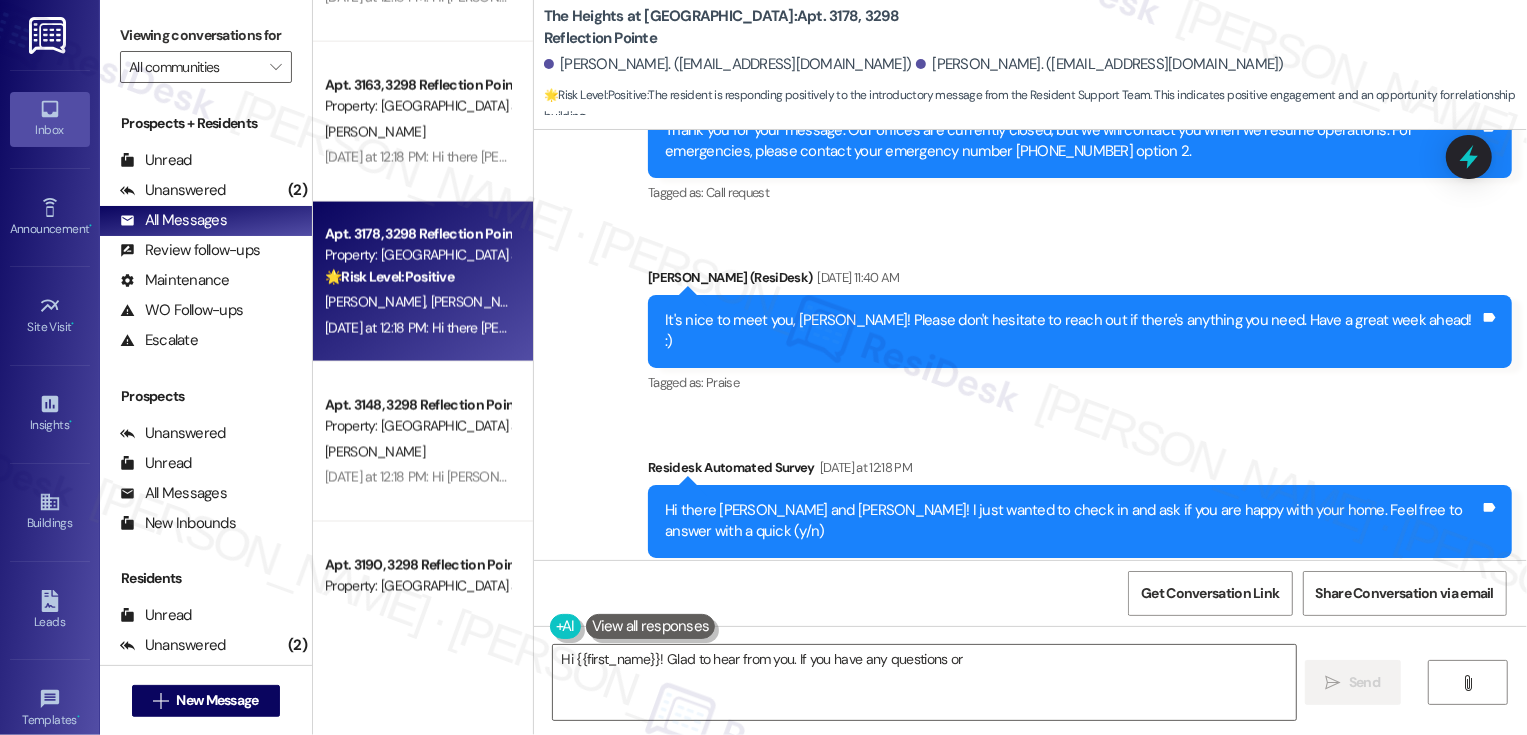 type on "Hi {{first_name}}! Glad to hear from you. If you have any questions or need" 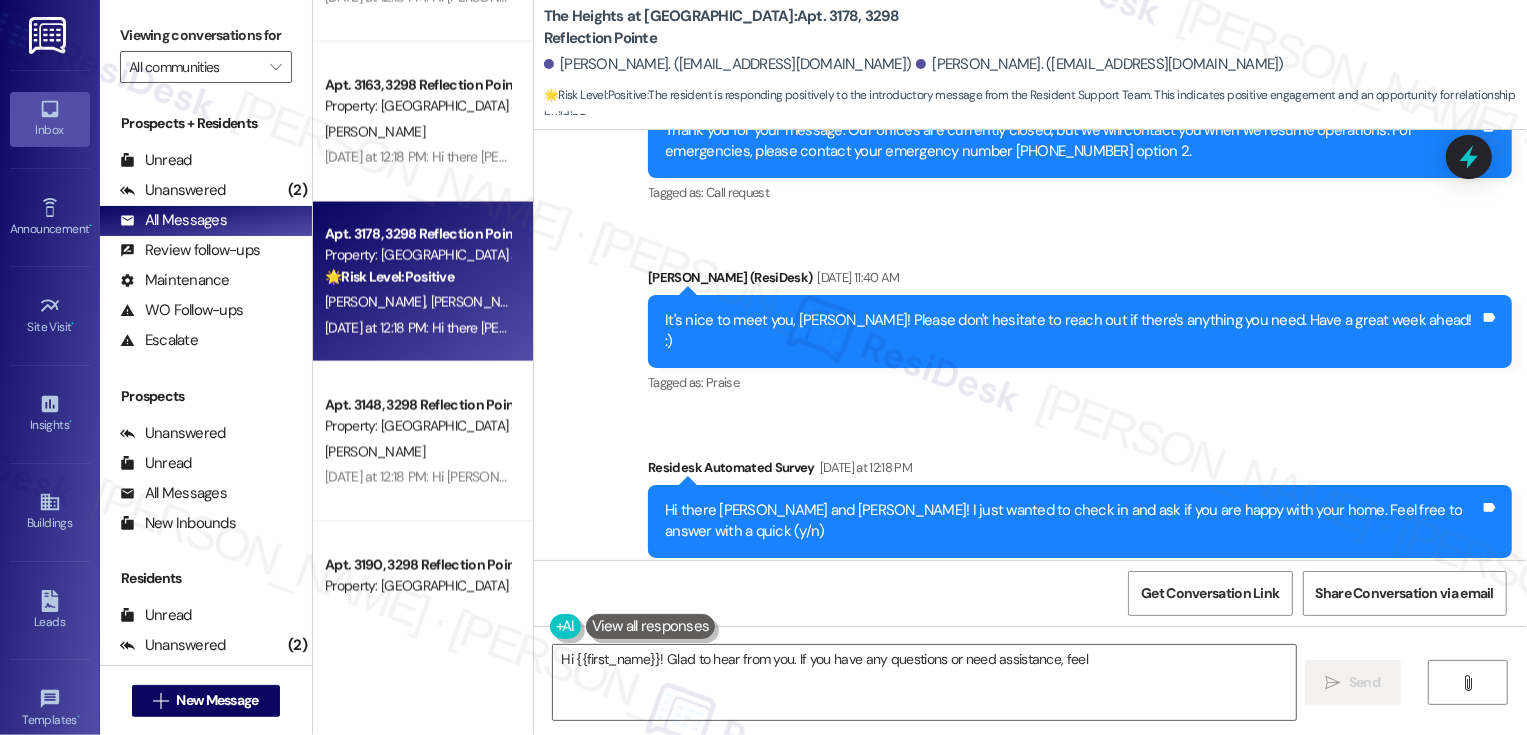 click on "[PERSON_NAME]" at bounding box center [417, 452] 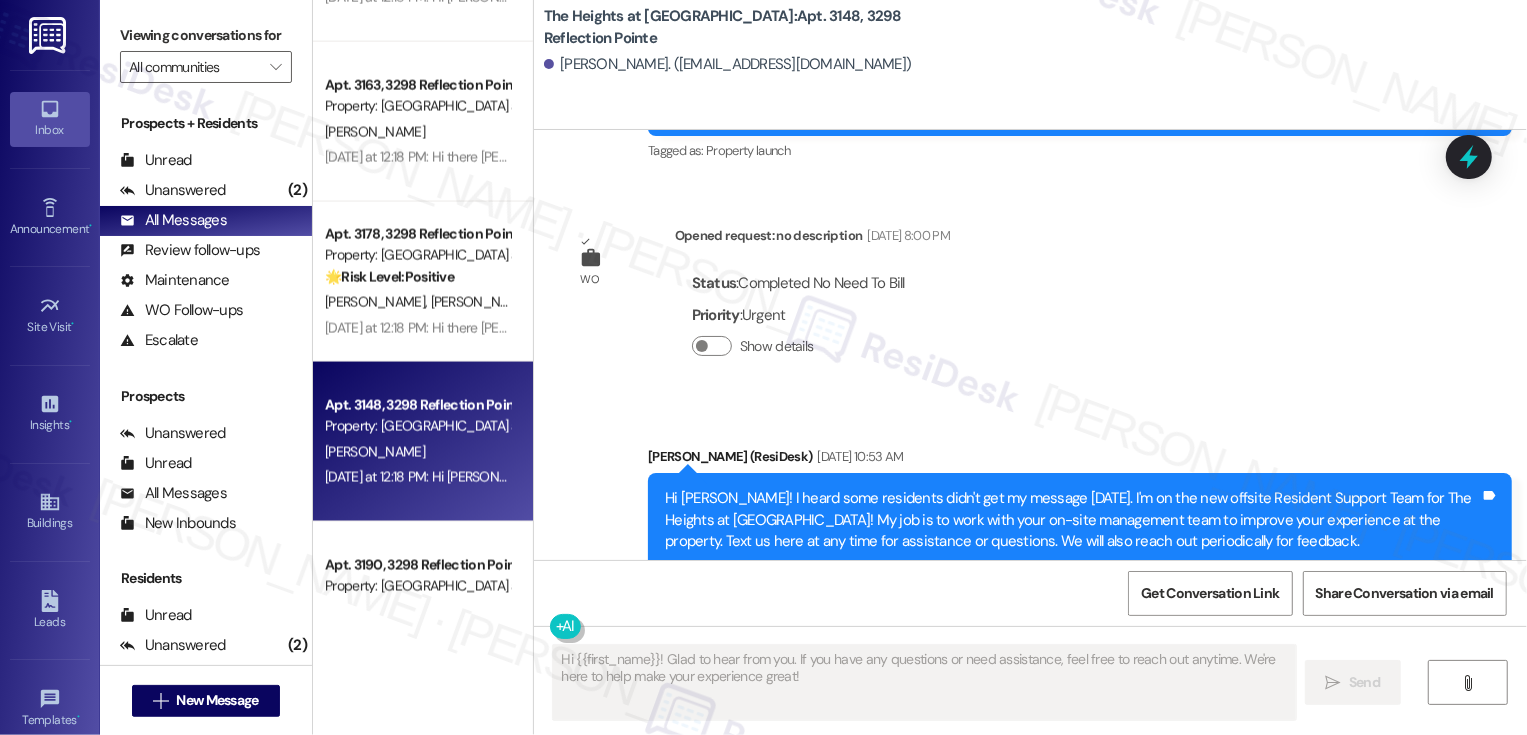 scroll, scrollTop: 819, scrollLeft: 0, axis: vertical 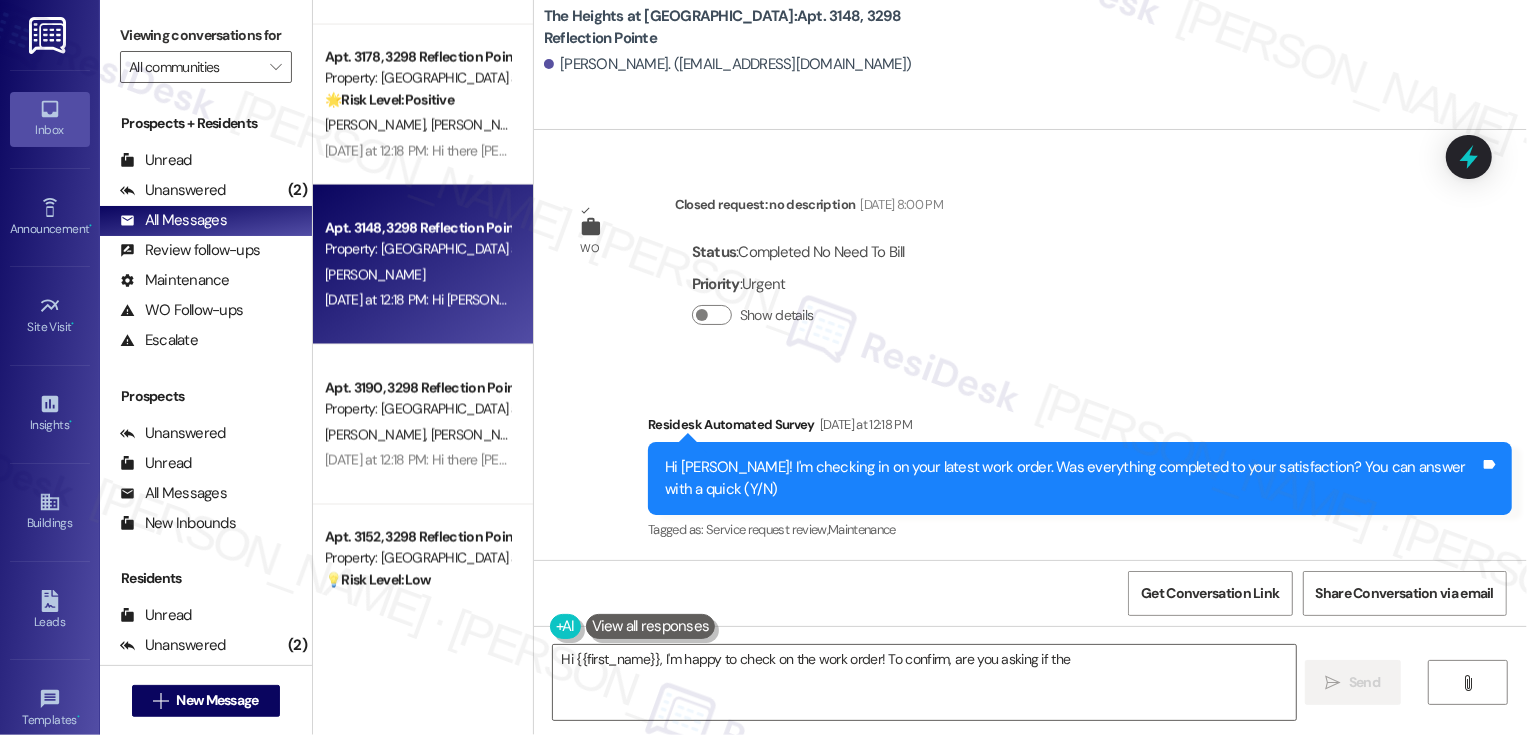 type on "Hi {{first_name}}, I'm happy to check on the work order! To confirm, are you asking if the latest" 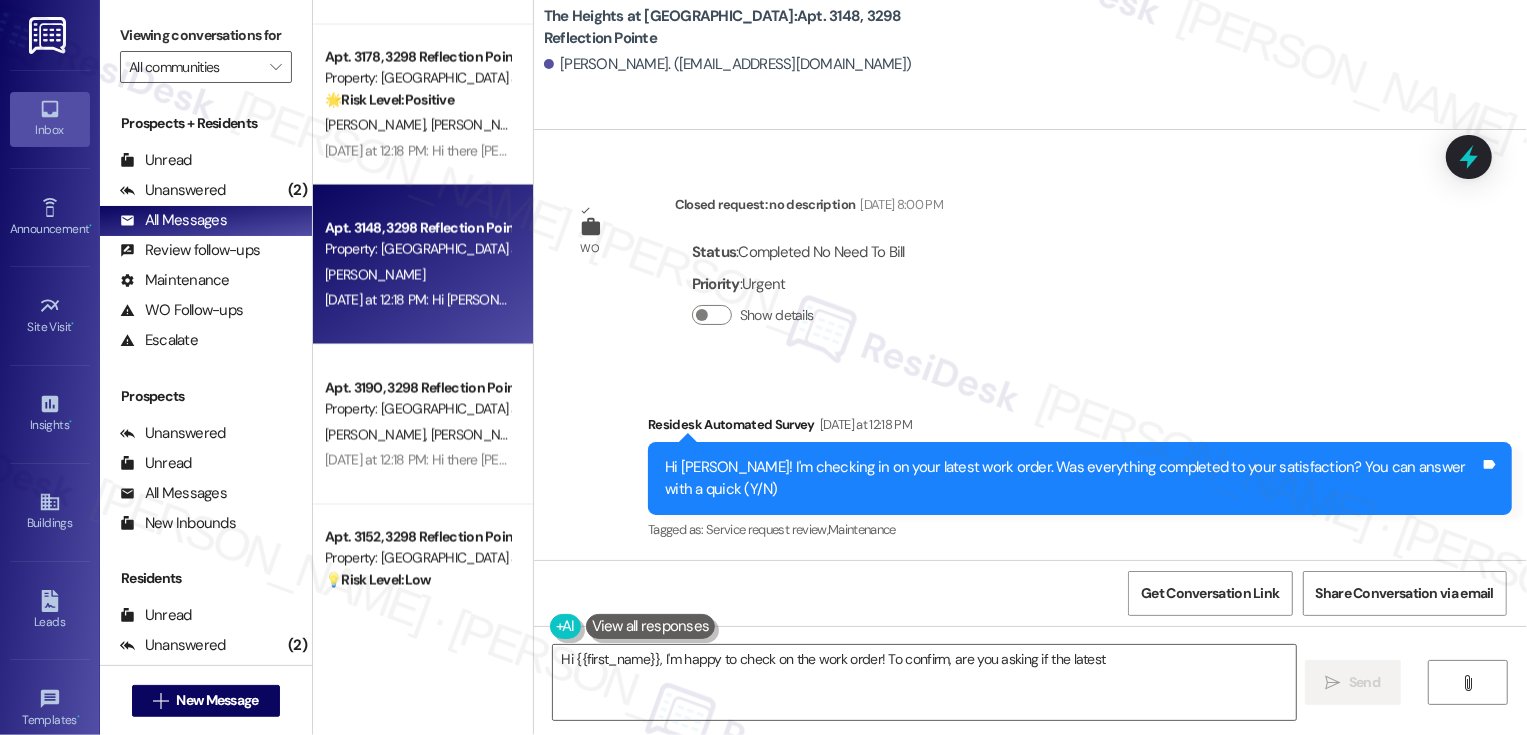 click on "Apt. 3152, 3298 Reflection Pointe Property: [GEOGRAPHIC_DATA] at [GEOGRAPHIC_DATA] 💡  Risk Level:  Low The resident is asking a non-essential question about access to the fitness center. [PERSON_NAME] [PERSON_NAME] [DATE] 8:26 PM: Thank you for your message. Our offices are currently closed, but we will contact you when we resume operations. For emergencies, please contact your emergency number [PHONE_NUMBER] option 2. [DATE] 8:26 PM: Thank you for your message. Our offices are currently closed, but we will contact you when we resume operations. For emergencies, please contact your emergency number [PHONE_NUMBER] option 2." at bounding box center [423, 585] 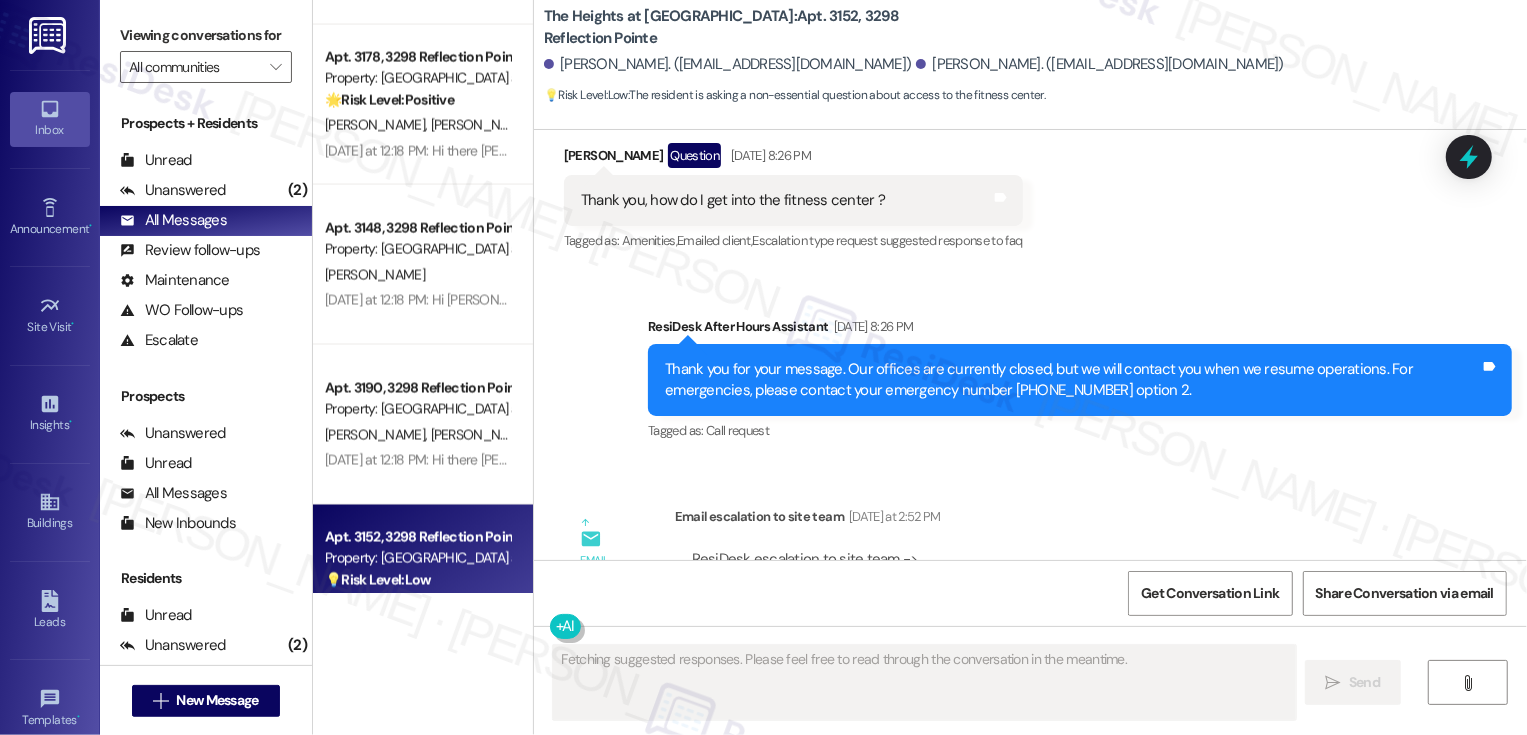 scroll, scrollTop: 3138, scrollLeft: 0, axis: vertical 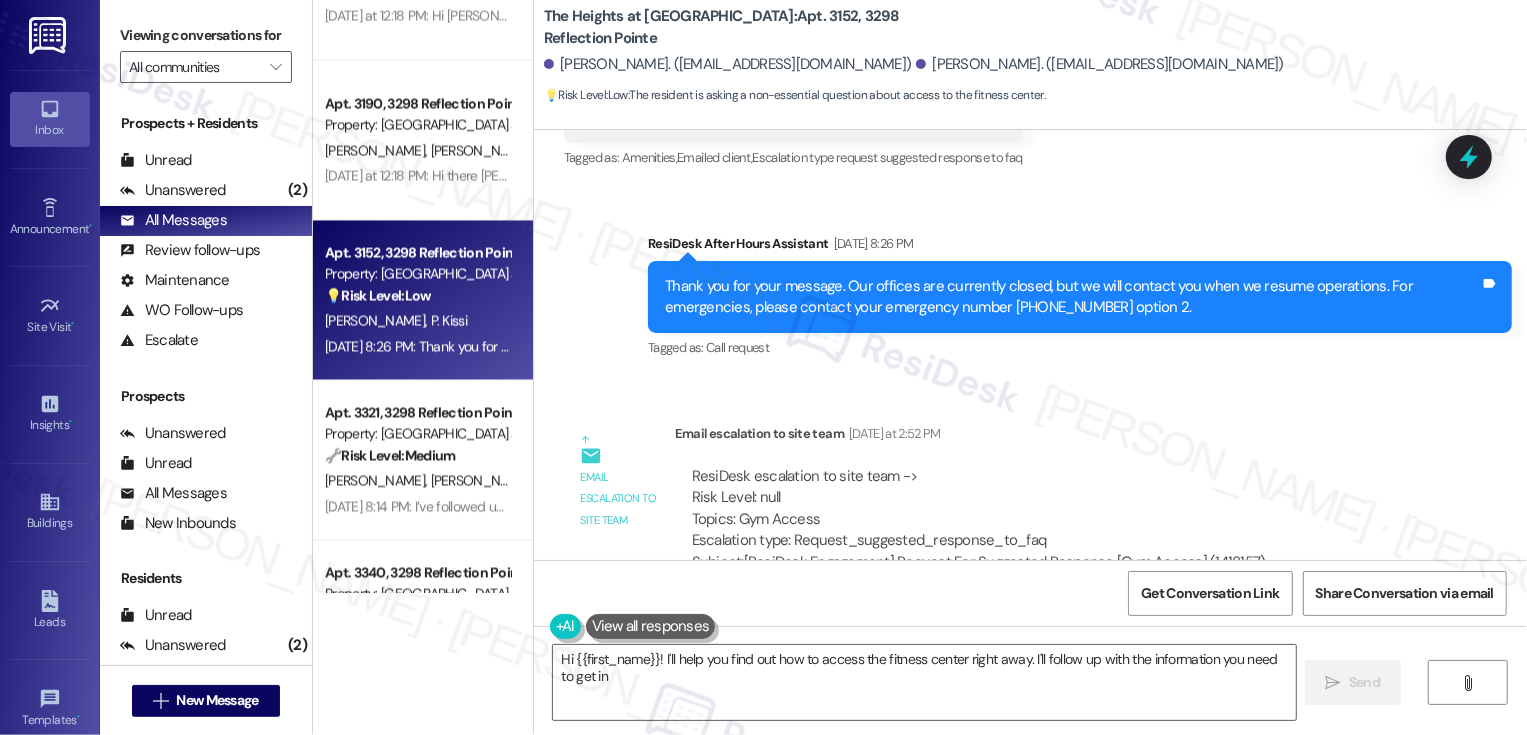 type on "Hi {{first_name}}! I'll help you find out how to access the fitness center right away. I'll follow up with the information you need to get in!" 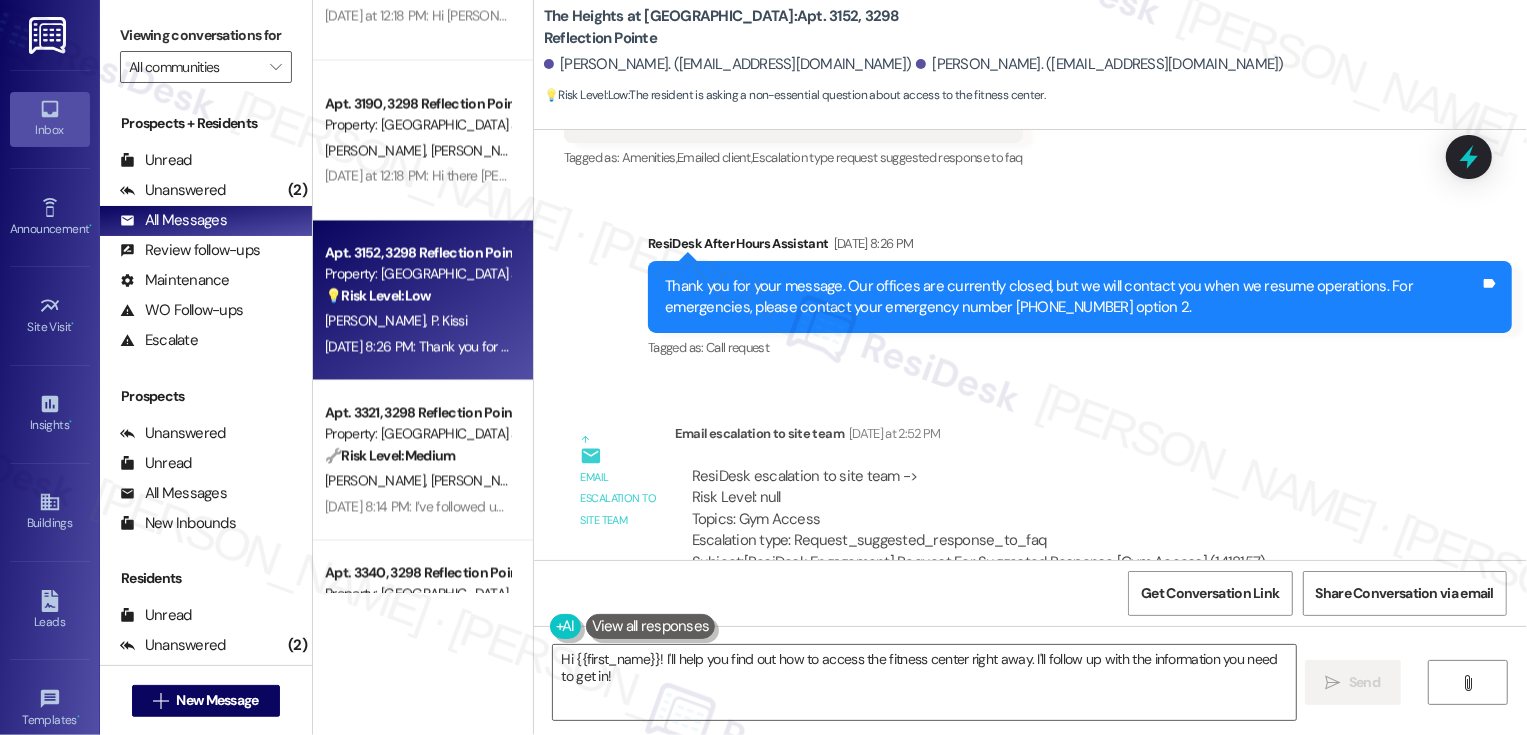 click on "Property: [GEOGRAPHIC_DATA] at [GEOGRAPHIC_DATA]" at bounding box center [417, 433] 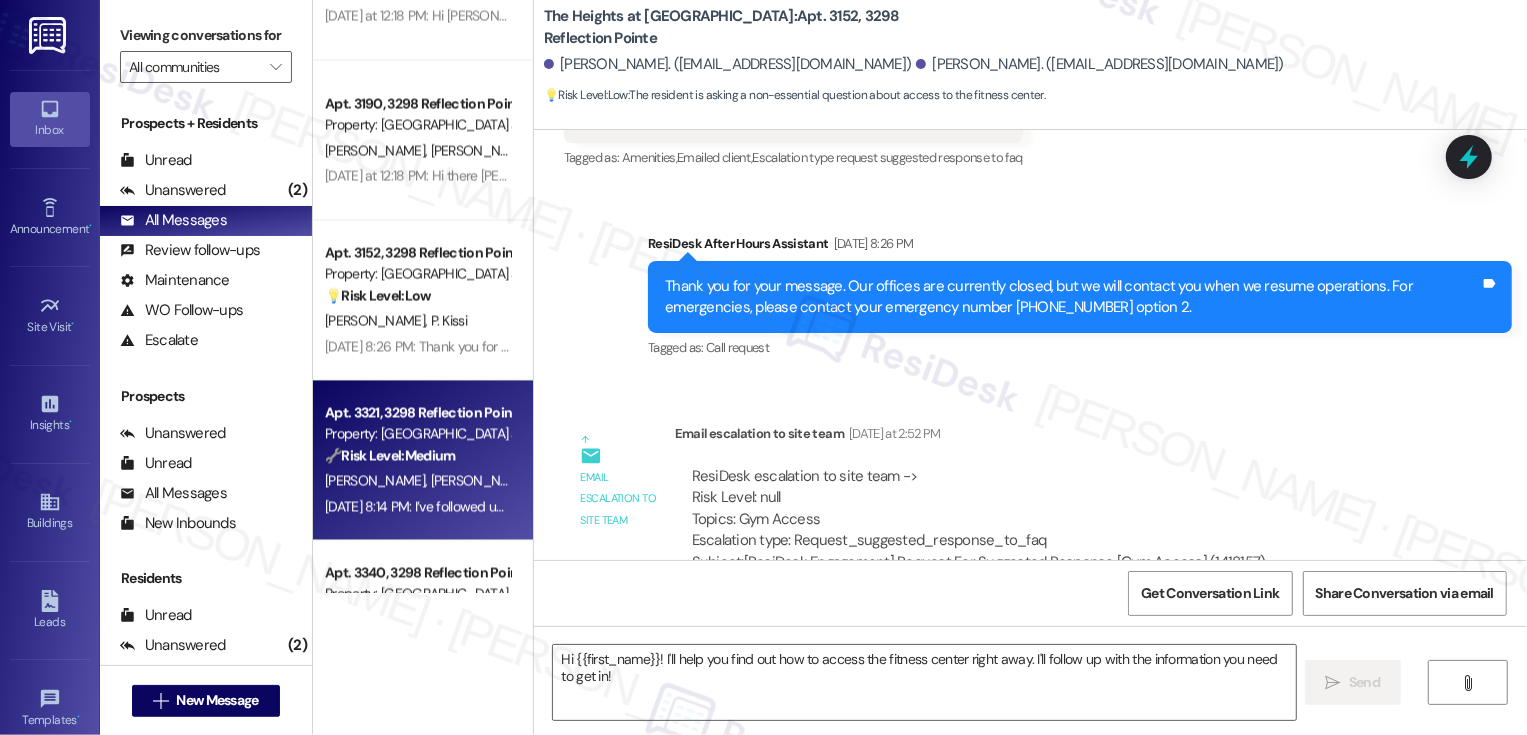 type on "Fetching suggested responses. Please feel free to read through the conversation in the meantime." 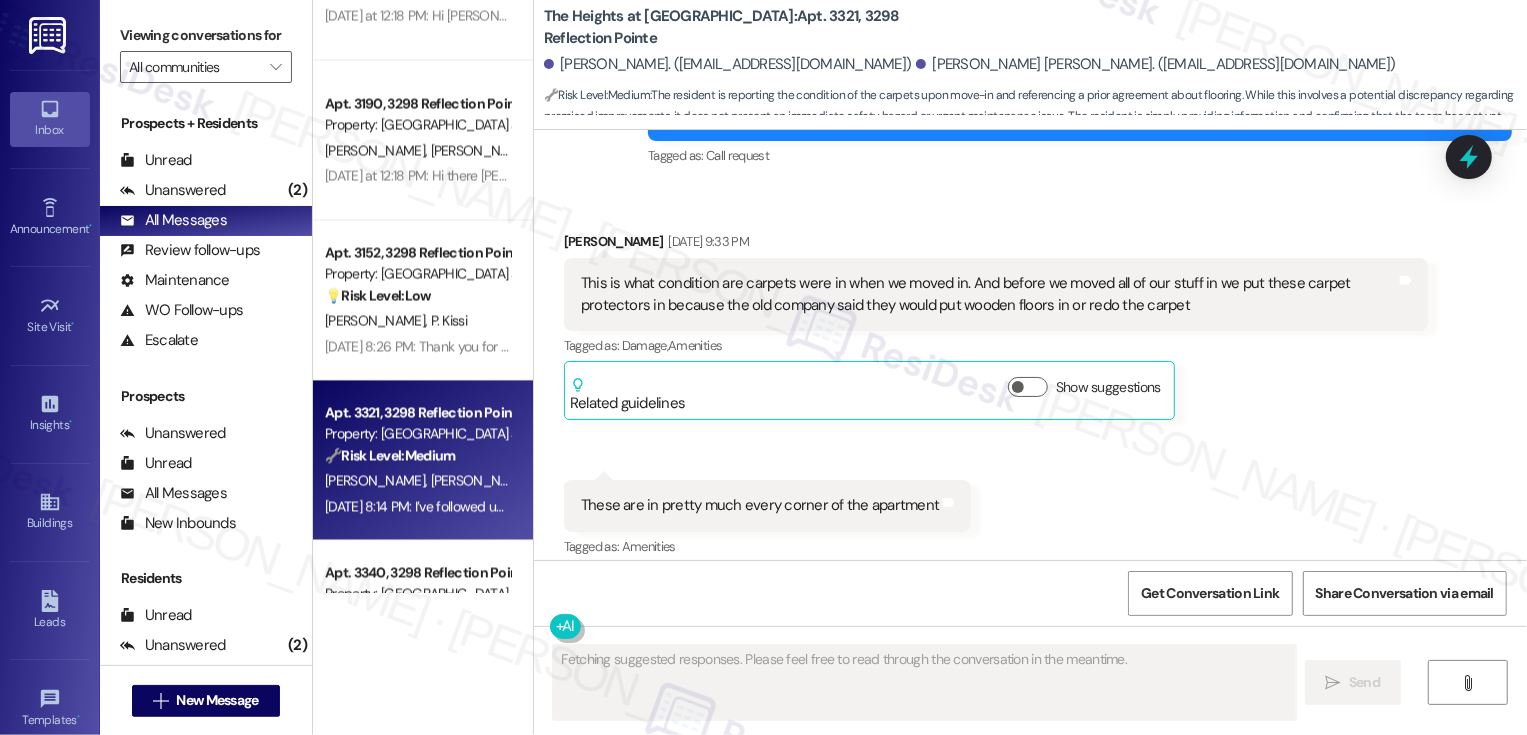 scroll, scrollTop: 5482, scrollLeft: 0, axis: vertical 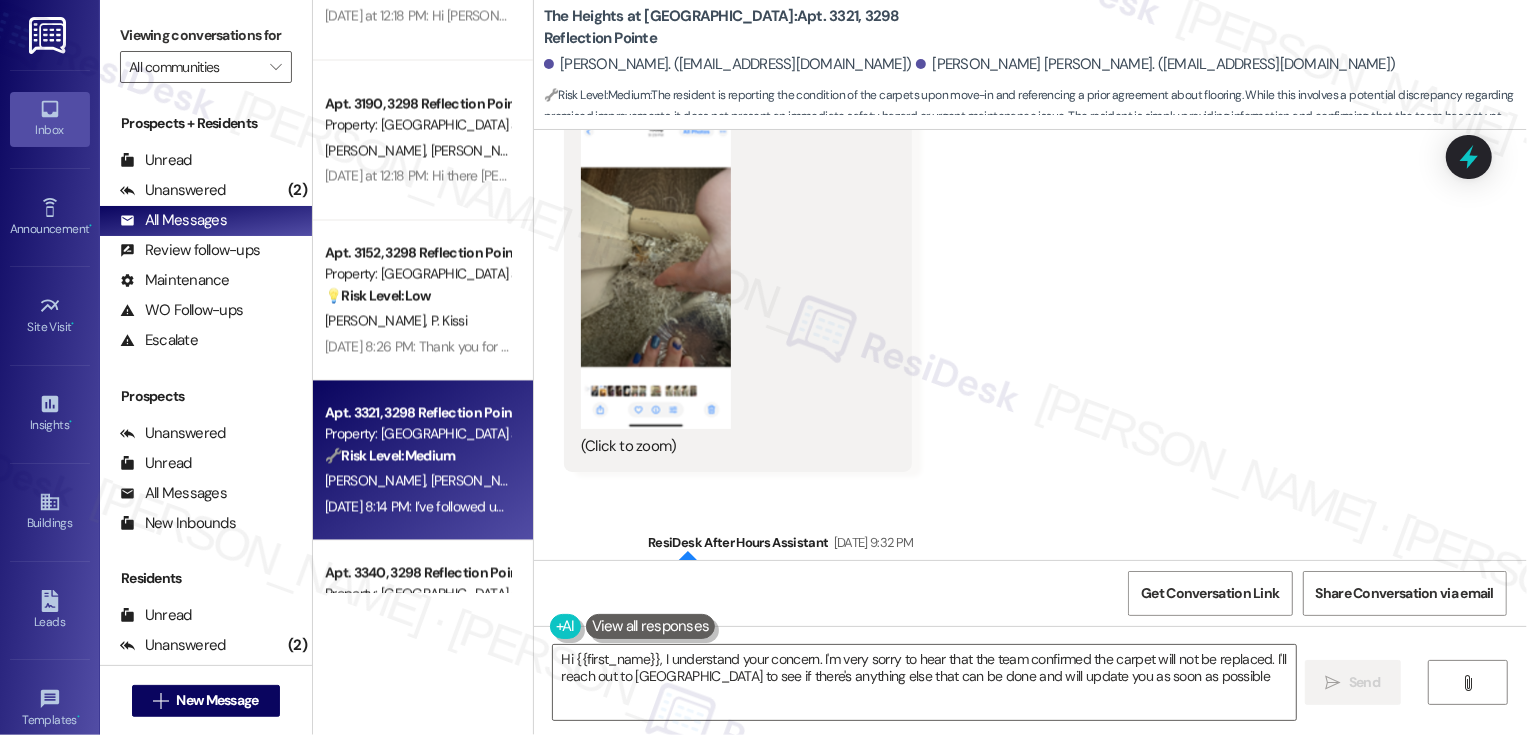 type on "Hi {{first_name}}, I understand your concern. I'm very sorry to hear that the team confirmed the carpet will not be replaced. I'll reach out to [GEOGRAPHIC_DATA] to see if there's anything else that can be done and will update you as soon as possible." 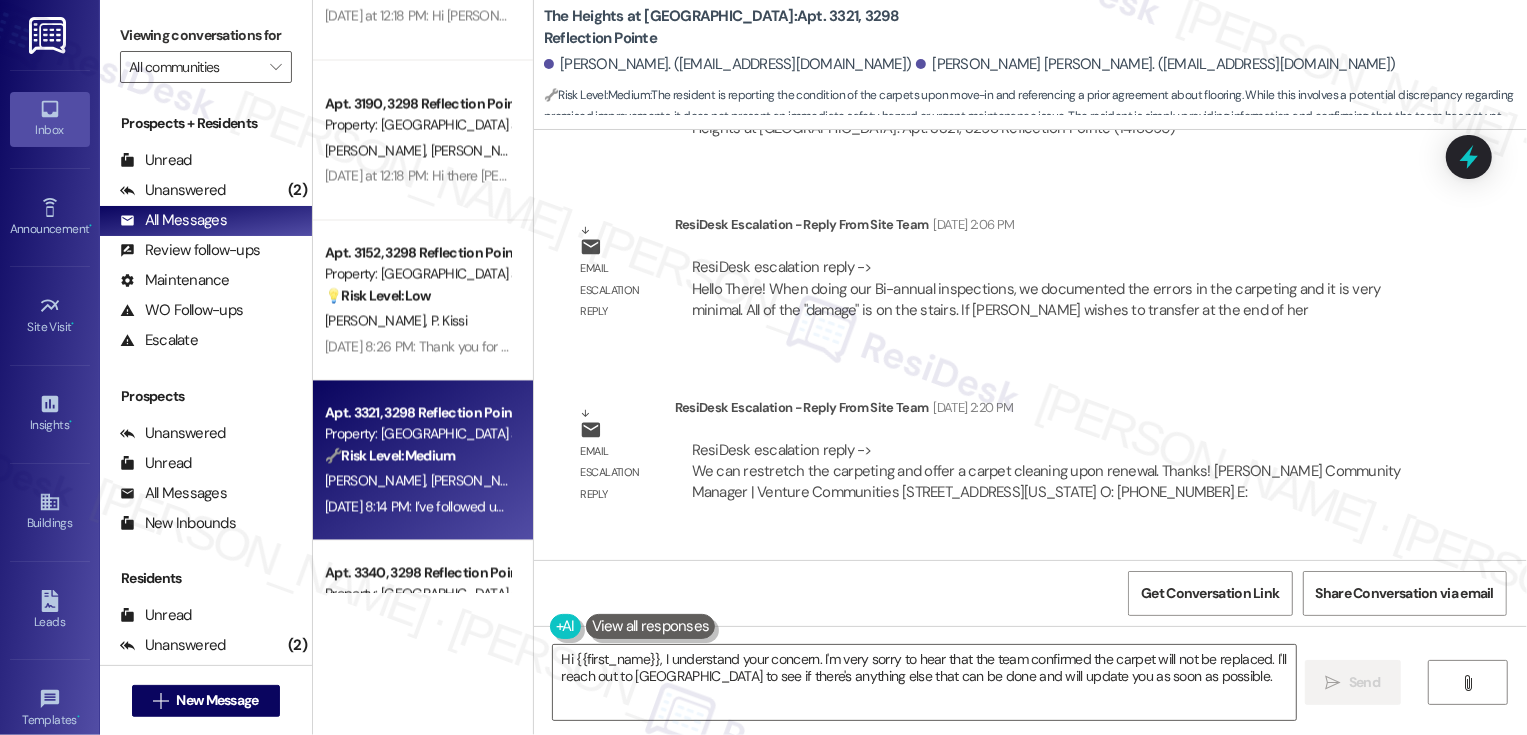 scroll, scrollTop: 1603, scrollLeft: 0, axis: vertical 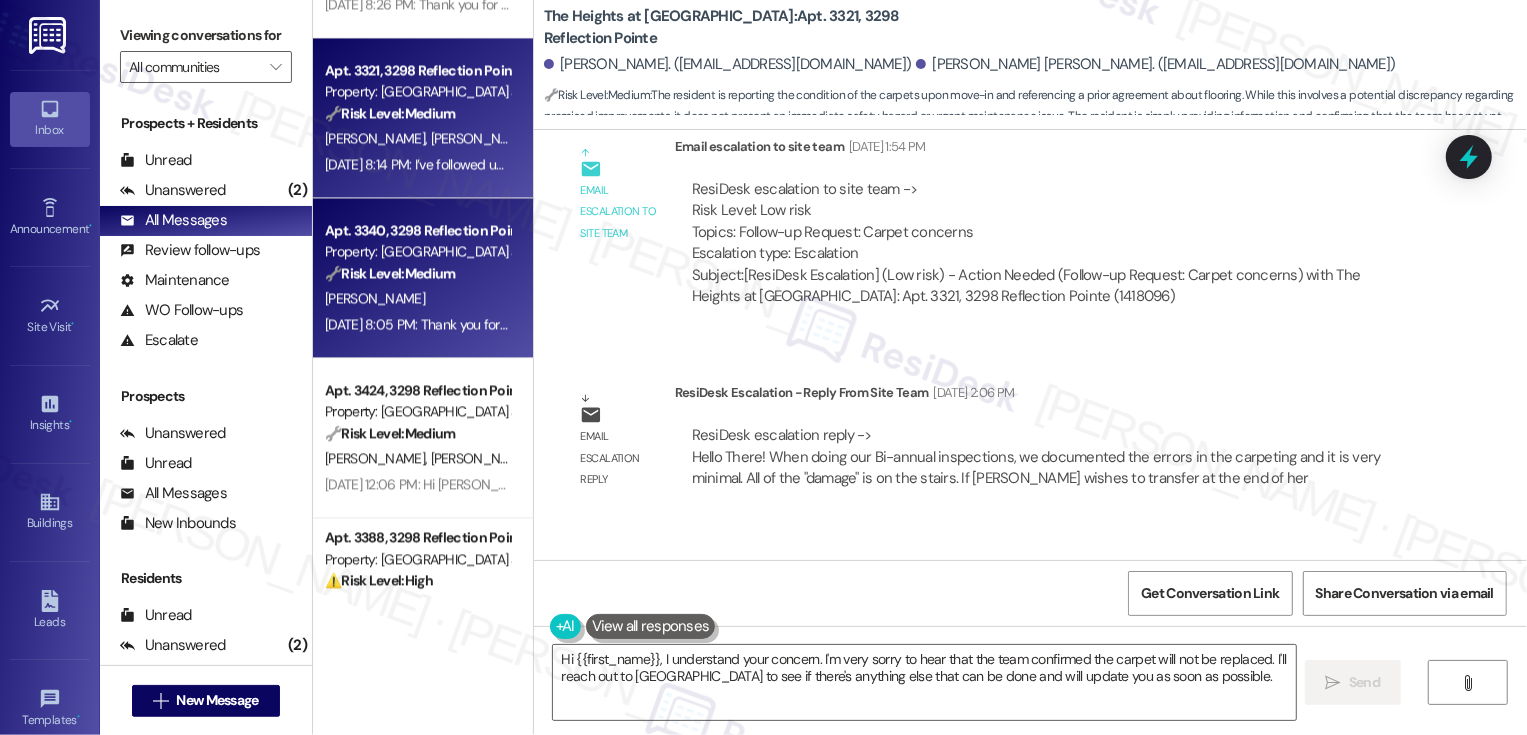click on "Apt. 3340, 3298 Reflection Pointe Property: [GEOGRAPHIC_DATA] at [GEOGRAPHIC_DATA] 🔧  Risk Level:  Medium The resident is reporting a noise complaint (fireworks). While disruptive, it is a one-time occurrence and does not indicate an immediate threat or lease violation. The resident has already contacted the office, and the issue is being addressed. [PERSON_NAME] [DATE] 8:05 PM: Thank you for confirming this was the first occurrence. I have reported the incident to the team as well. [DATE] 8:05 PM: Thank you for confirming this was the first occurrence. I have reported the incident to the team as well." at bounding box center [423, 278] 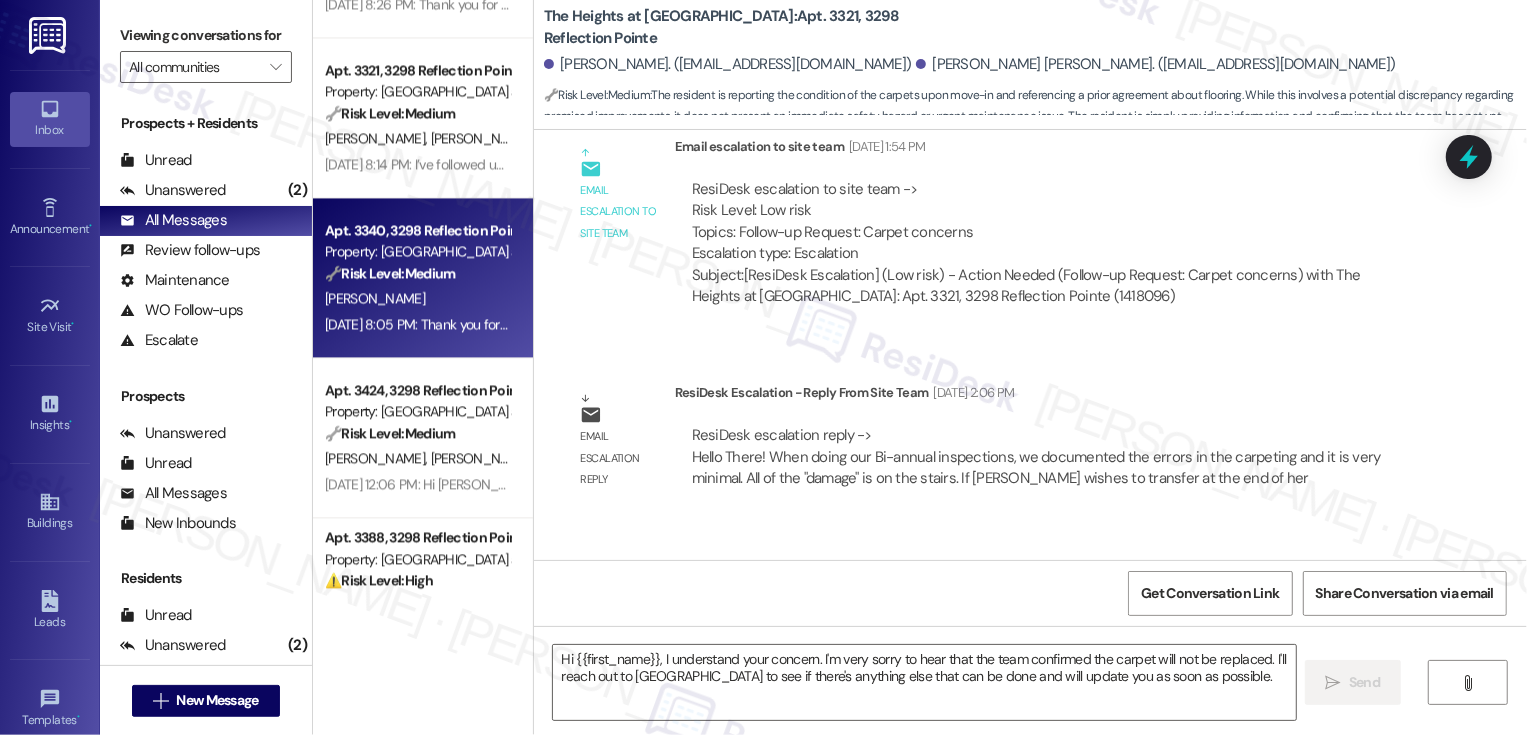 type on "Fetching suggested responses. Please feel free to read through the conversation in the meantime." 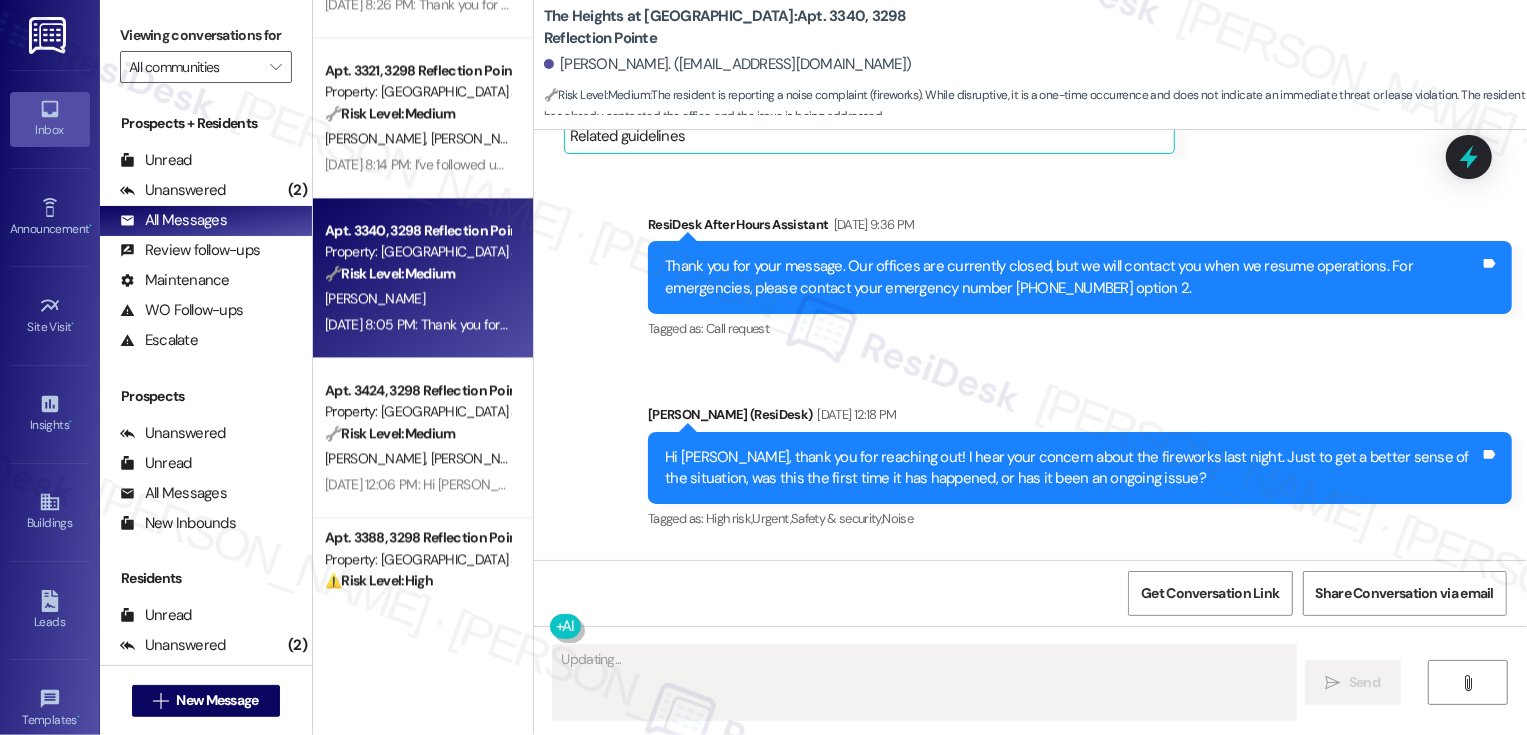 scroll, scrollTop: 0, scrollLeft: 0, axis: both 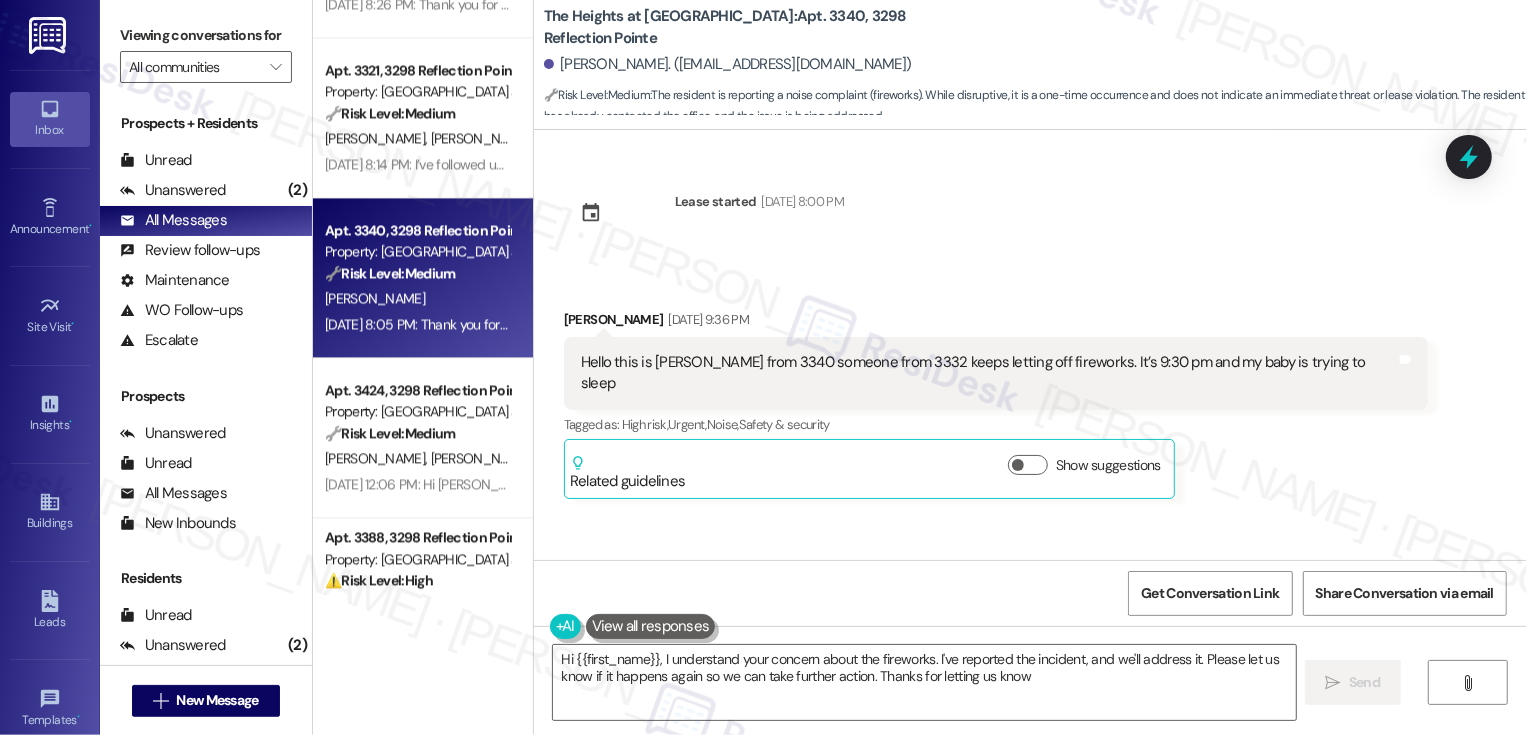 type on "Hi {{first_name}}, I understand your concern about the fireworks. I've reported the incident, and we'll address it. Please let us know if it happens again so we can take further action. Thanks for letting us know!" 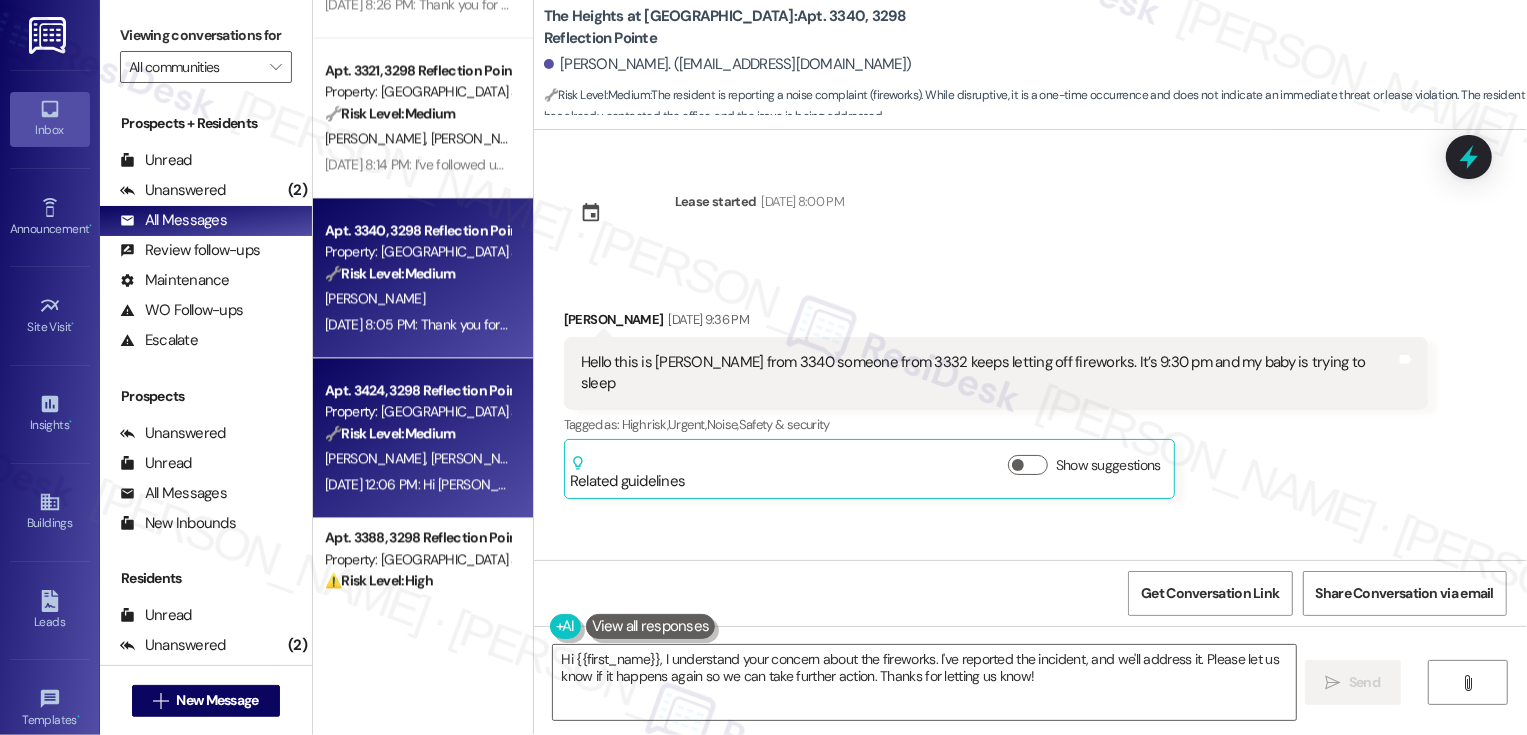 click on "[PERSON_NAME] [PERSON_NAME]" at bounding box center (417, 458) 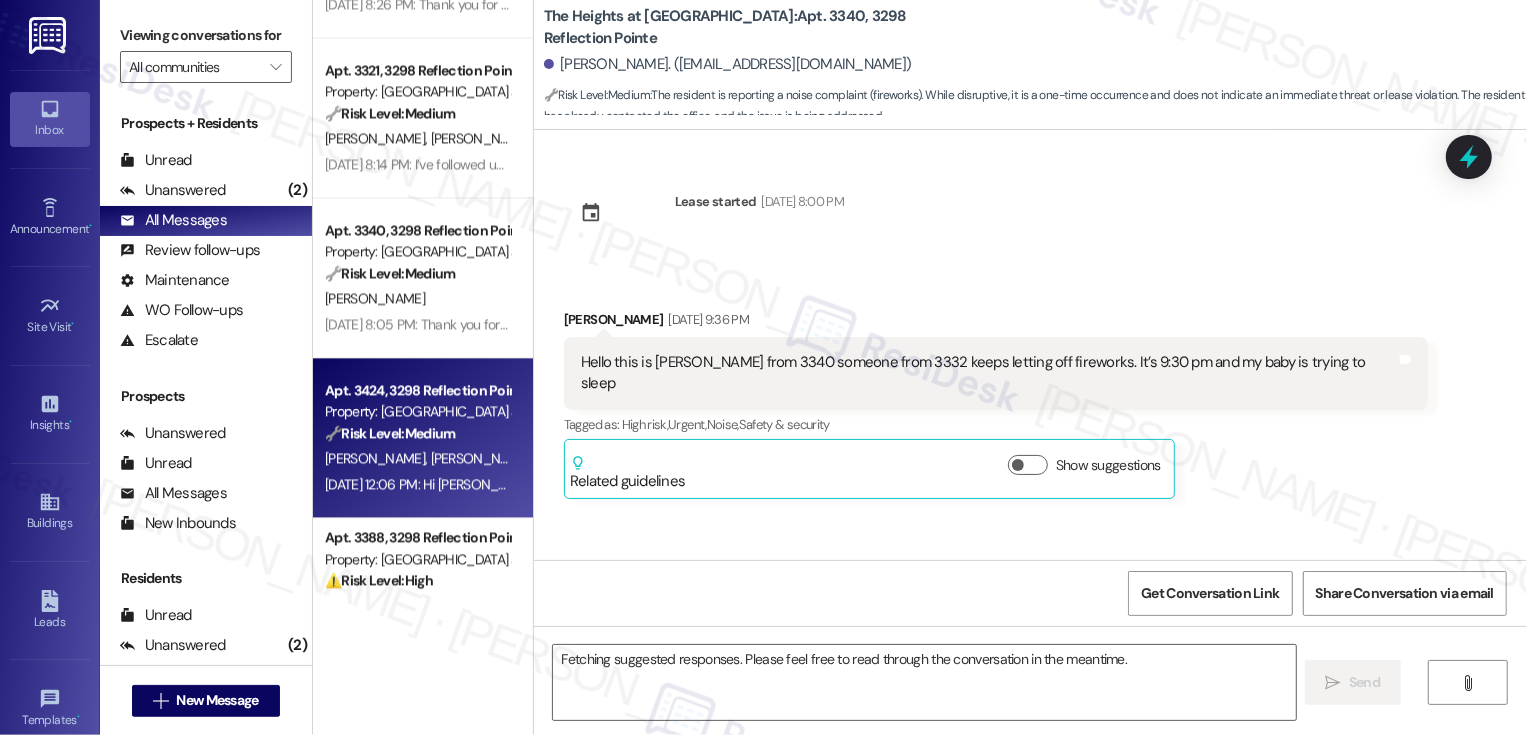 click on "[PERSON_NAME] [PERSON_NAME]" at bounding box center [417, 458] 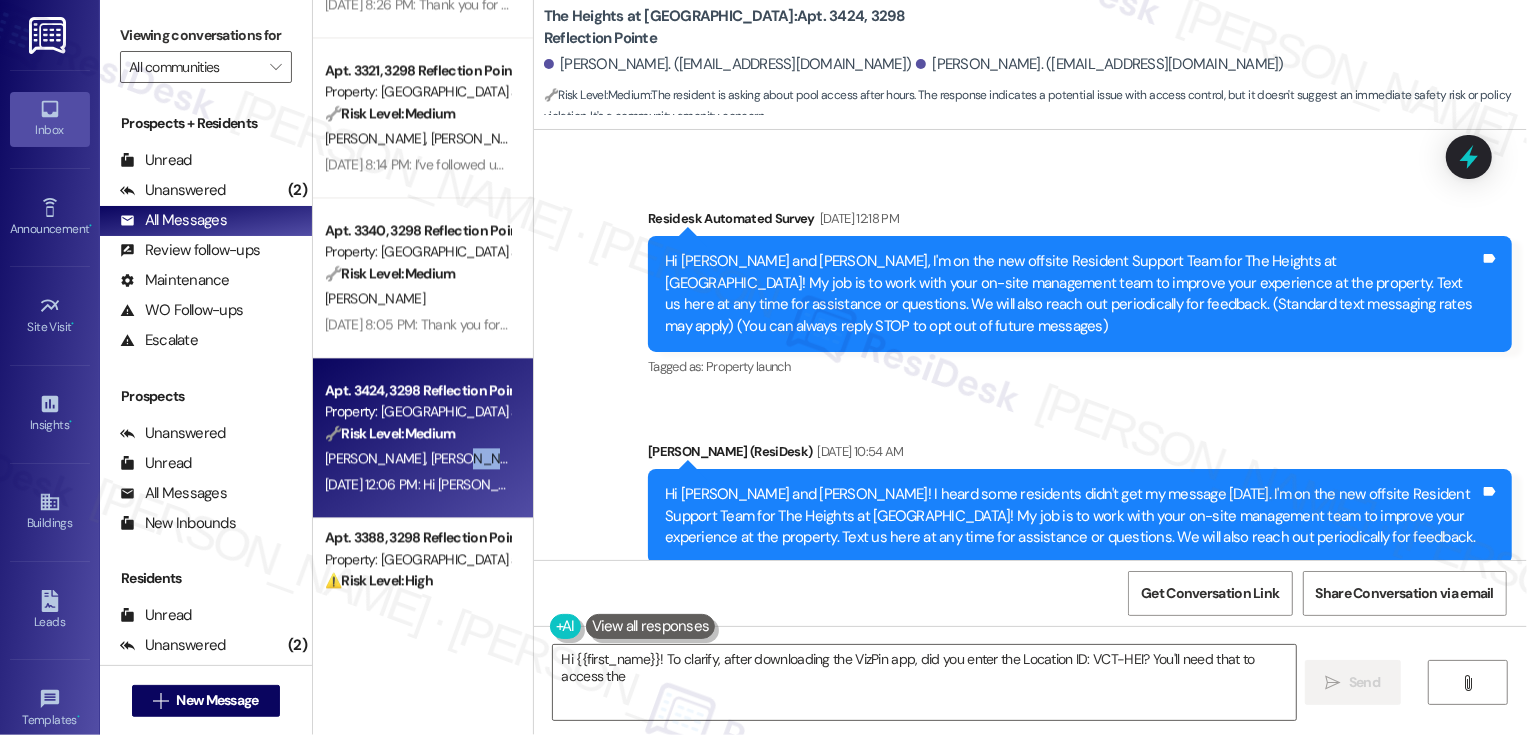 scroll, scrollTop: 483, scrollLeft: 0, axis: vertical 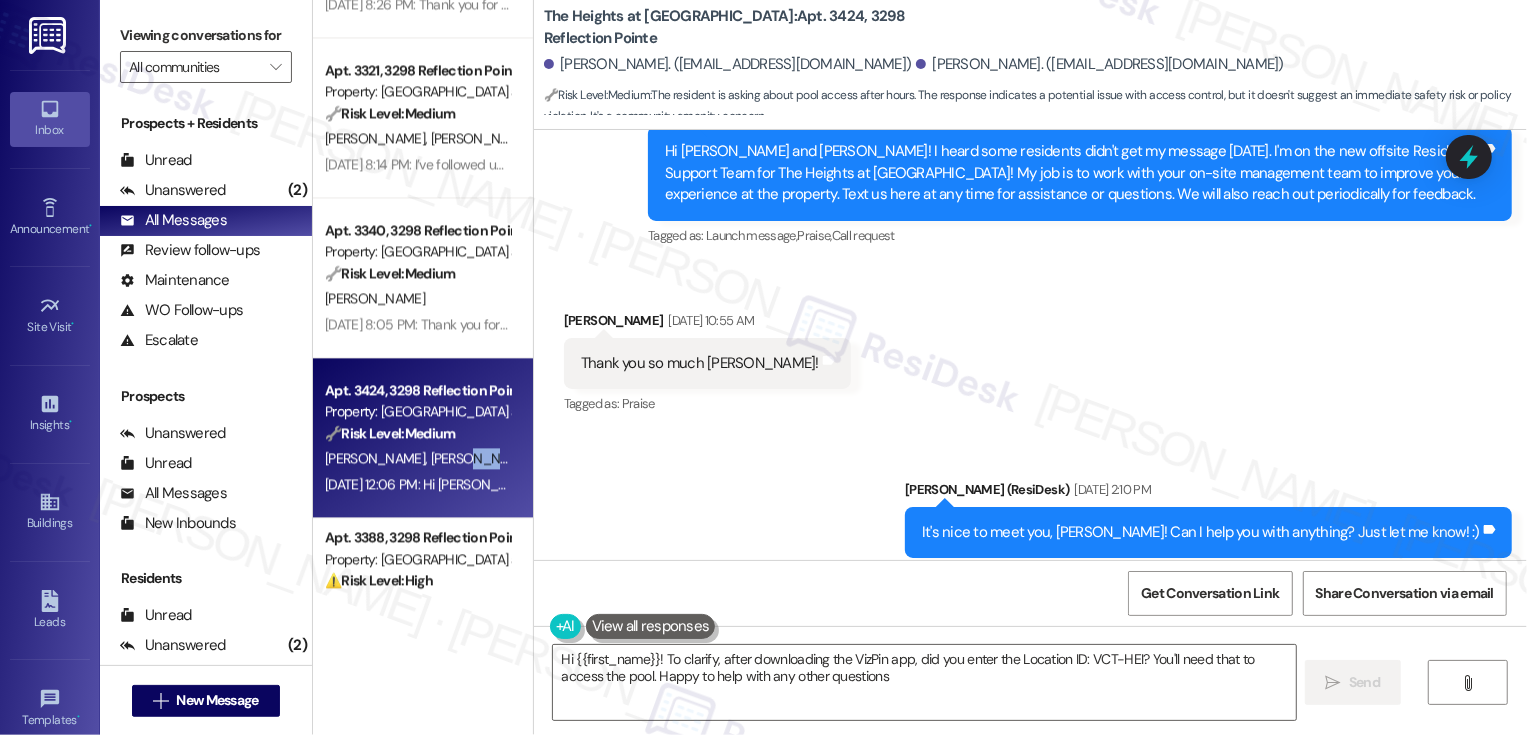 type on "Hi {{first_name}}! To clarify, after downloading the VizPin app, did you enter the Location ID: VCT-HEI? You'll need that to access the pool. Happy to help with any other questions!" 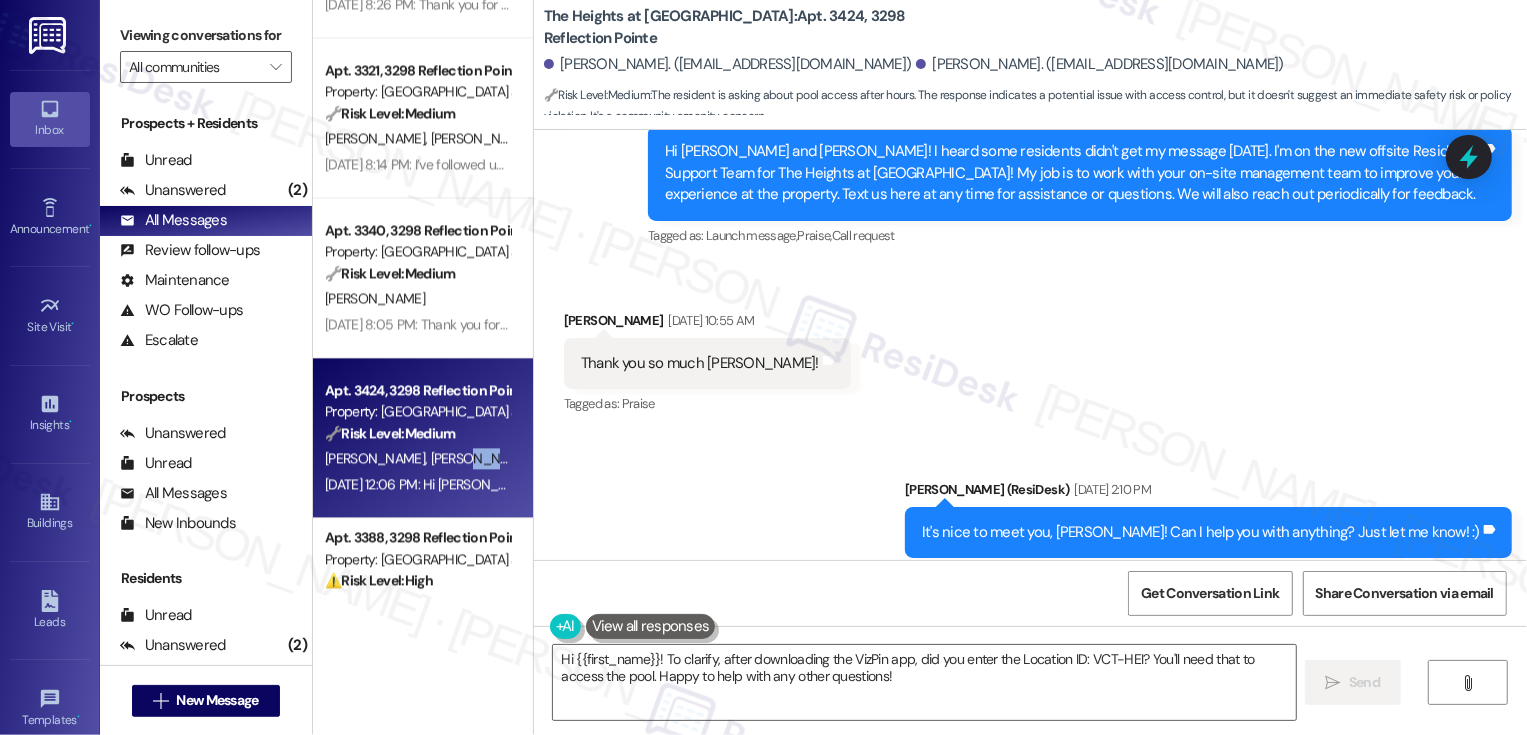 scroll, scrollTop: 3336, scrollLeft: 0, axis: vertical 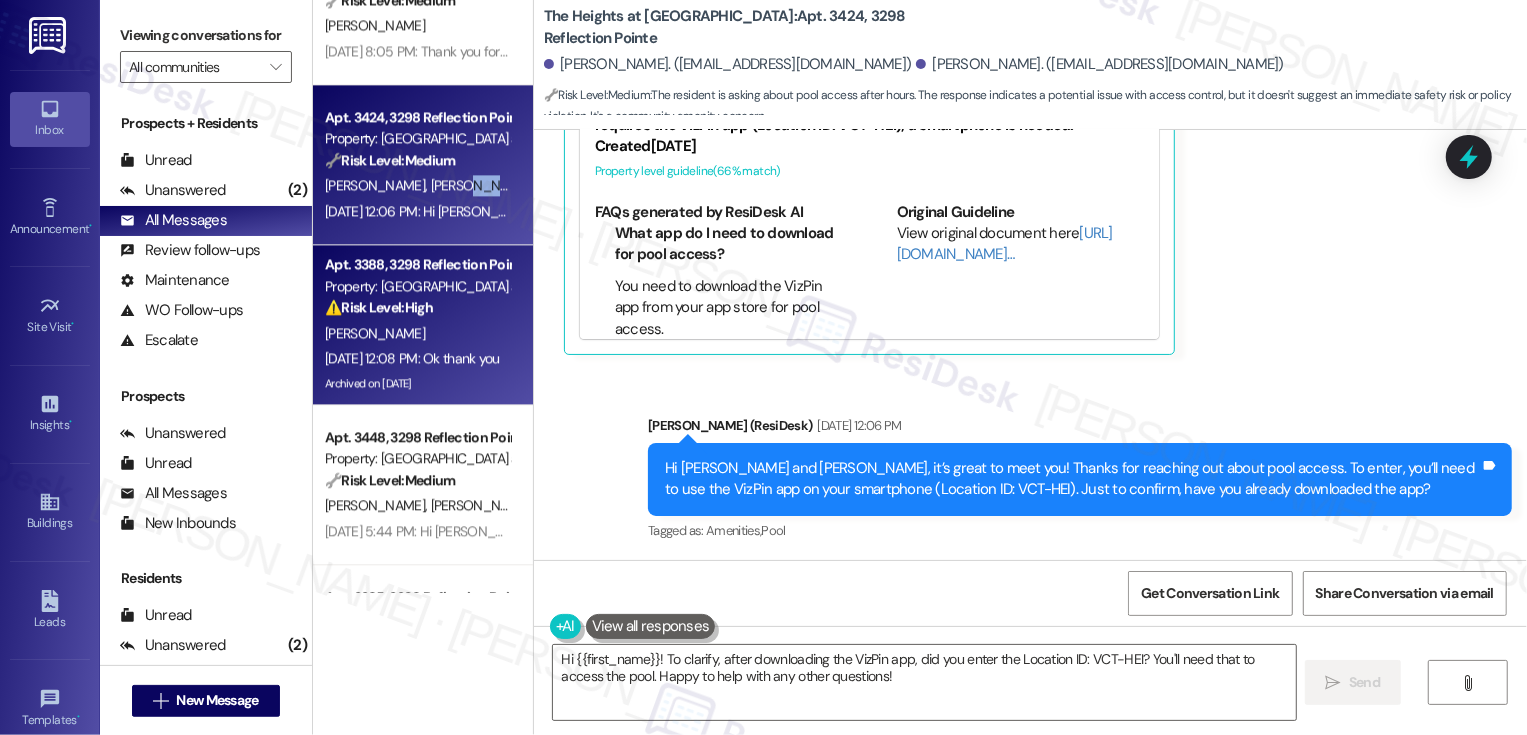 click on "Archived on [DATE]" at bounding box center (417, 383) 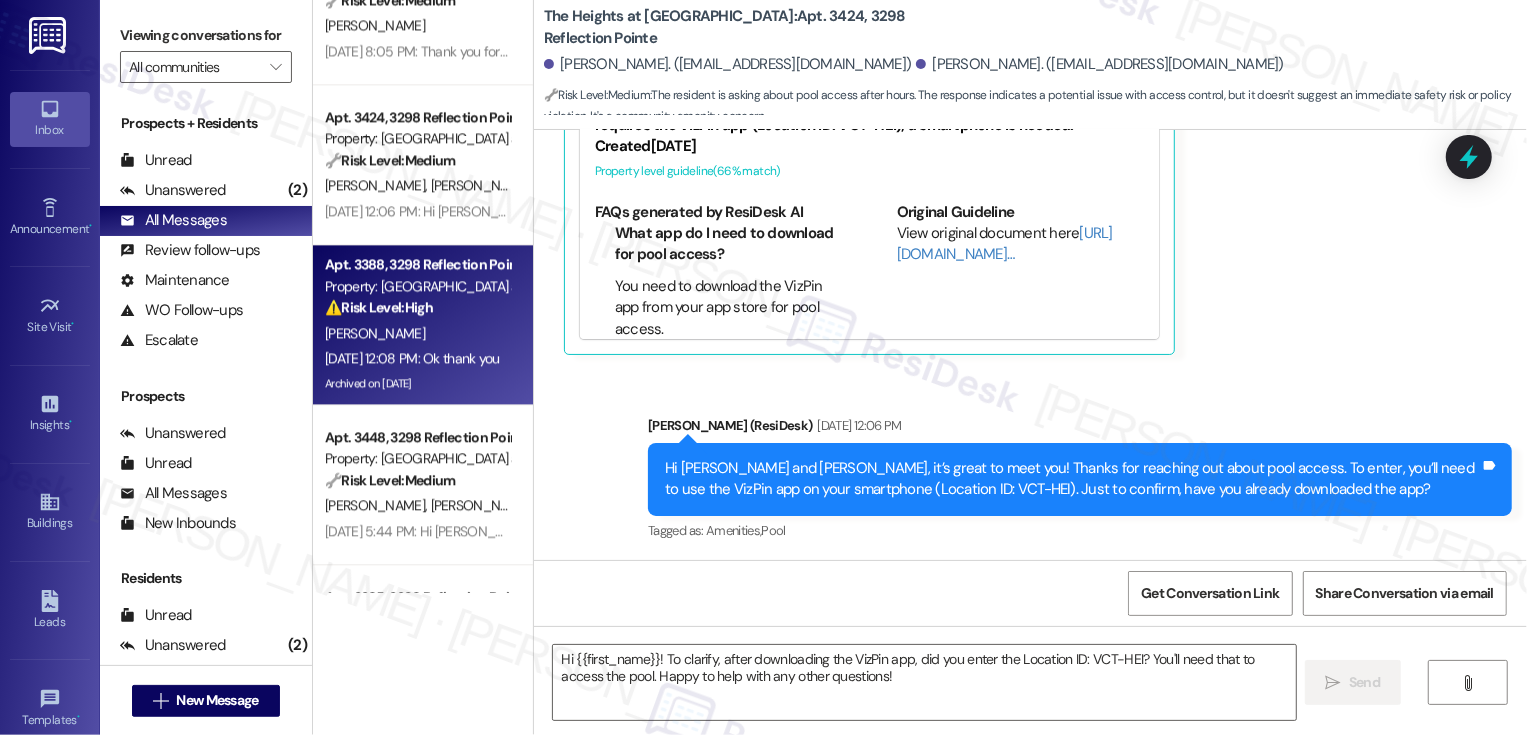 type on "Fetching suggested responses. Please feel free to read through the conversation in the meantime." 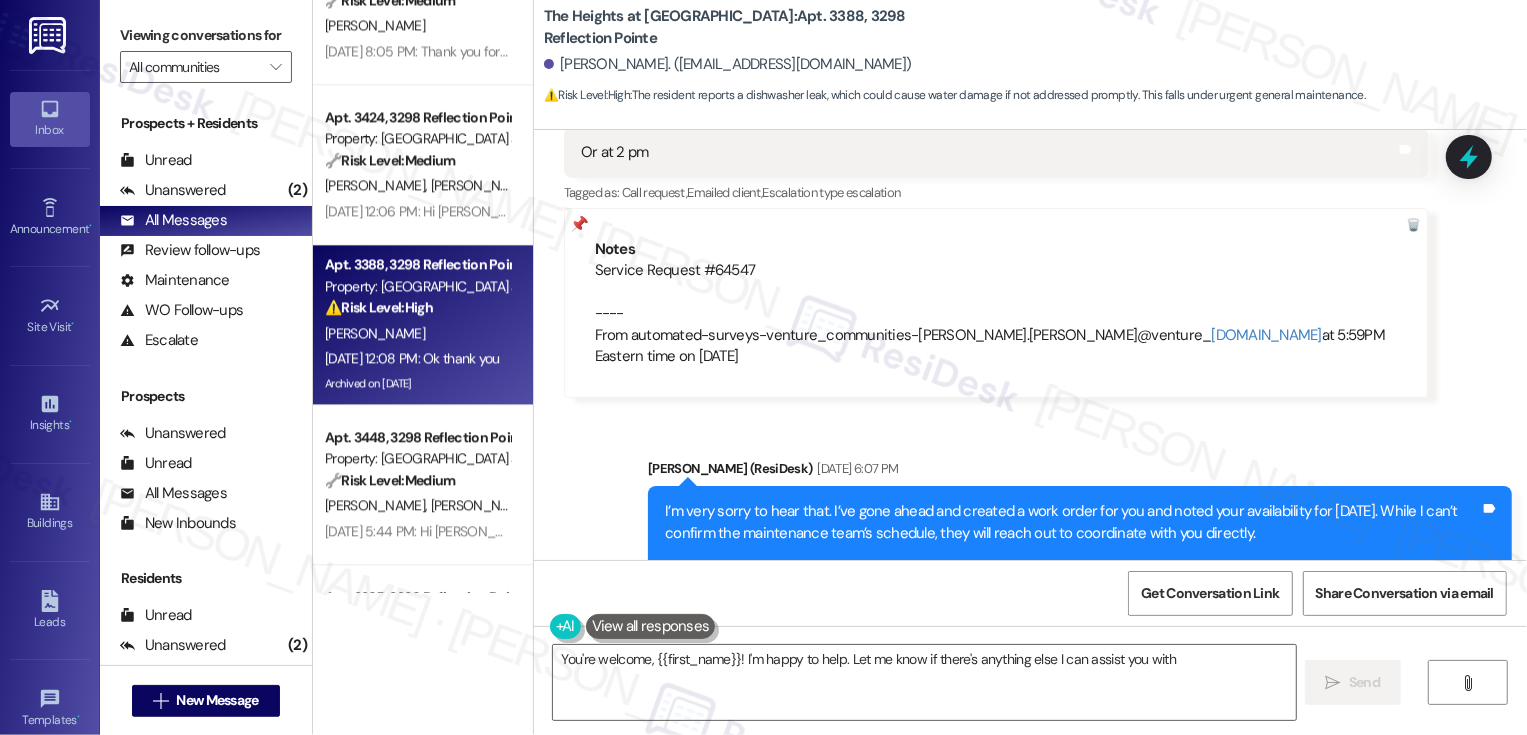 type on "You're welcome, {{first_name}}! I'm happy to help. Let me know if there's anything else I can assist you with!" 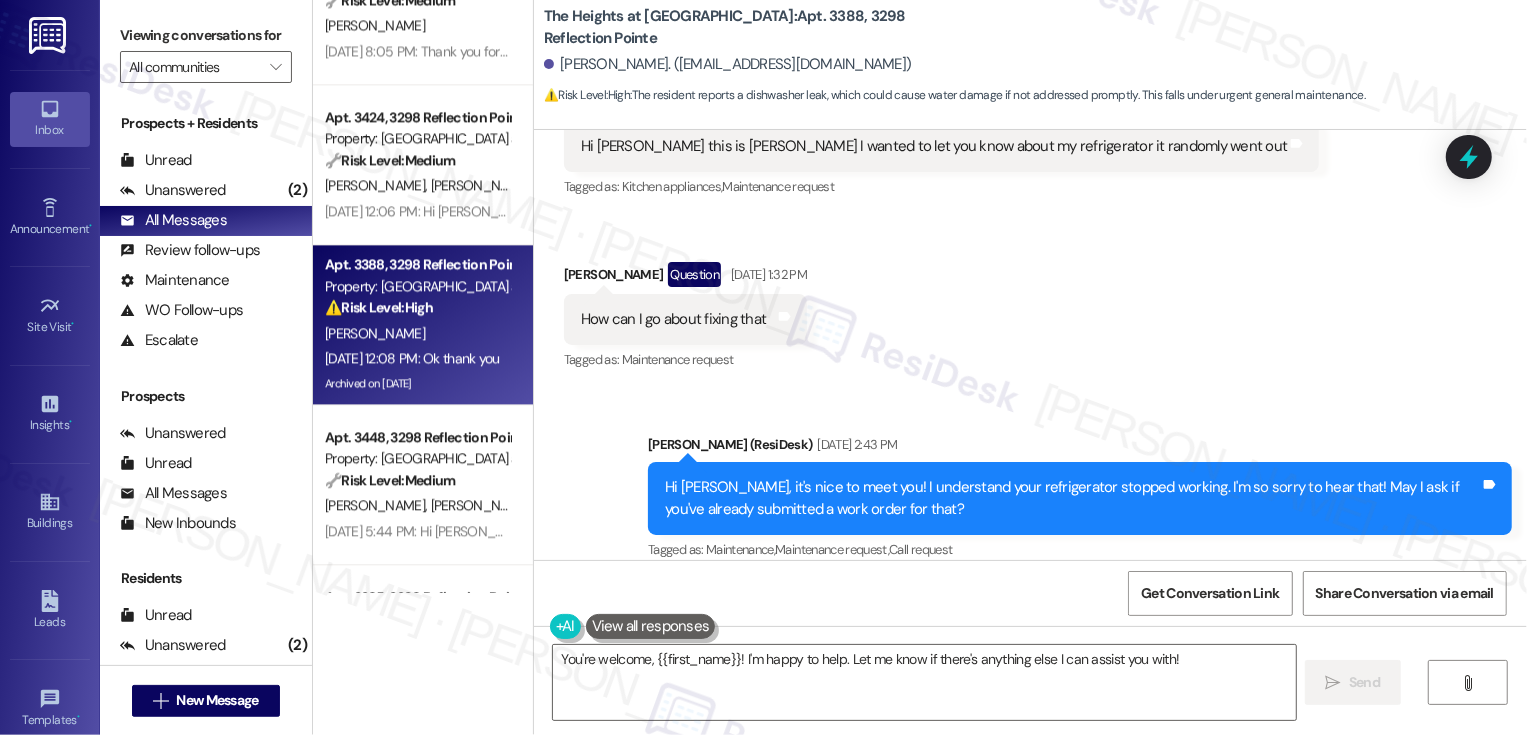 scroll, scrollTop: 46, scrollLeft: 0, axis: vertical 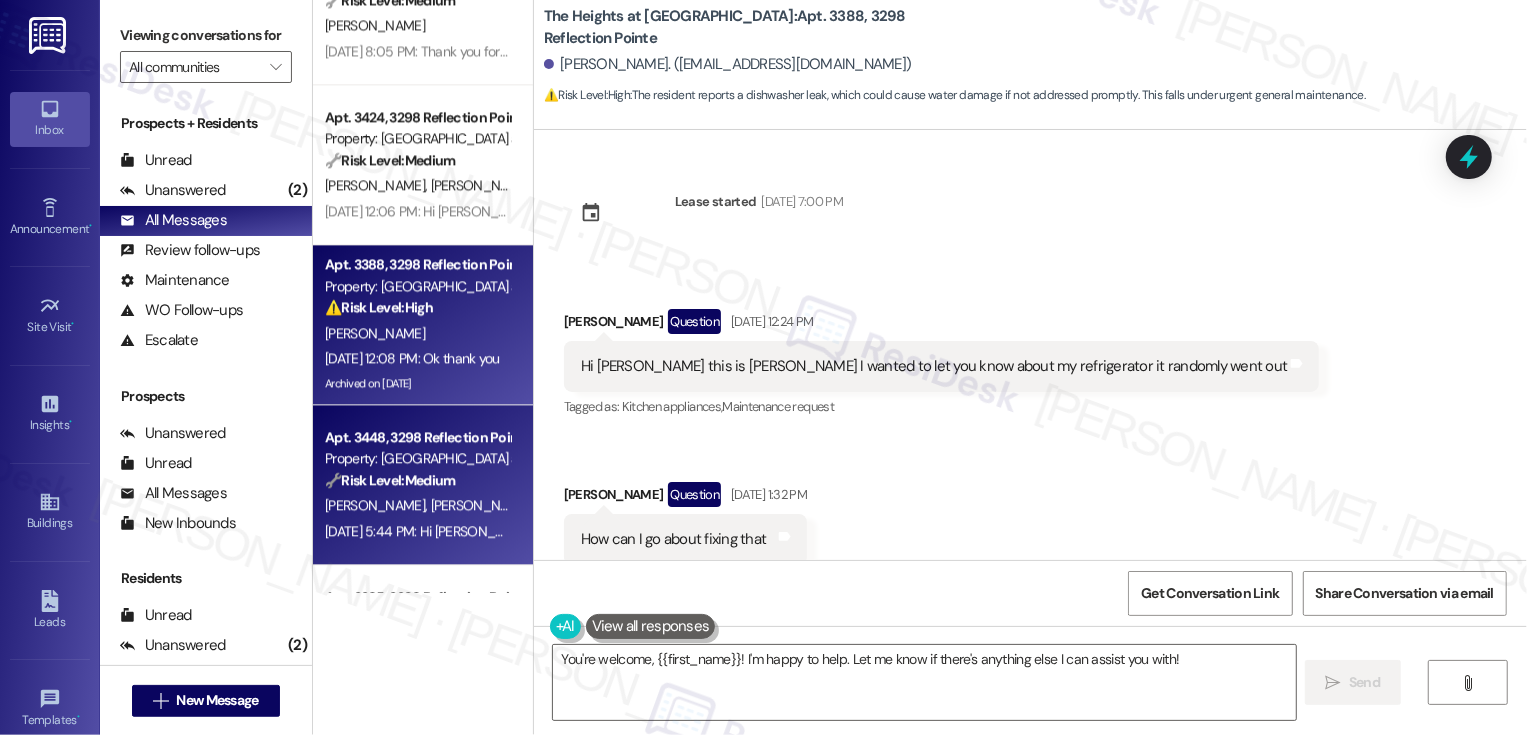 click on "[DATE] 5:44 PM: Hi [PERSON_NAME], thank you for bringing this to our attention. I’m sorry to hear you’re having trouble with gym access. I’ll follow up with the team to check for any updates on this.
In the meantime, is there anything else I can assist you with? [DATE] 5:44 PM: Hi [PERSON_NAME], thank you for bringing this to our attention. I’m sorry to hear you’re having trouble with gym access. I’ll follow up with the team to check for any updates on this.
In the meantime, is there anything else I can assist you with?" at bounding box center [1064, 531] 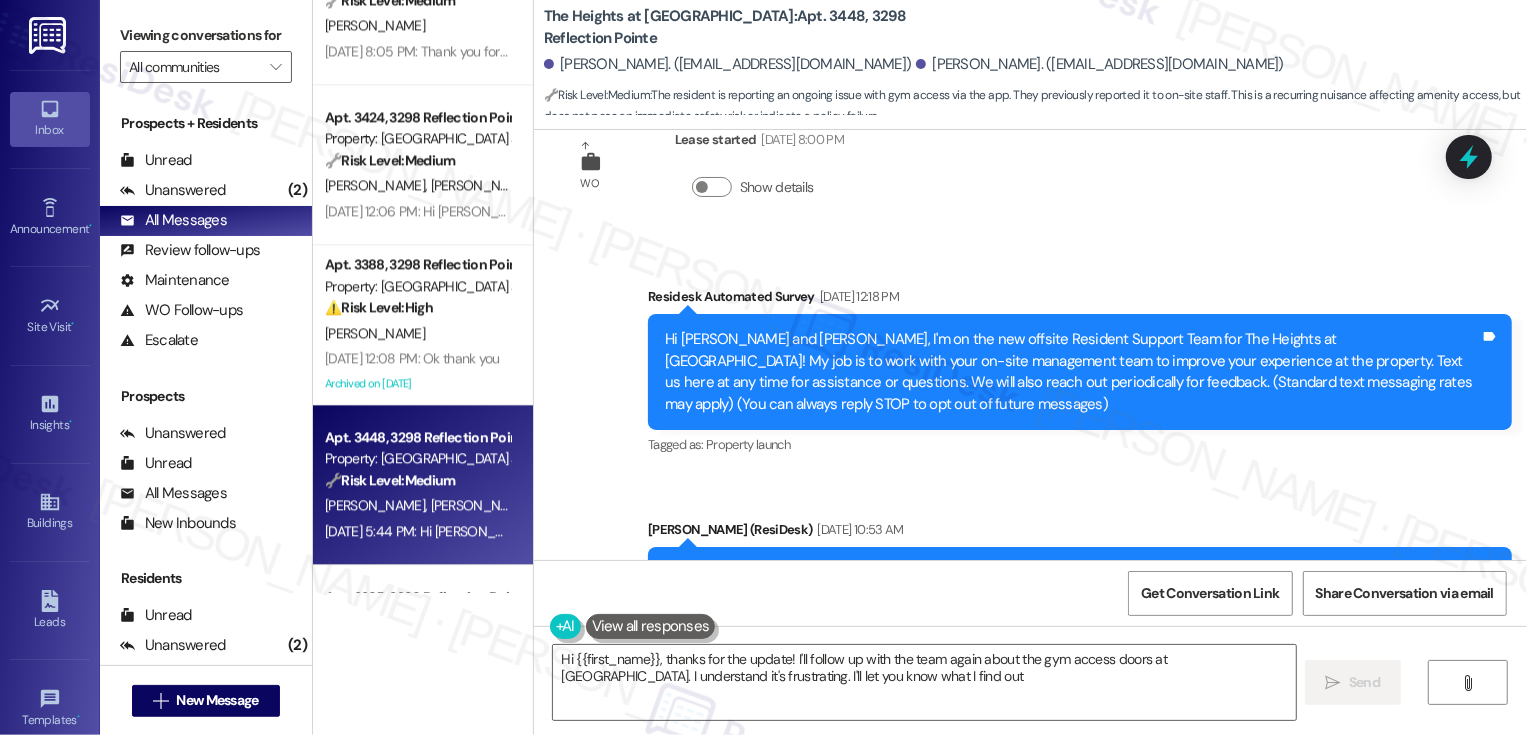 type on "Hi {{first_name}}, thanks for the update! I'll follow up with the team again about the gym access doors at [GEOGRAPHIC_DATA]. I understand it's frustrating. I'll let you know what I find out!" 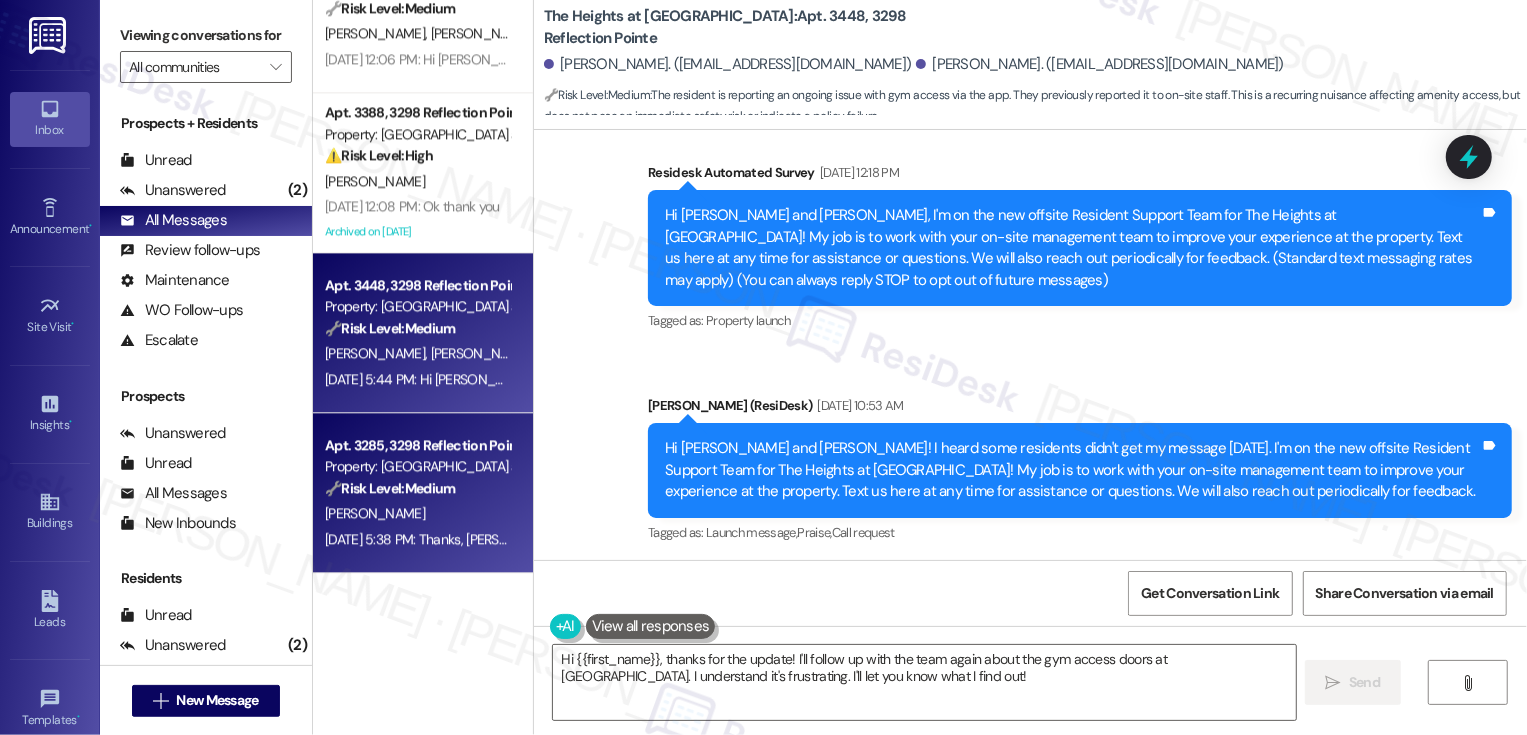 click on "🔧  Risk Level:  Medium" at bounding box center [390, 488] 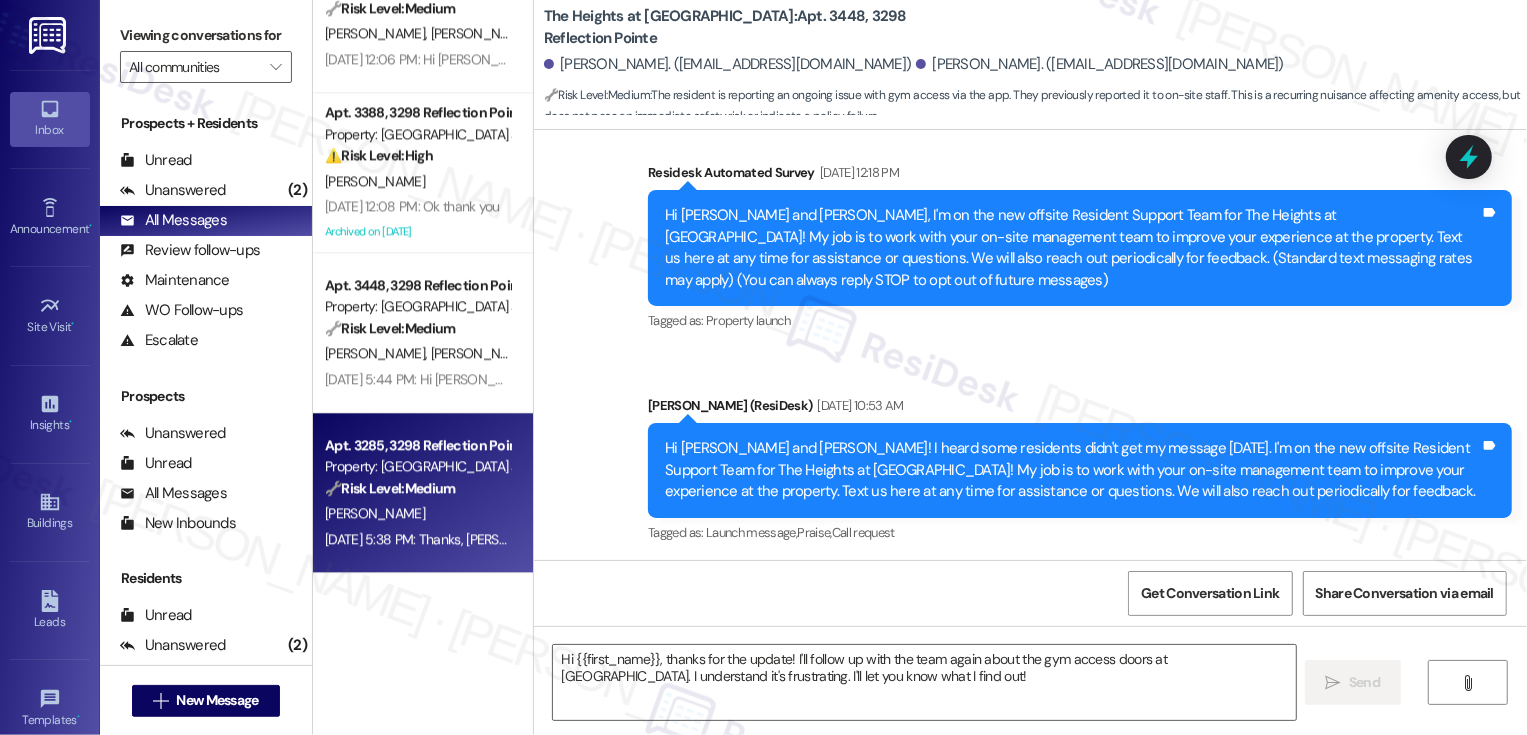 type on "Fetching suggested responses. Please feel free to read through the conversation in the meantime." 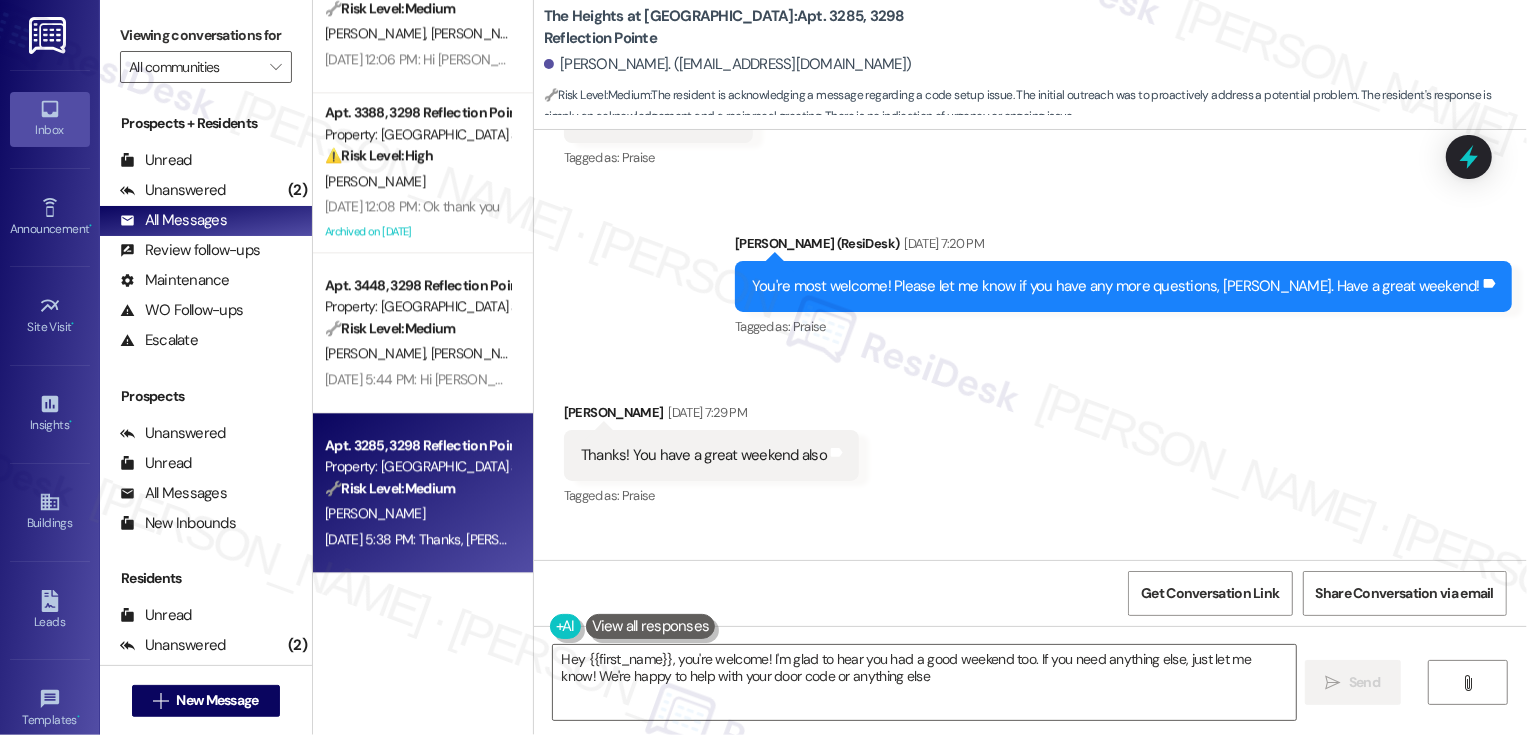 type on "Hey {{first_name}}, you're welcome! I'm glad to hear you had a good weekend too. If you need anything else, just let me know! We're happy to help with your door code or anything else." 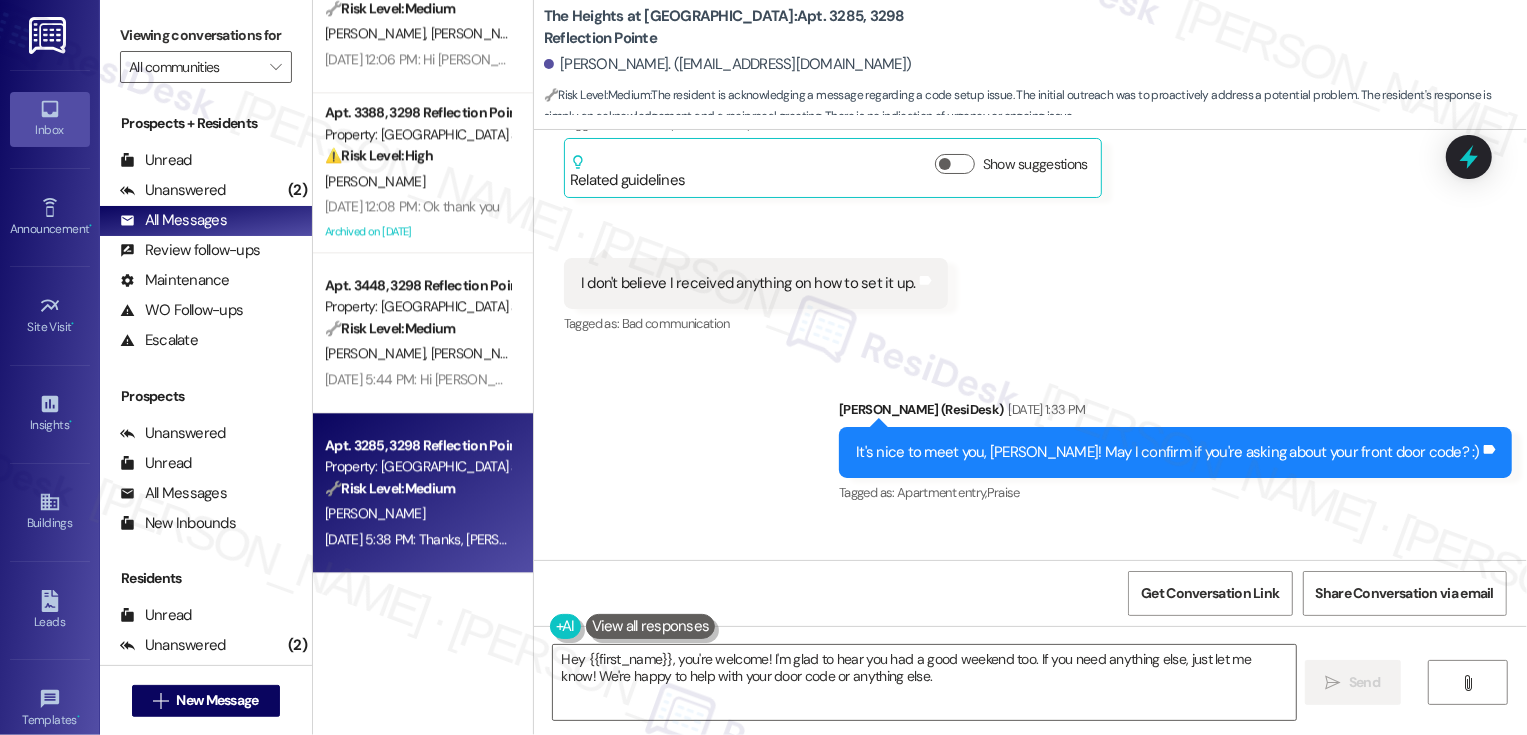 scroll, scrollTop: 585, scrollLeft: 0, axis: vertical 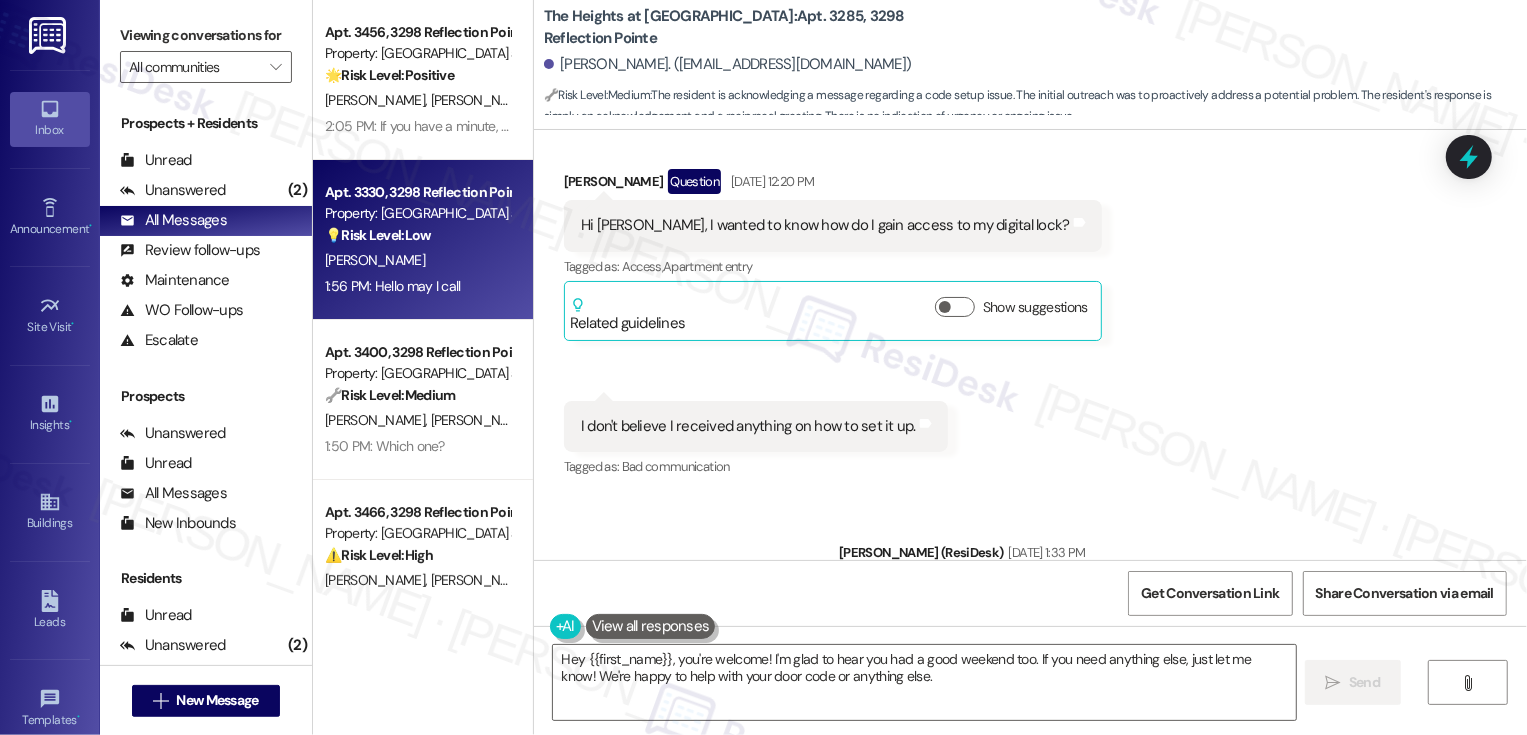 click on "[PERSON_NAME]" at bounding box center (417, 260) 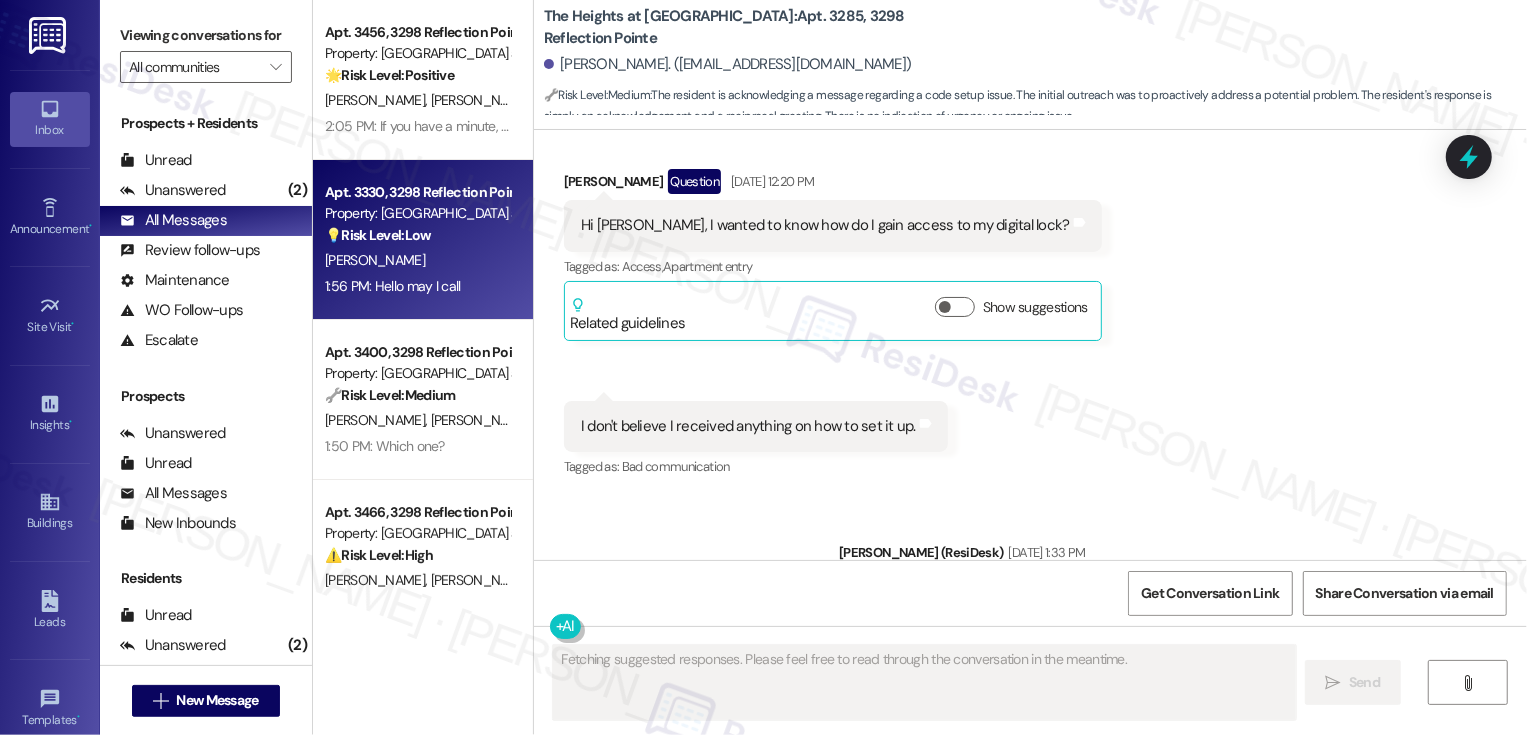 click on "[PERSON_NAME]" at bounding box center (417, 260) 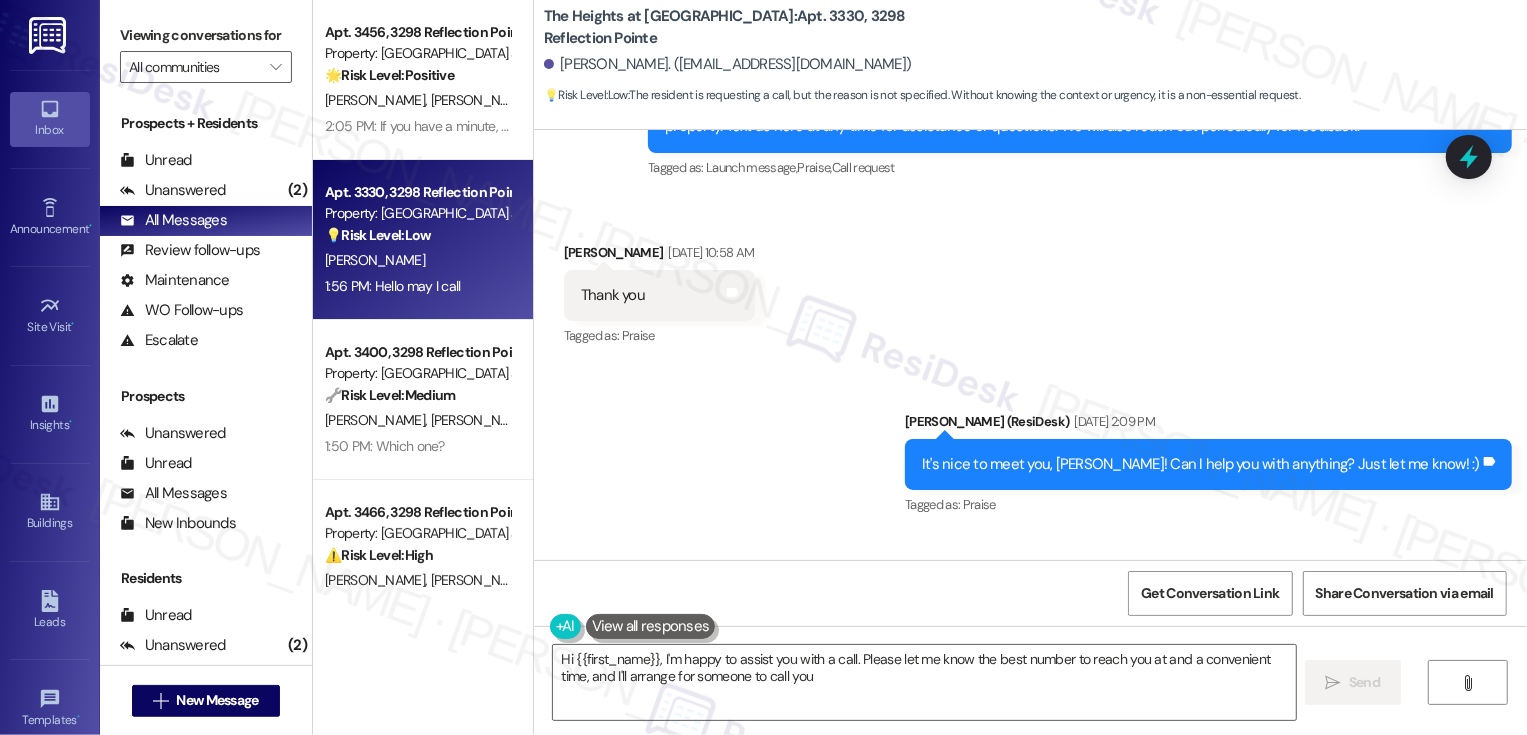 scroll, scrollTop: 695, scrollLeft: 0, axis: vertical 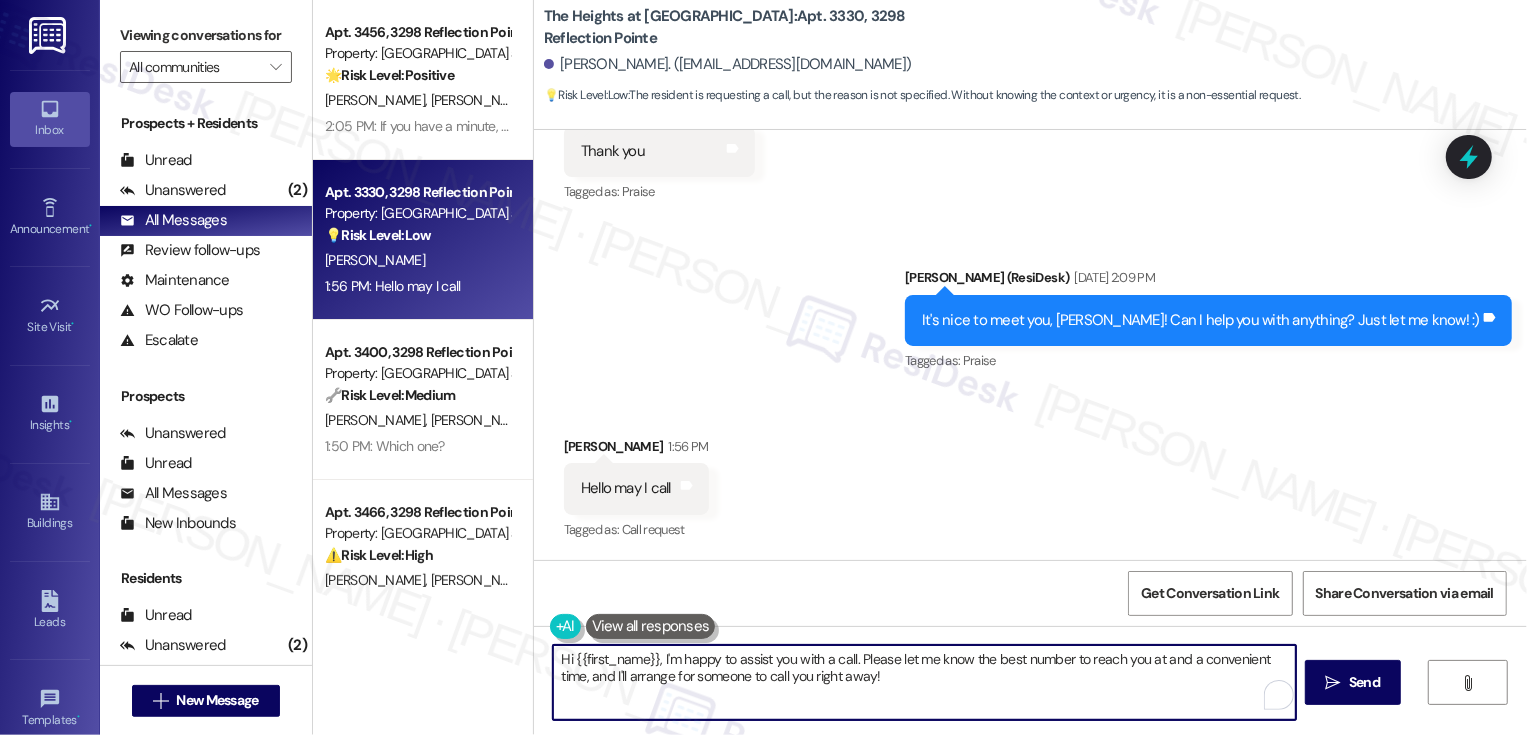 drag, startPoint x: 653, startPoint y: 658, endPoint x: 1010, endPoint y: 694, distance: 358.81055 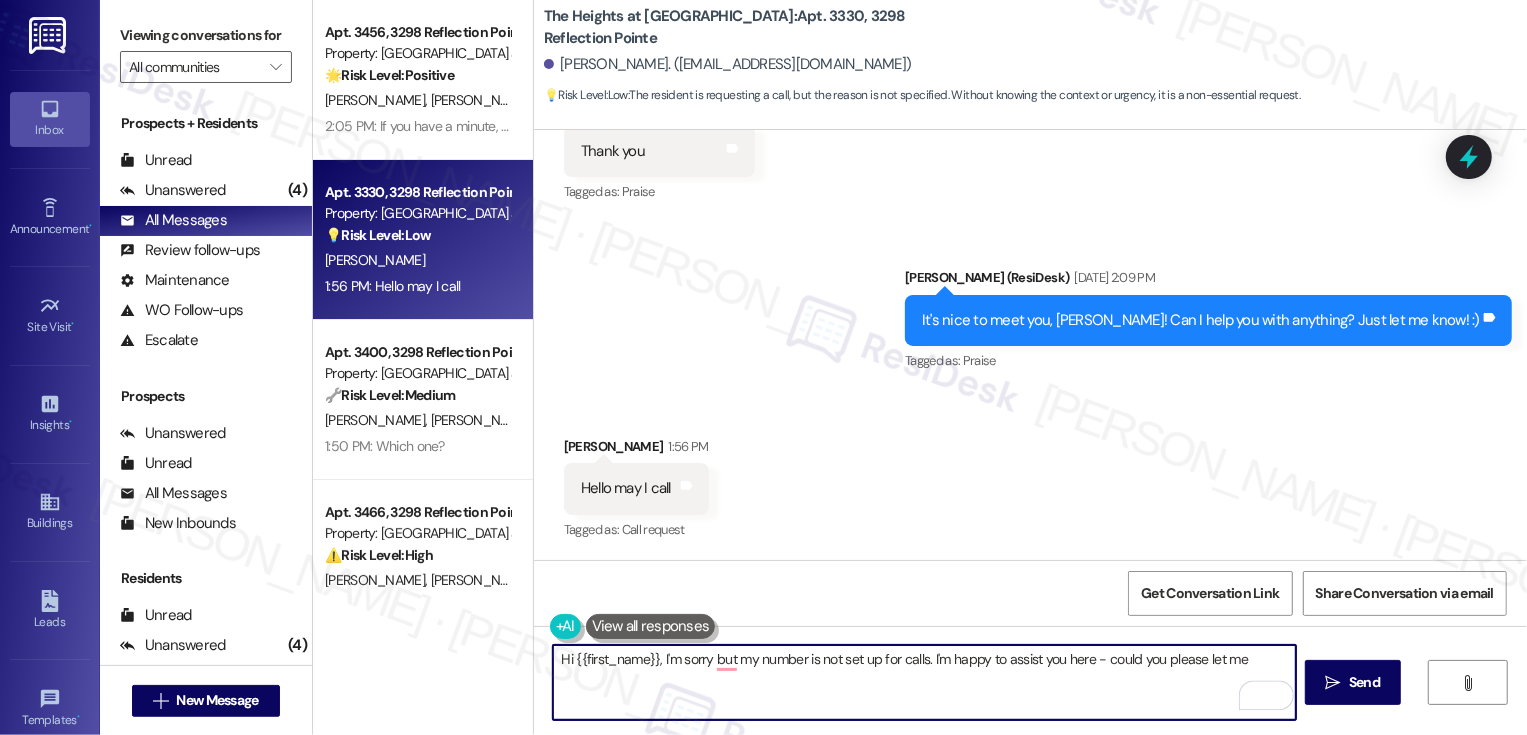 drag, startPoint x: 1098, startPoint y: 660, endPoint x: 1341, endPoint y: 715, distance: 249.14655 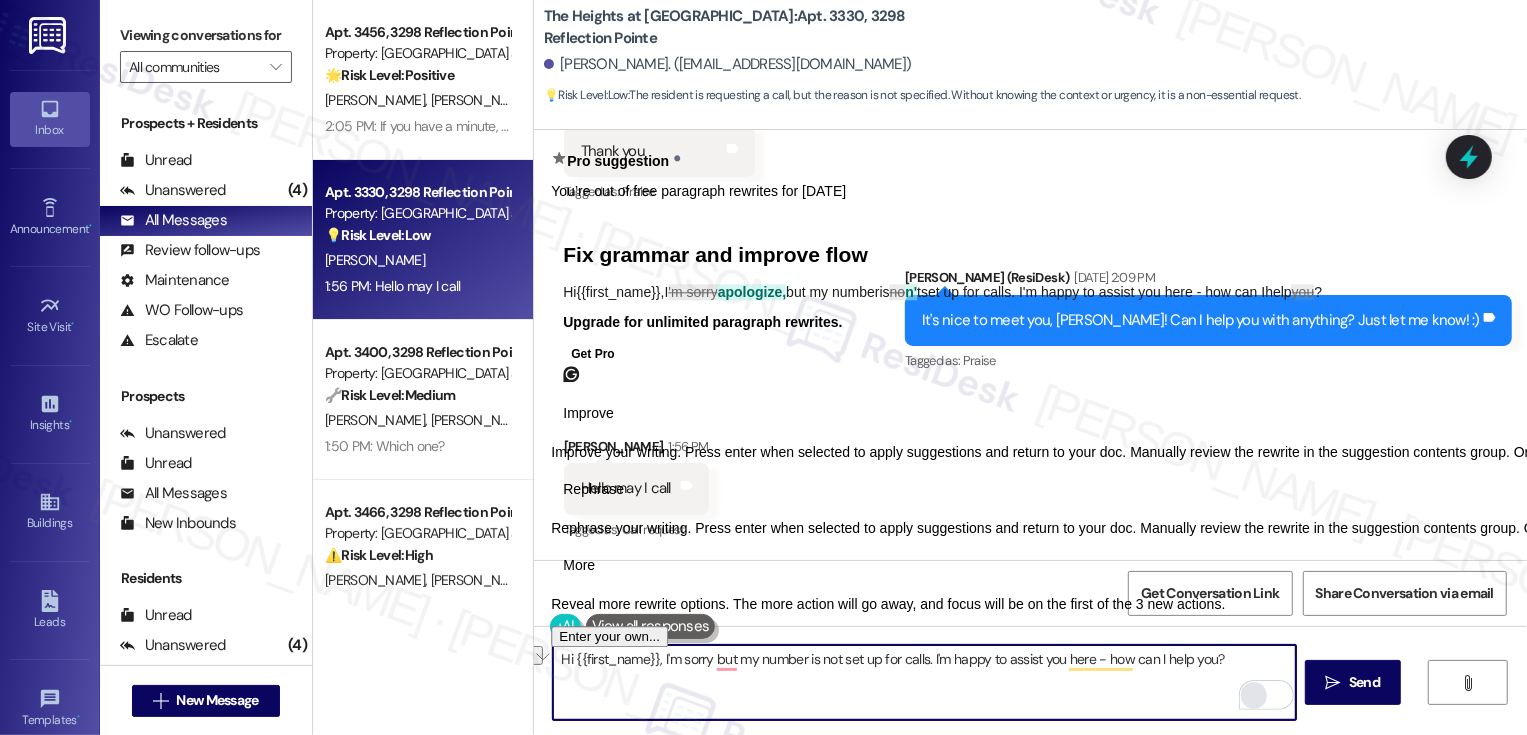 click at bounding box center [1254, 695] 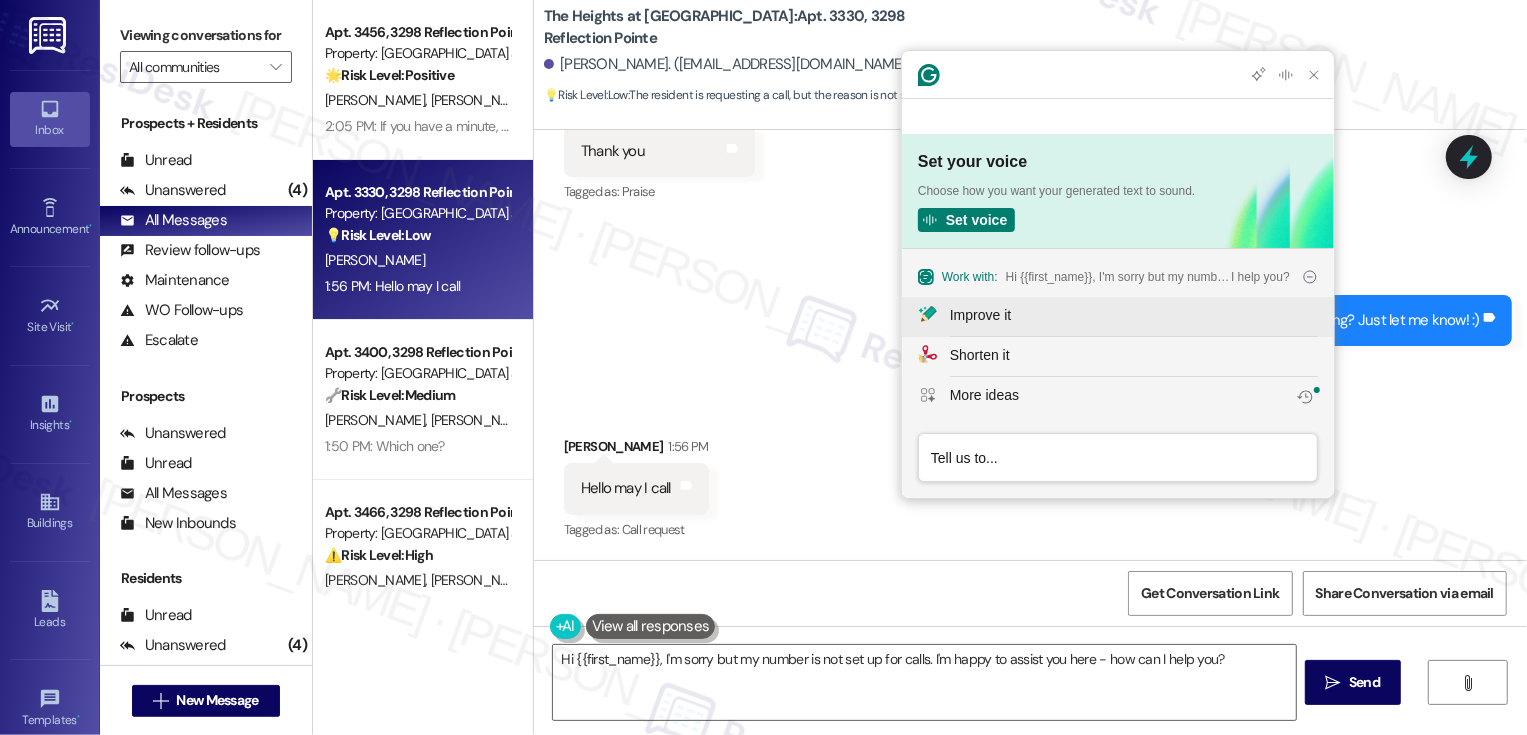 scroll, scrollTop: 0, scrollLeft: 0, axis: both 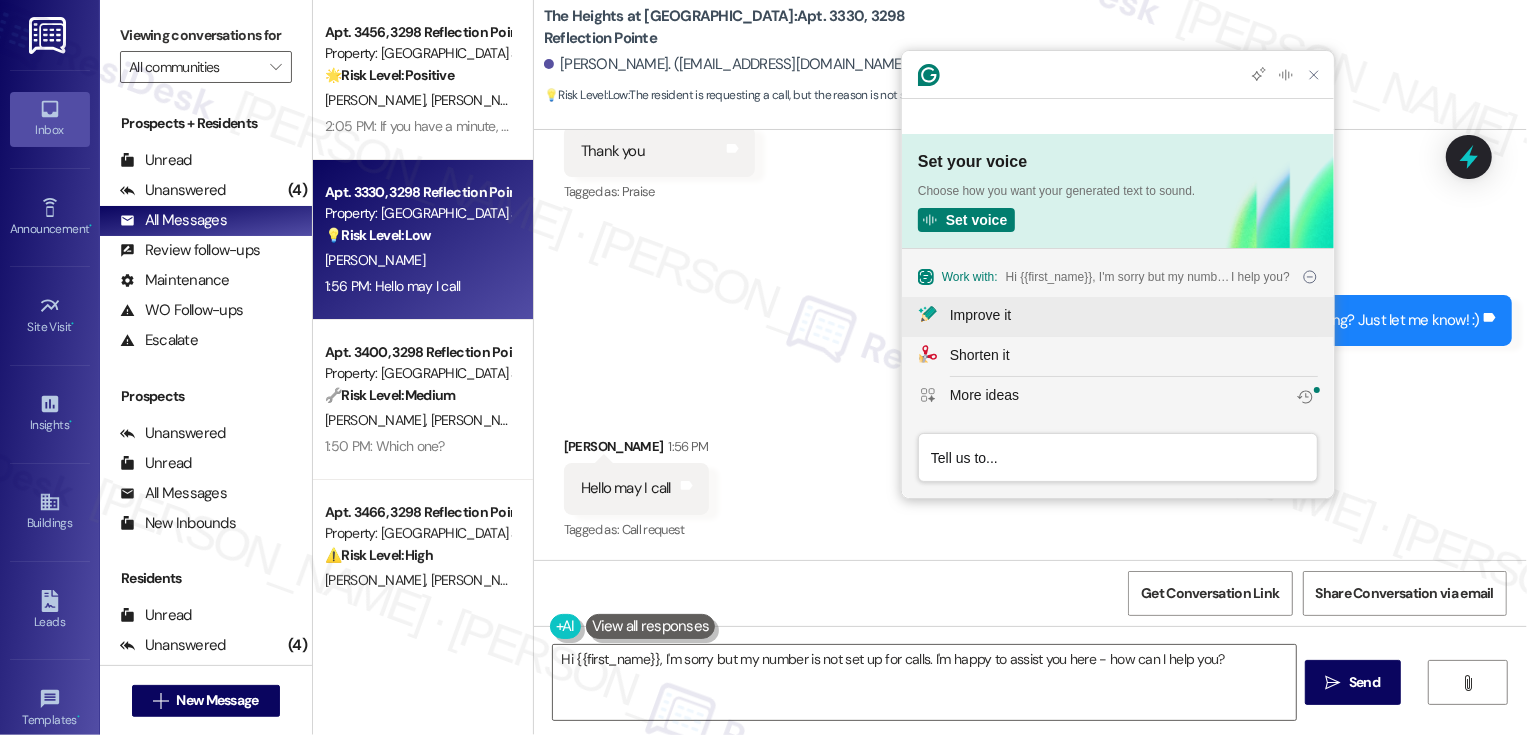click on "Improve it" 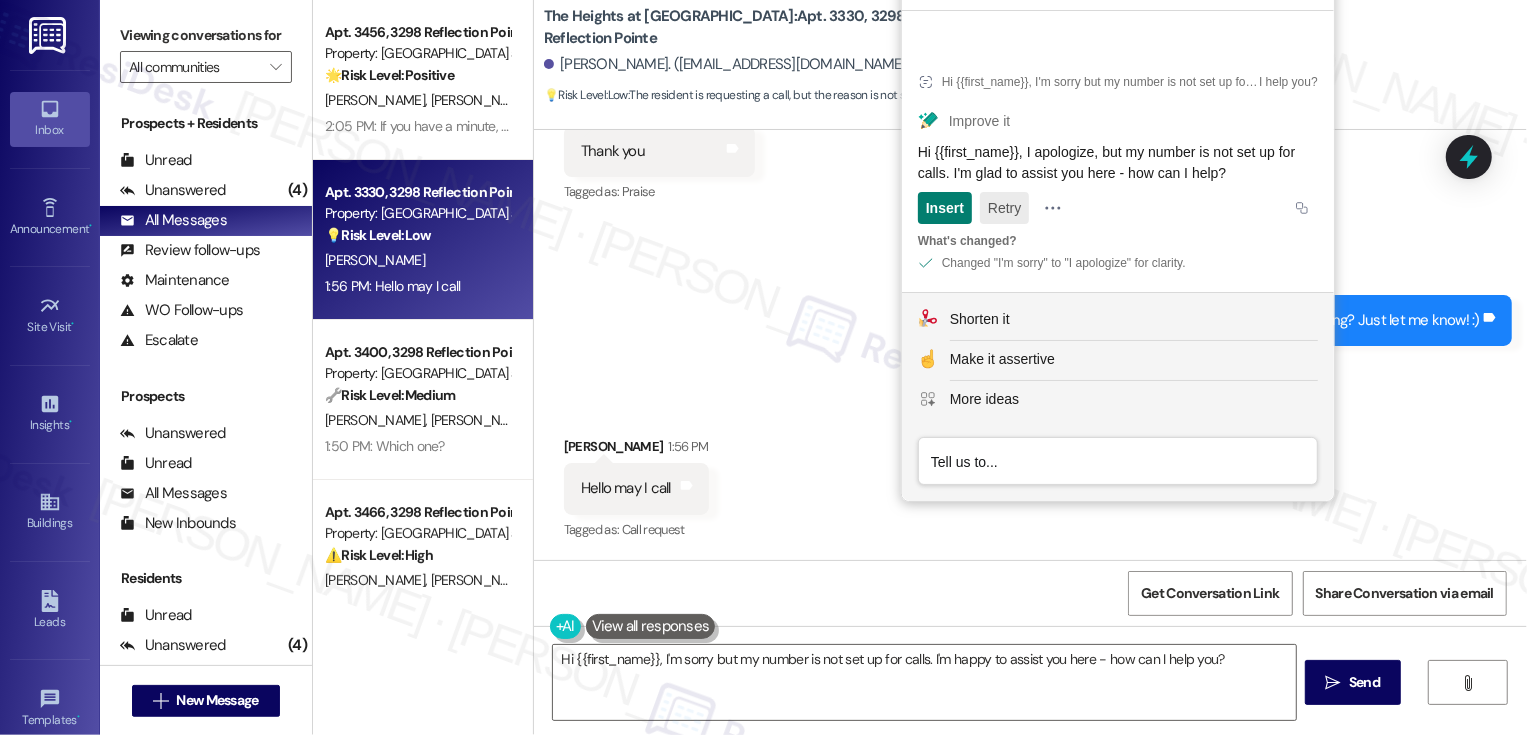 click on "Retry" 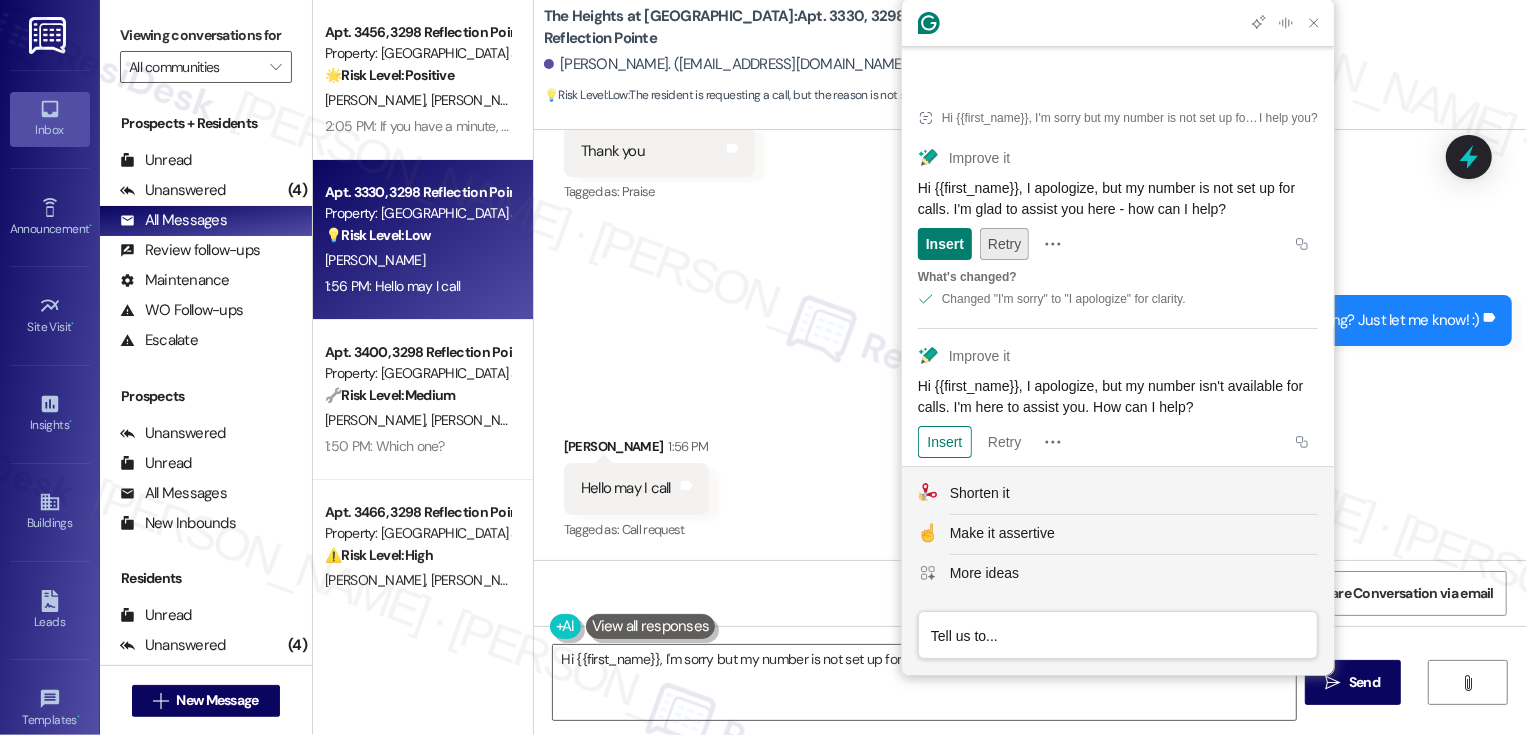 scroll, scrollTop: 24, scrollLeft: 0, axis: vertical 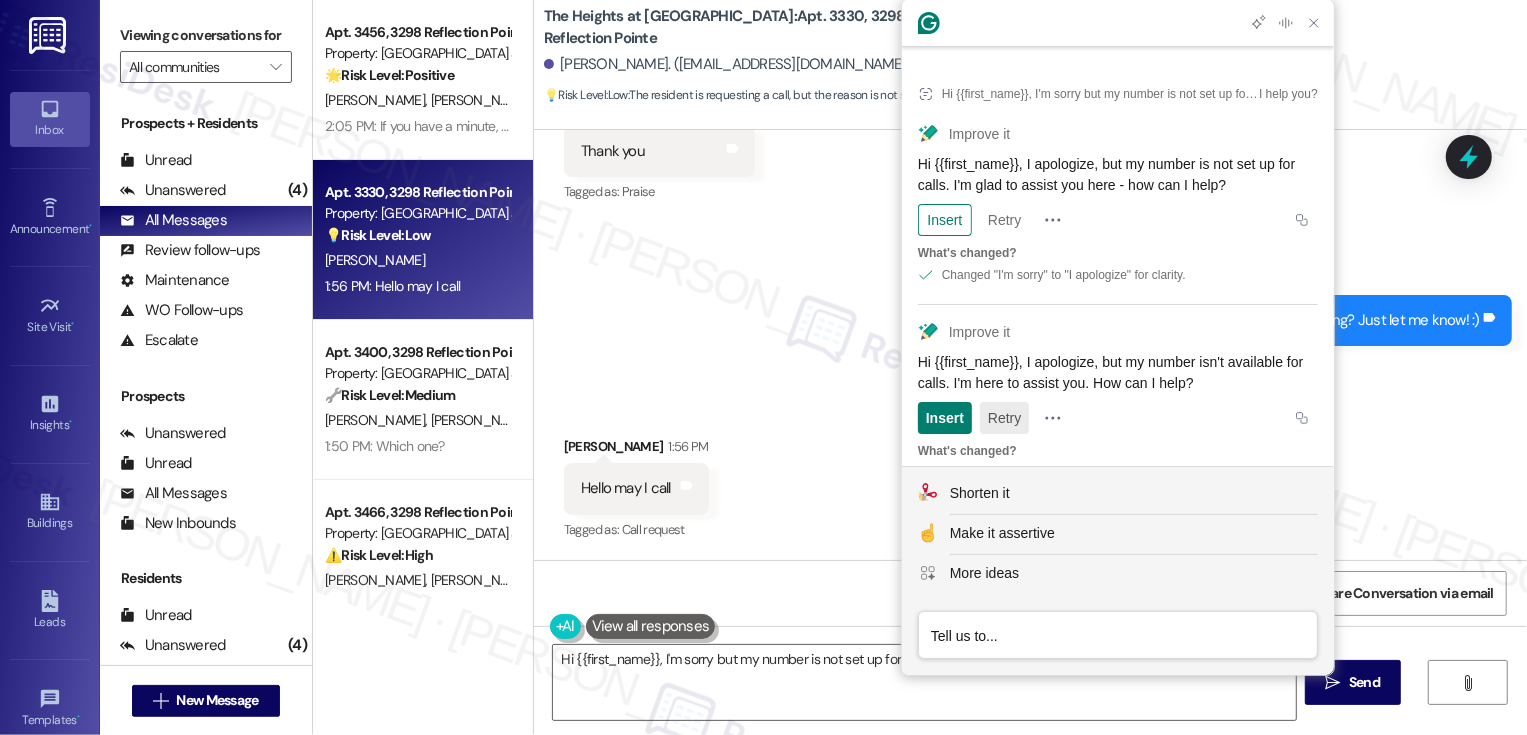 click on "Retry" 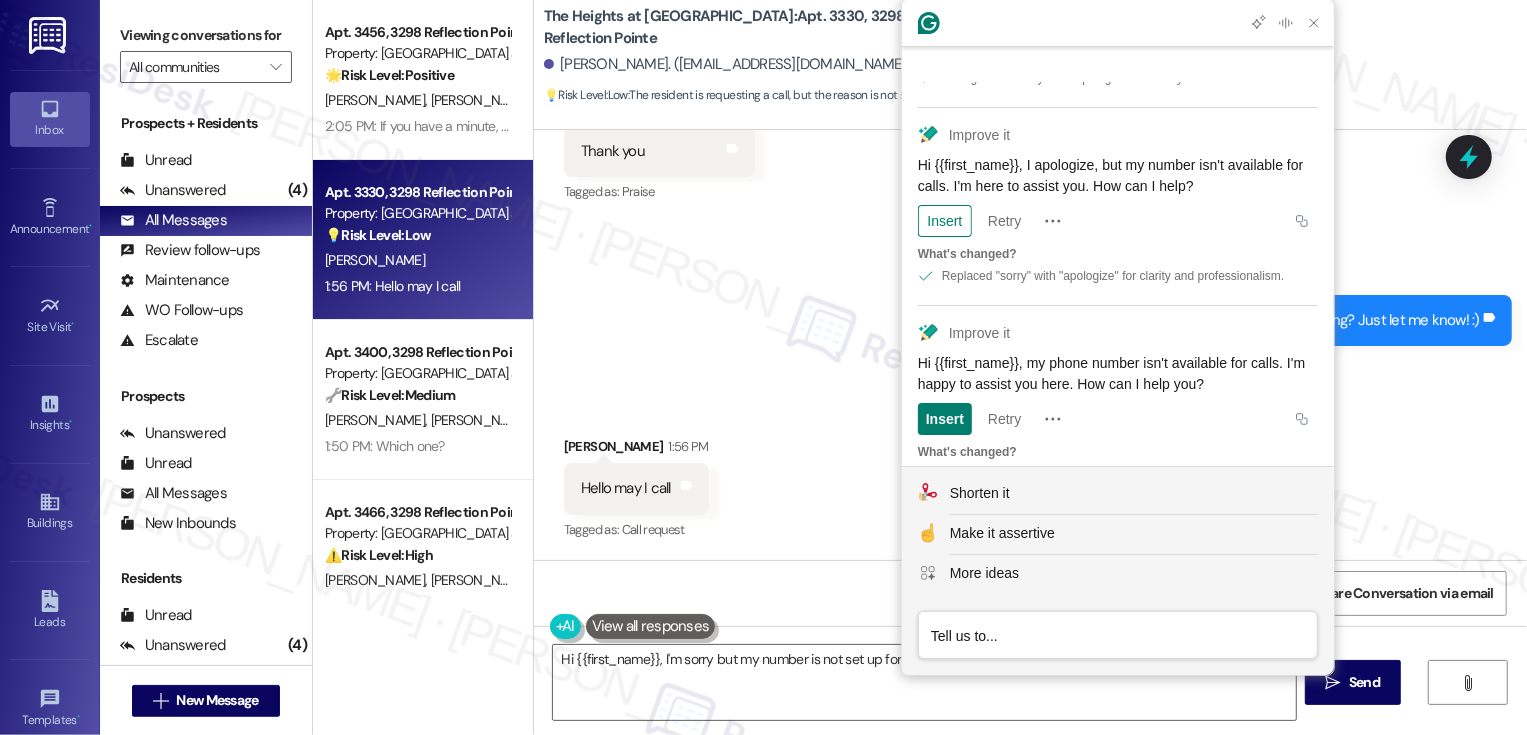 scroll, scrollTop: 0, scrollLeft: 0, axis: both 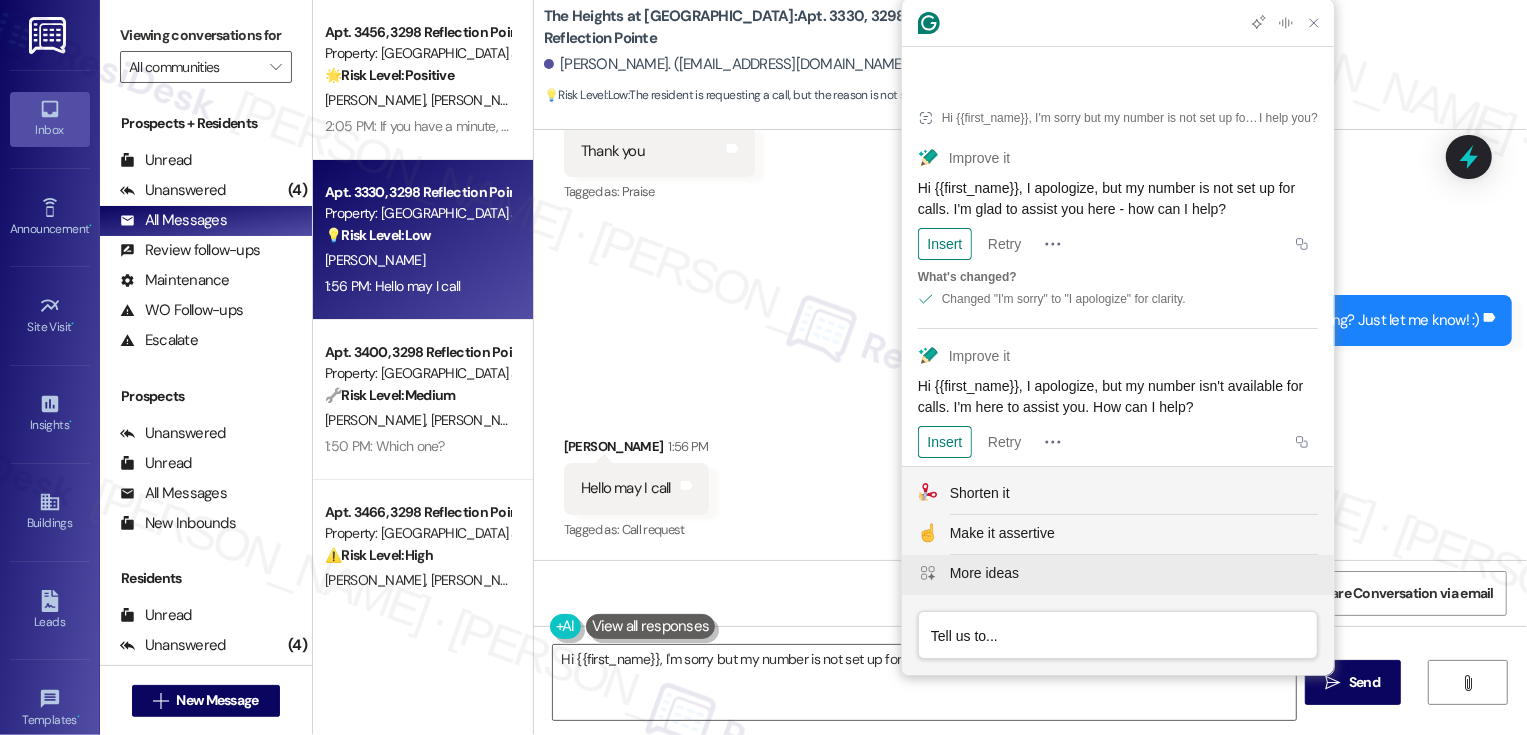 click on "More ideas" 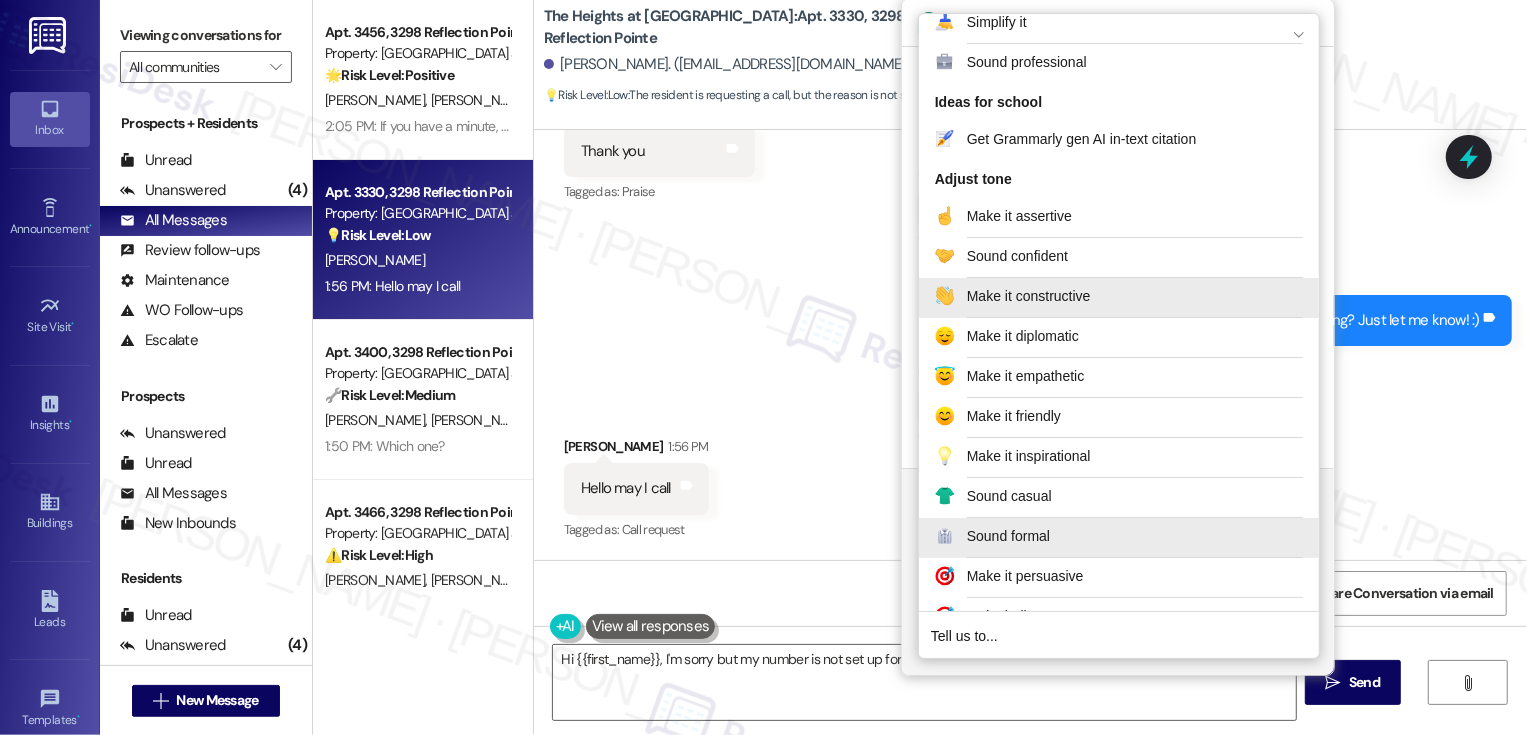 scroll, scrollTop: 232, scrollLeft: 0, axis: vertical 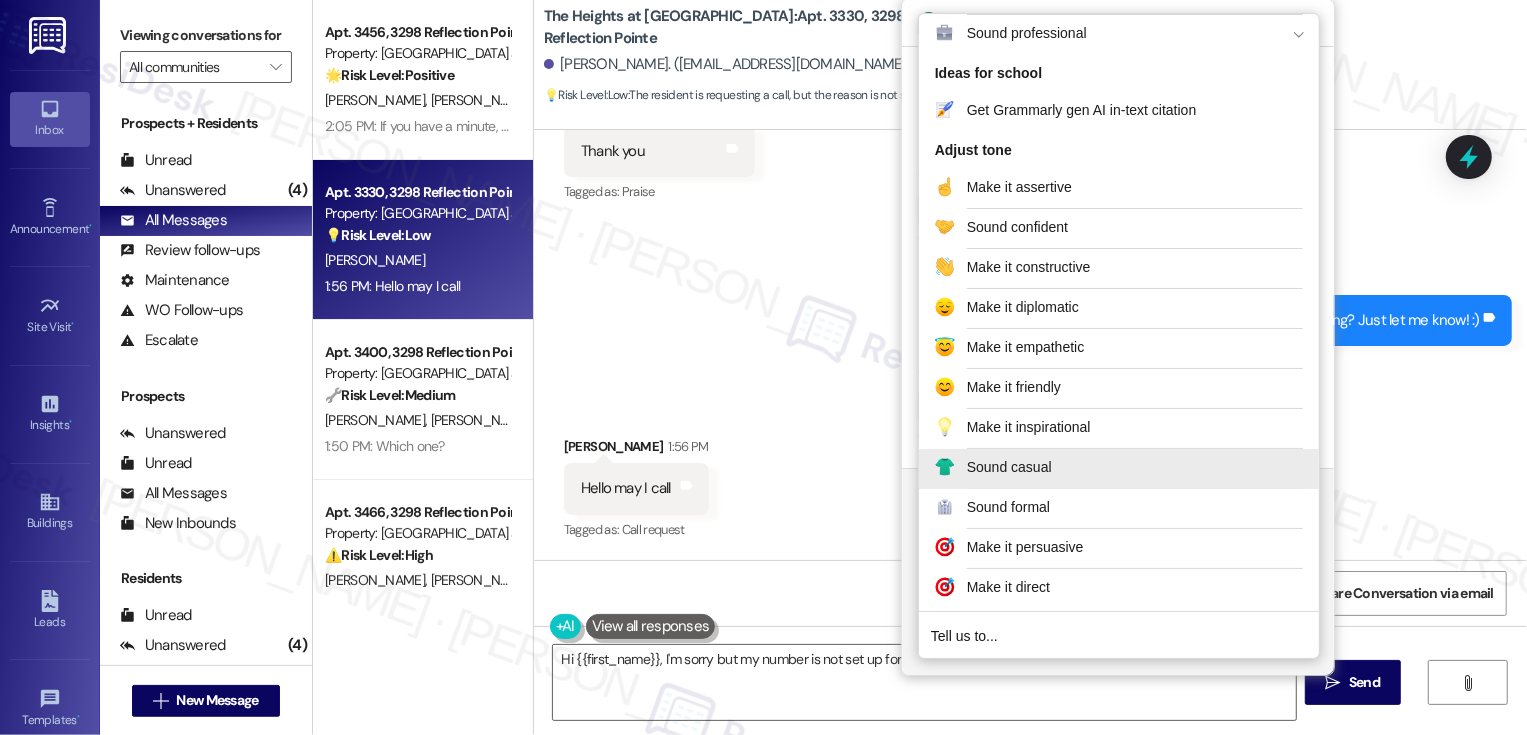 click on "Sound casual" at bounding box center [1009, 467] 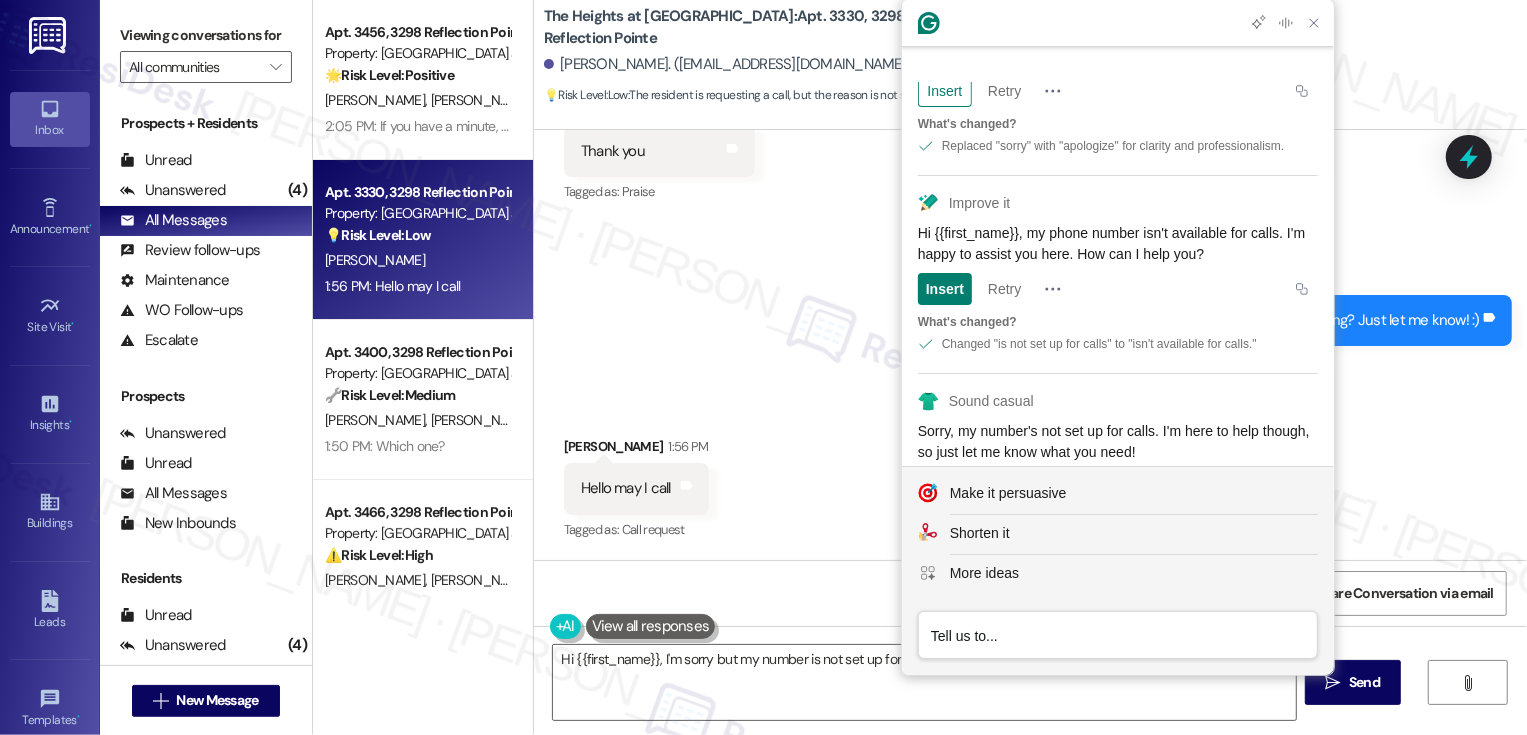 scroll, scrollTop: 367, scrollLeft: 0, axis: vertical 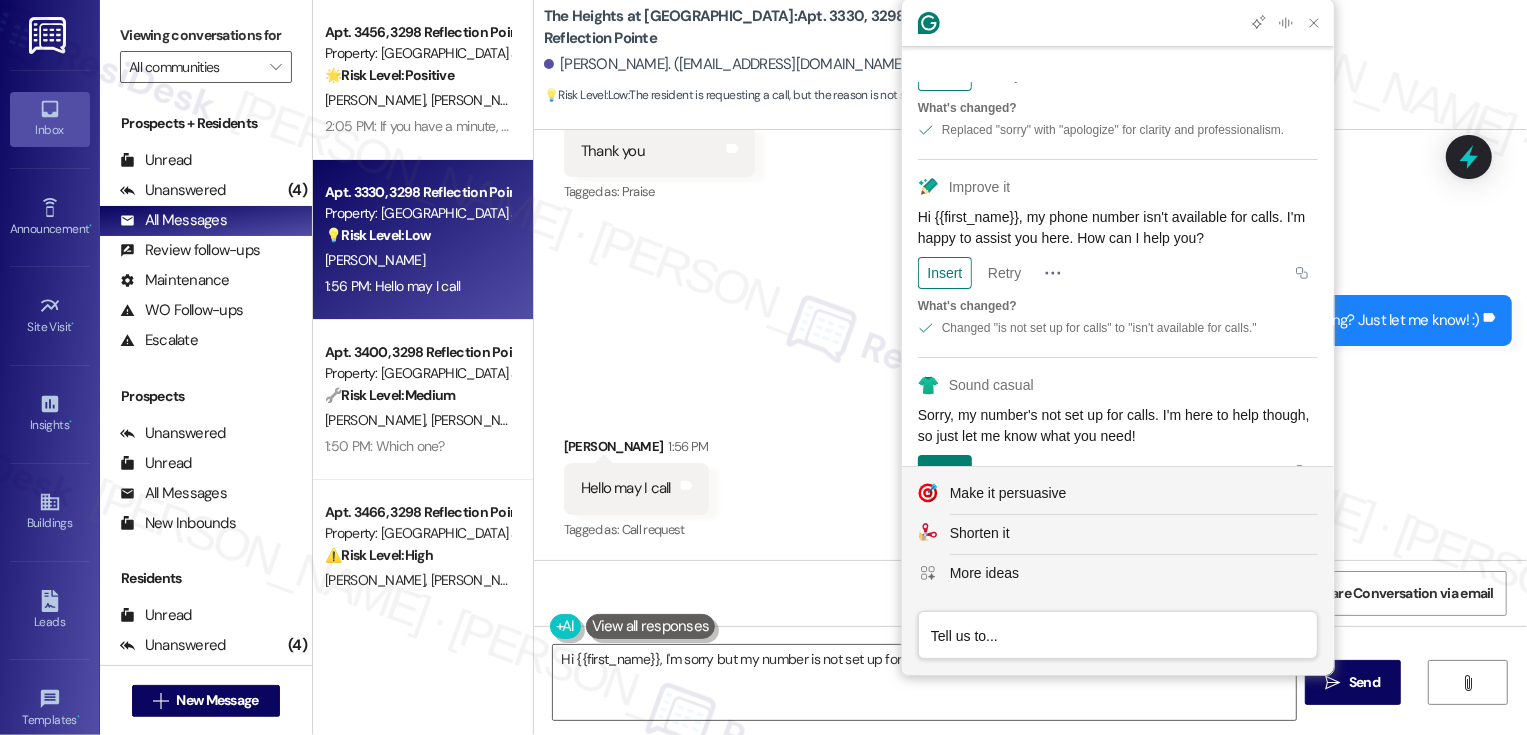click on "Sorry, my number's not set up for calls. I'm here to help though, so just let me know what you need!" 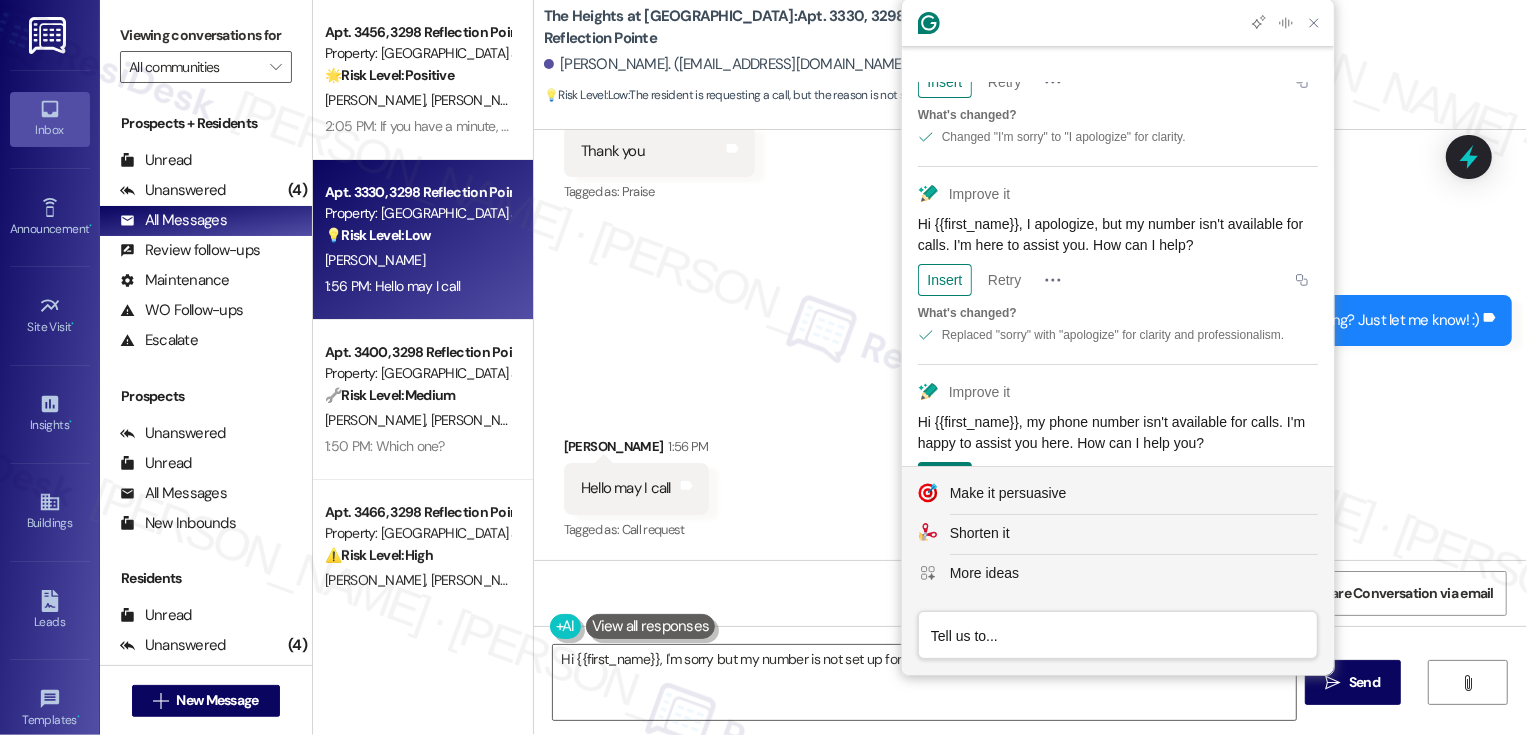 scroll, scrollTop: 163, scrollLeft: 0, axis: vertical 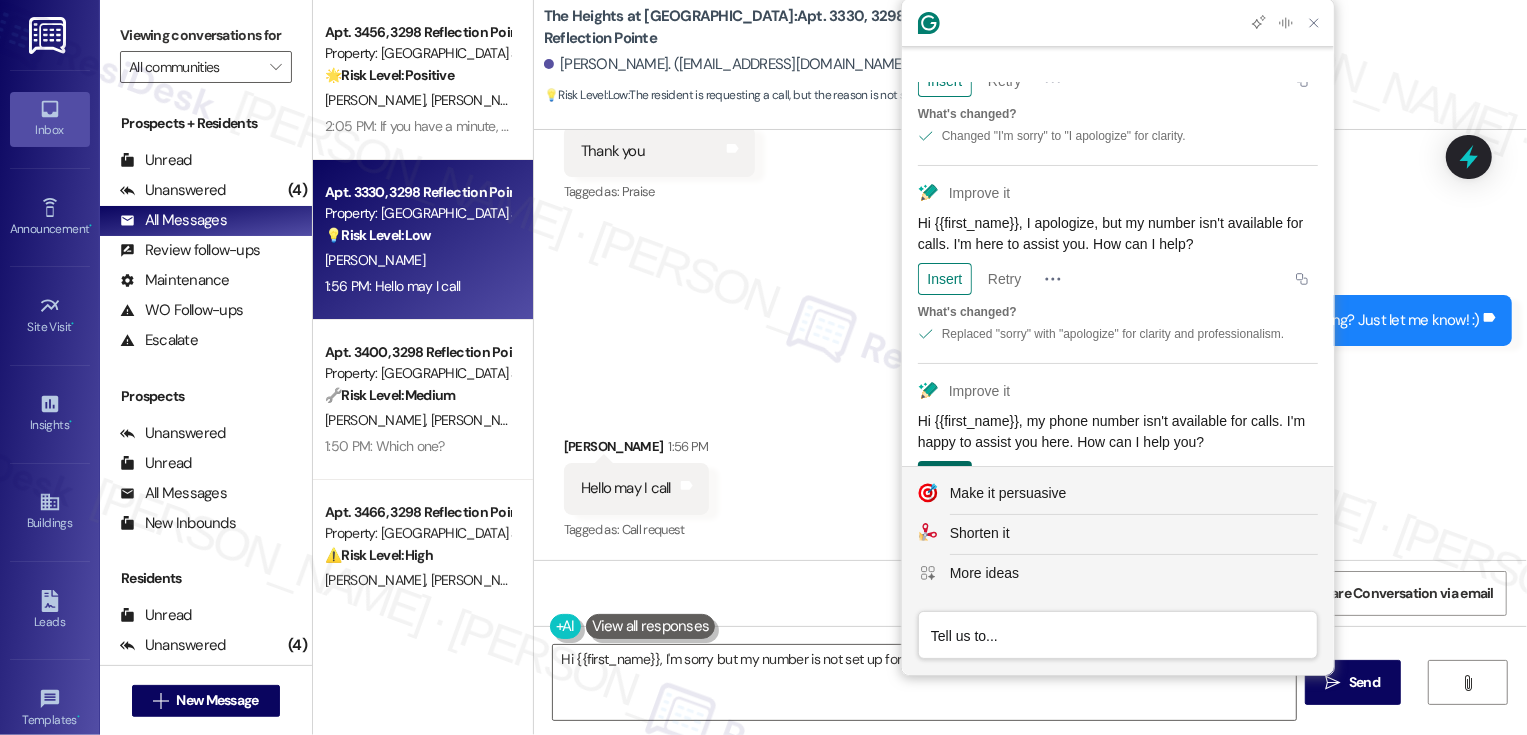 click on "Insert" 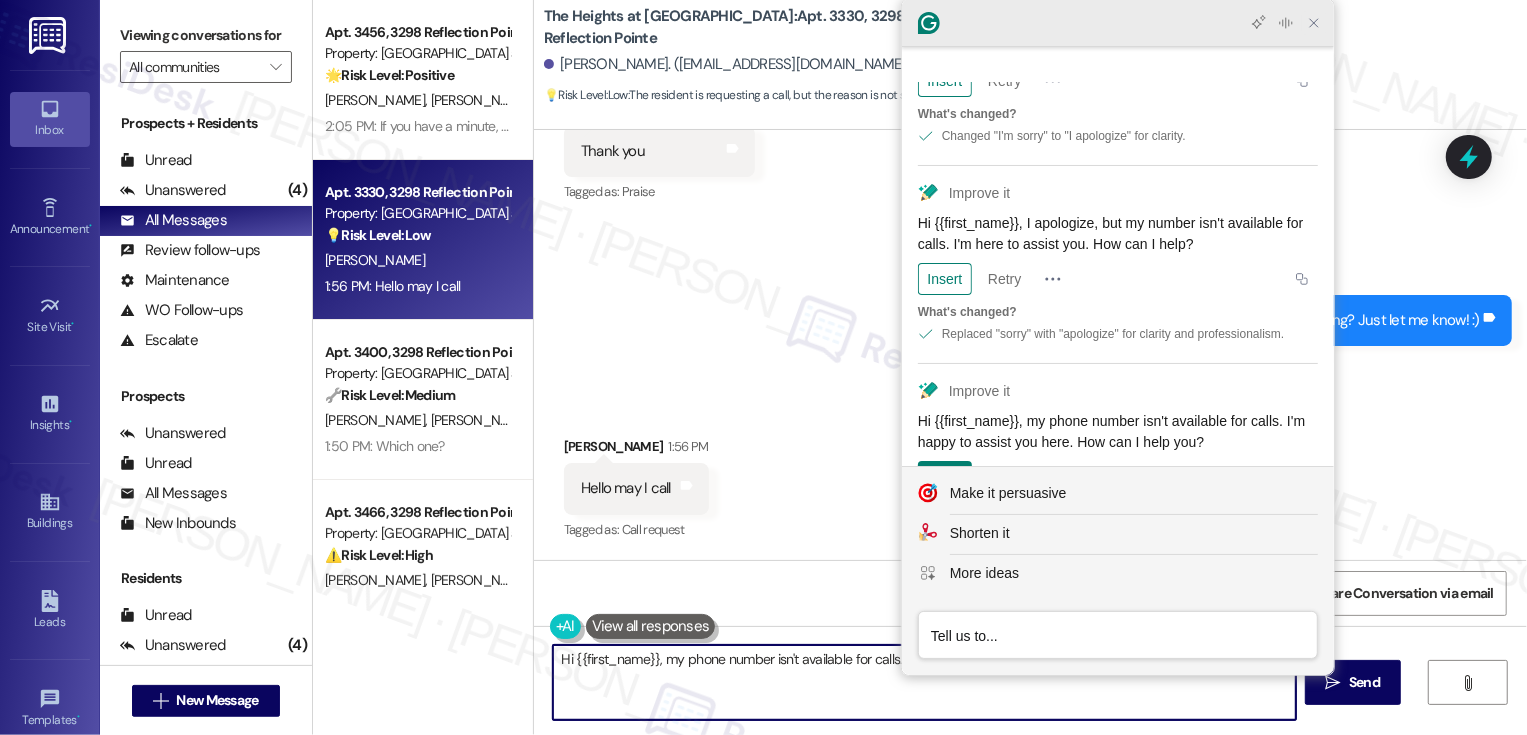 click 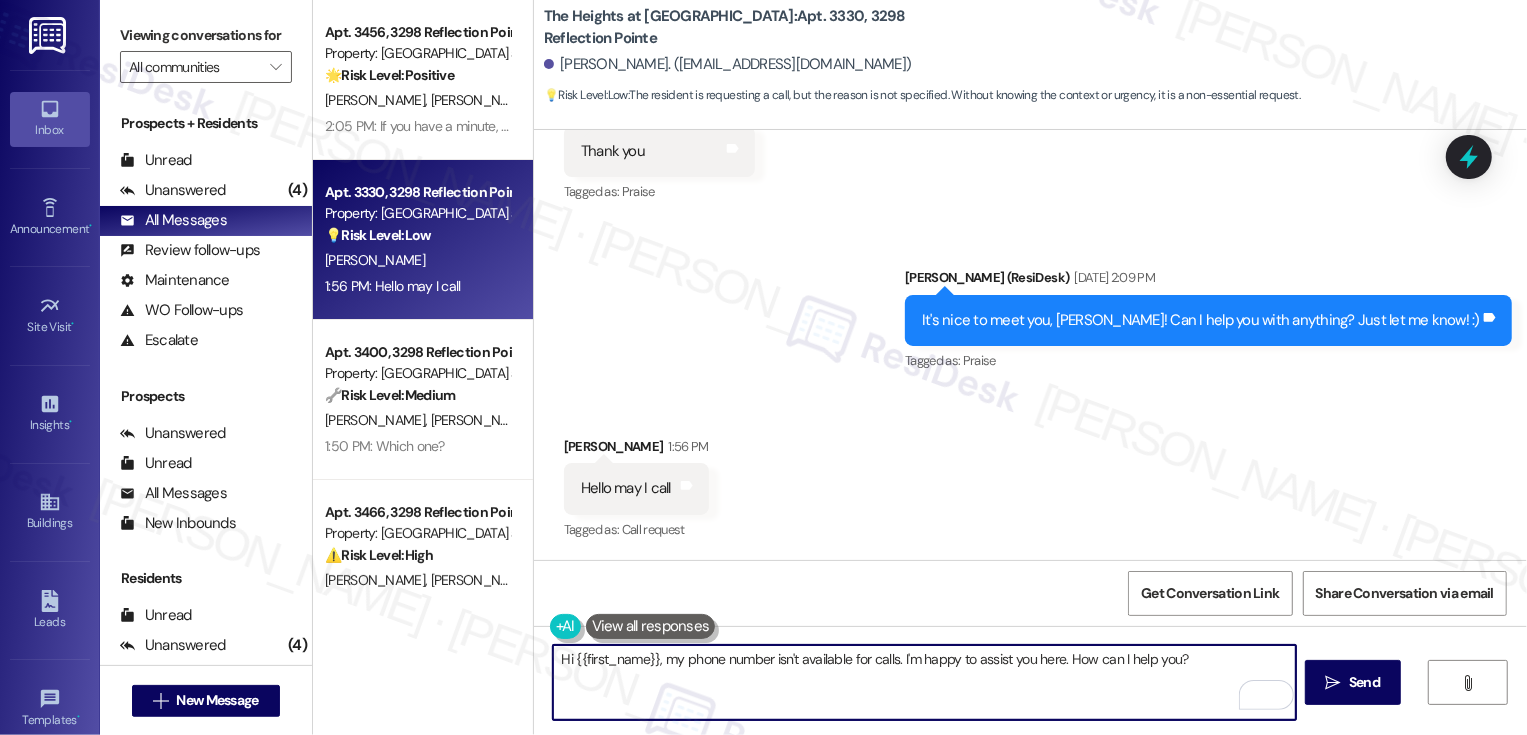 click on "Hi {{first_name}}, my phone number isn't available for calls. I'm happy to assist you here. How can I help you?" at bounding box center (924, 682) 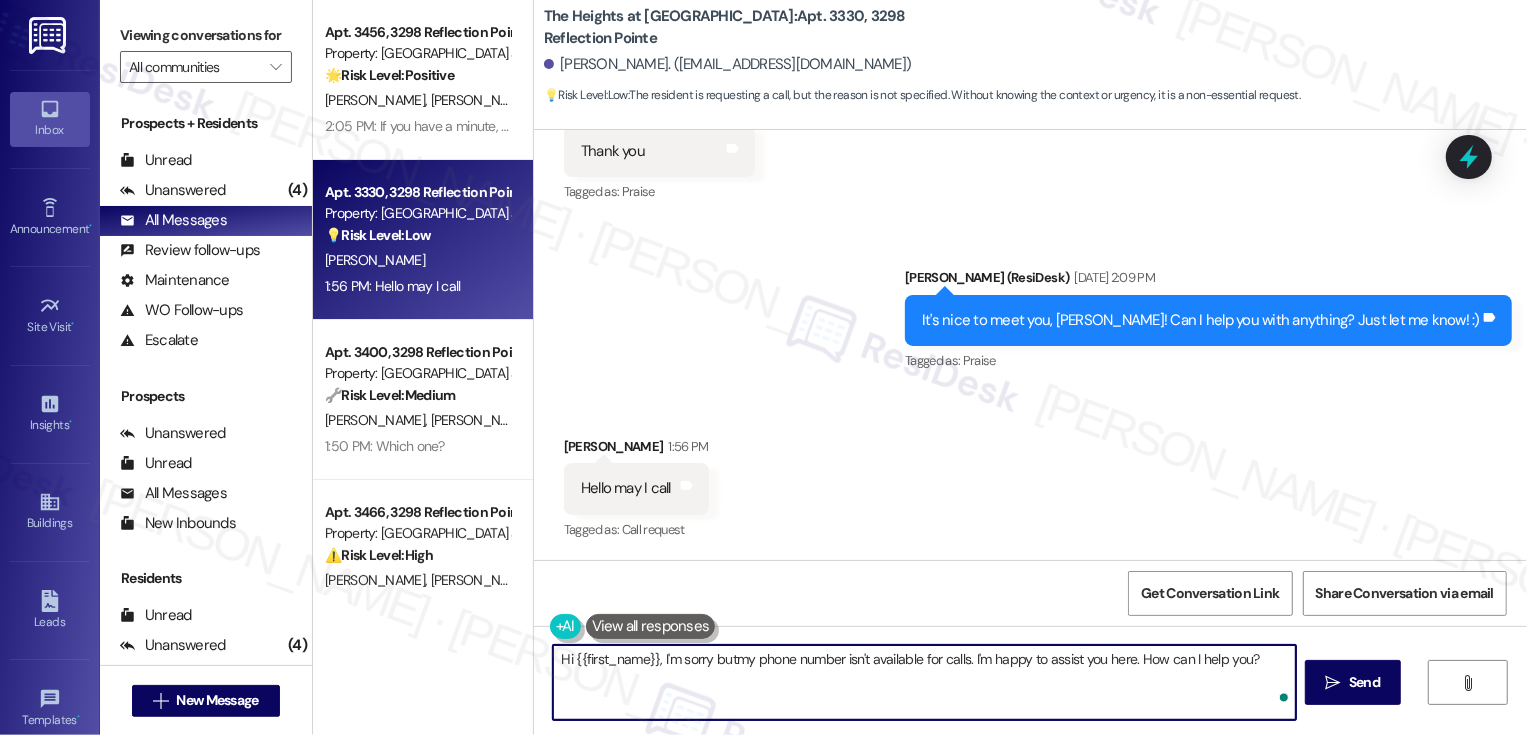 type on "Hi {{first_name}}, I'm sorry but my phone number isn't available for calls. I'm happy to assist you here. How can I help you?" 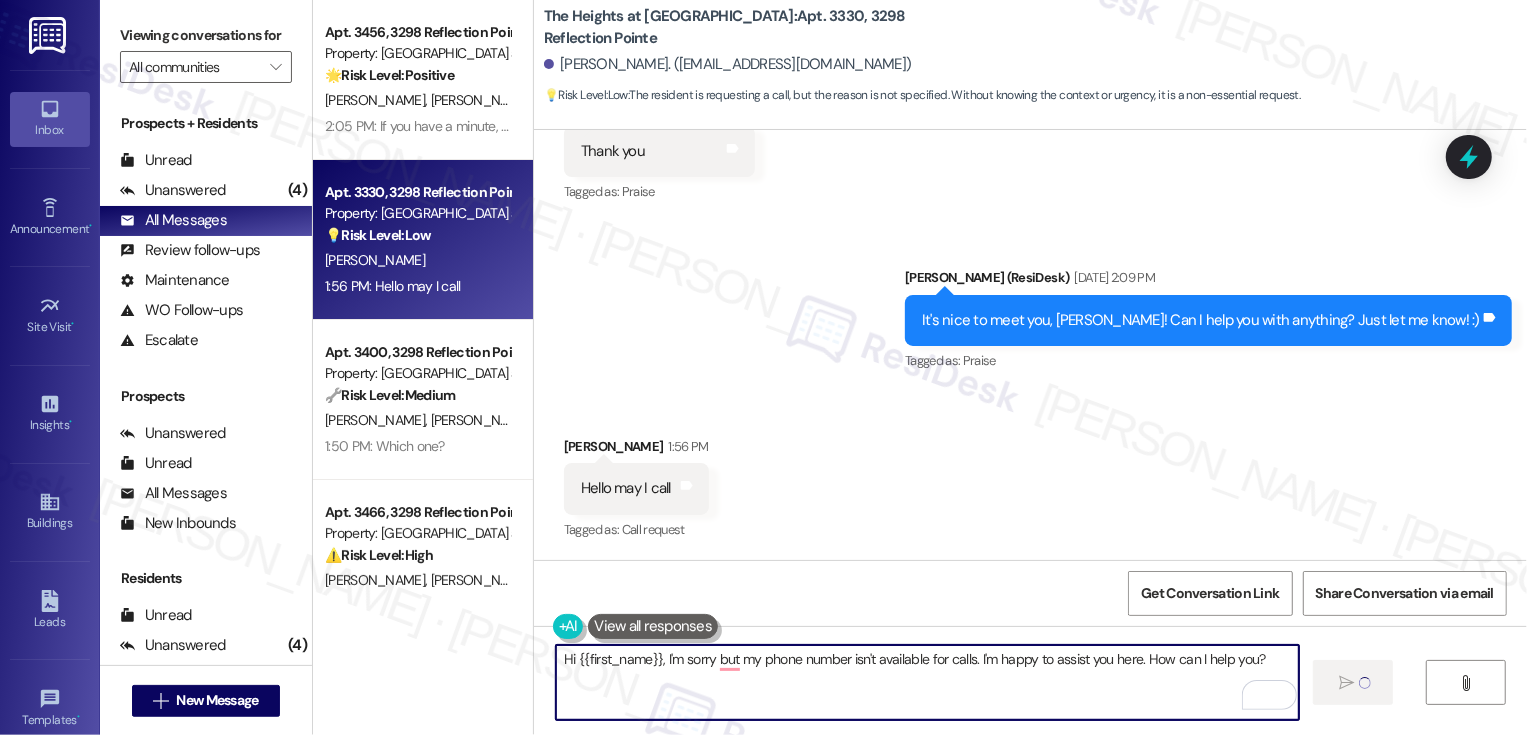 type 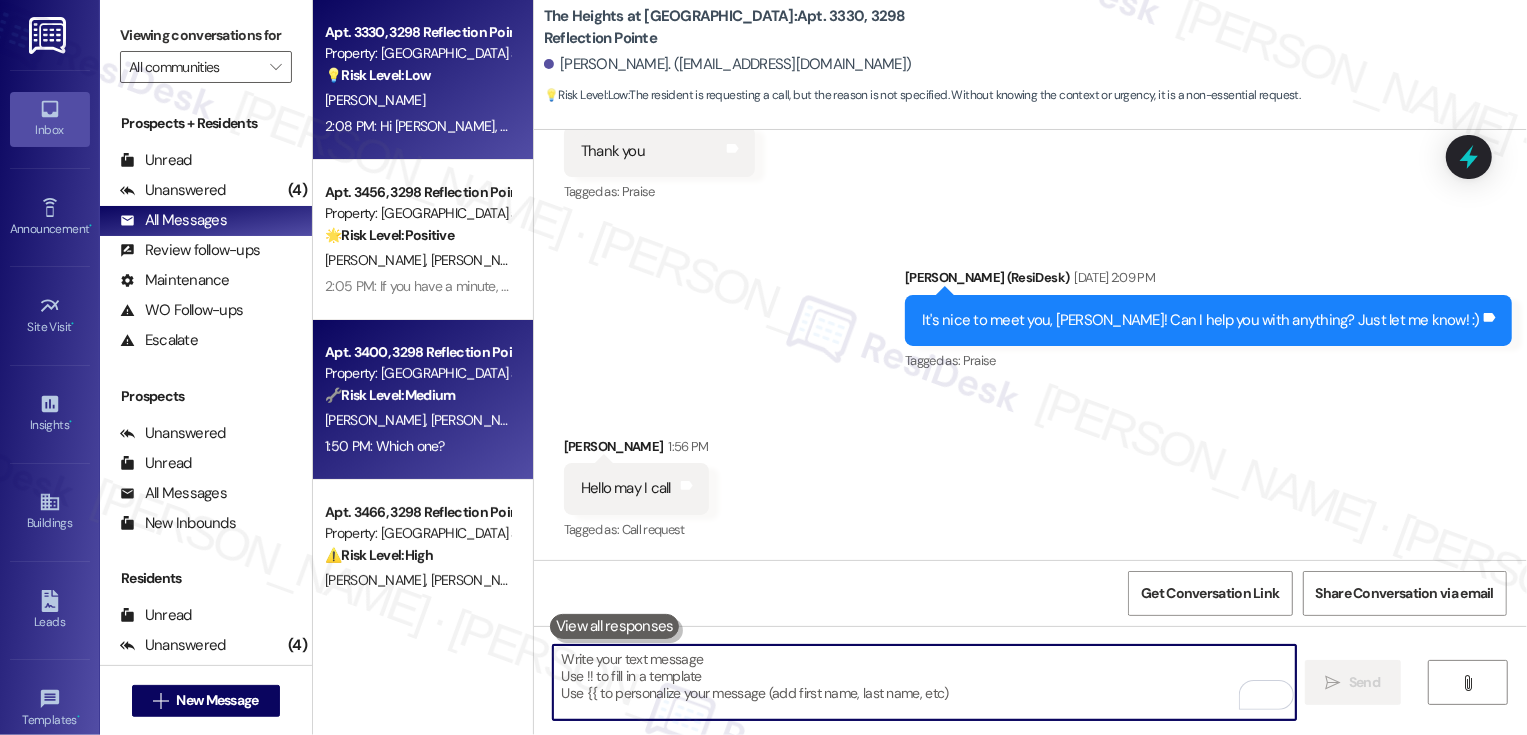 click on "[PERSON_NAME]" at bounding box center (480, 420) 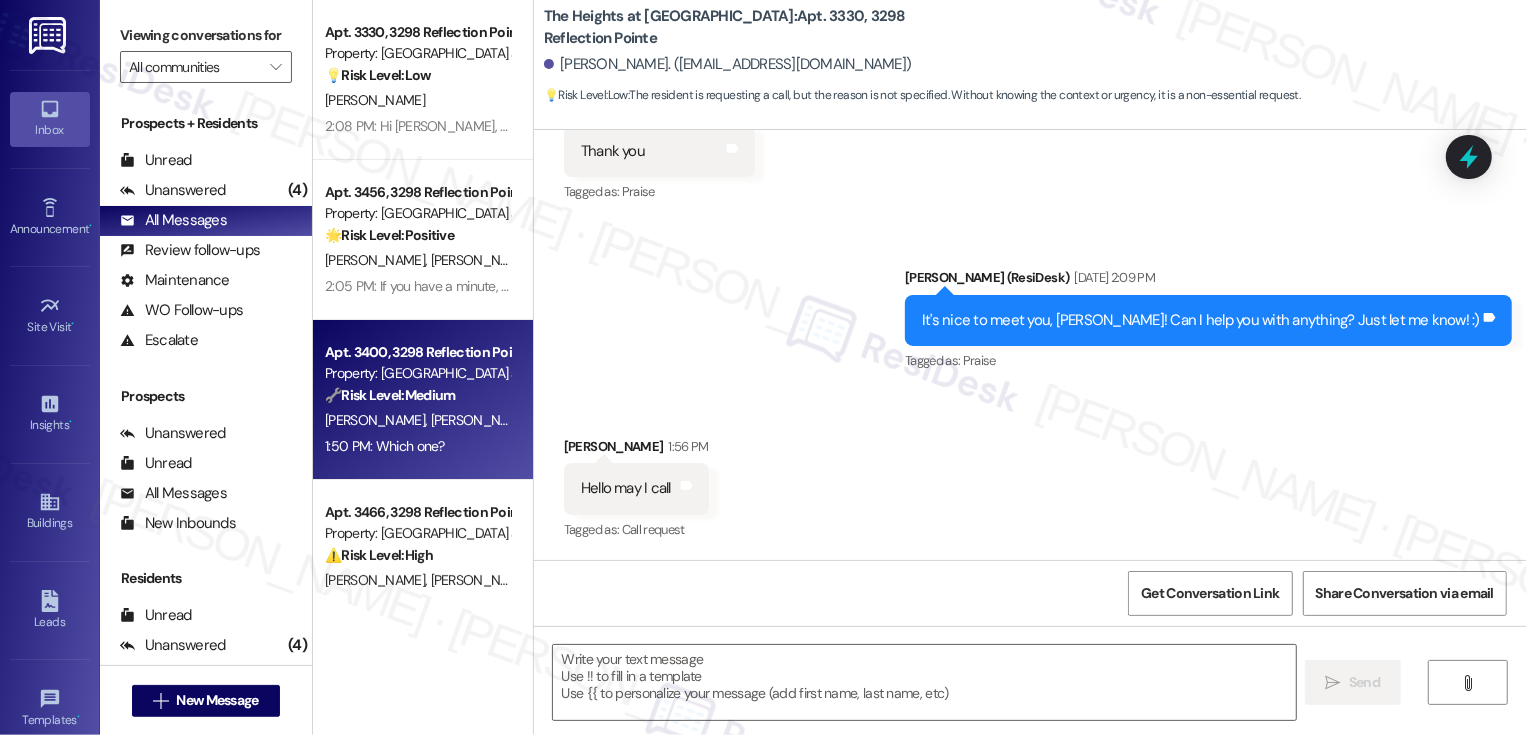 click on "[PERSON_NAME]" at bounding box center (480, 420) 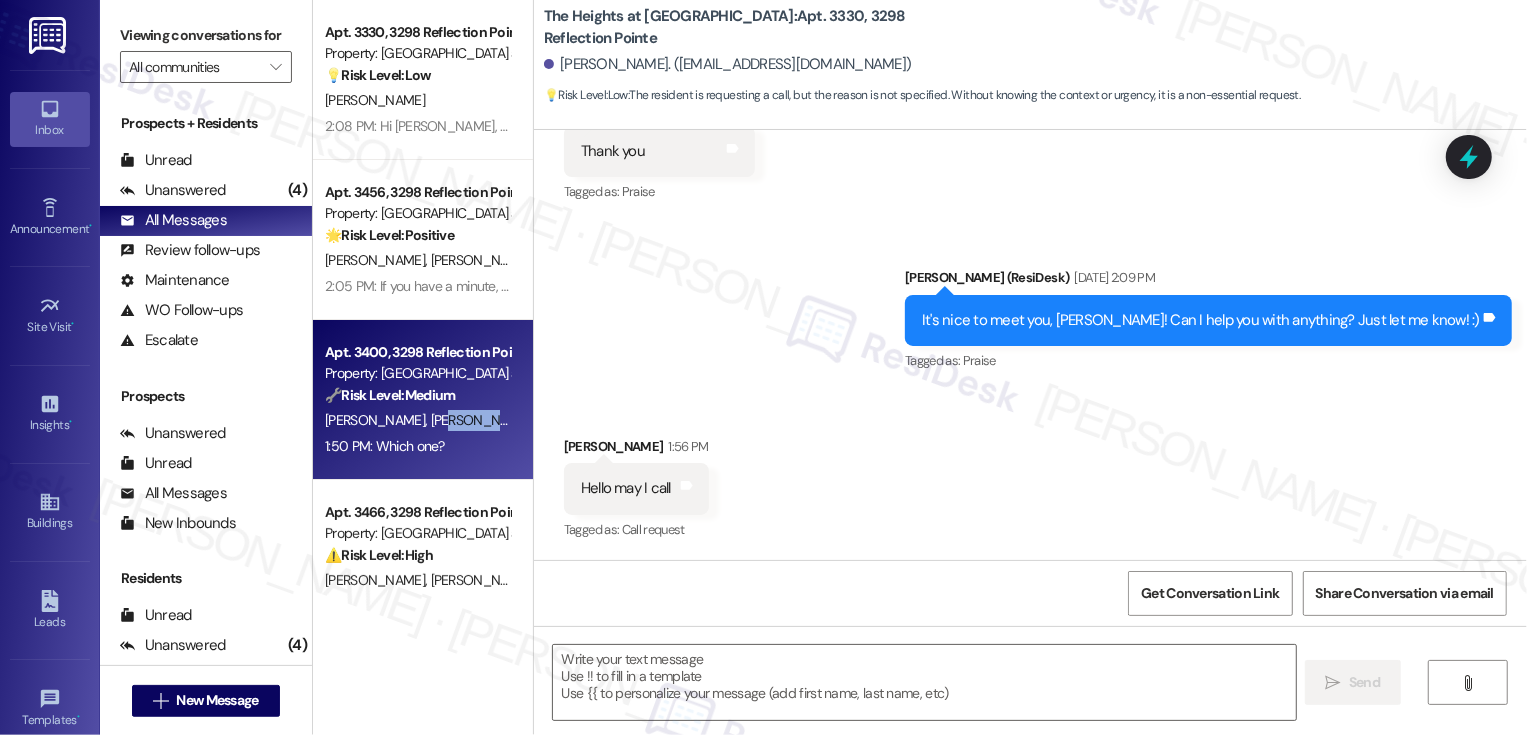 type on "Fetching suggested responses. Please feel free to read through the conversation in the meantime." 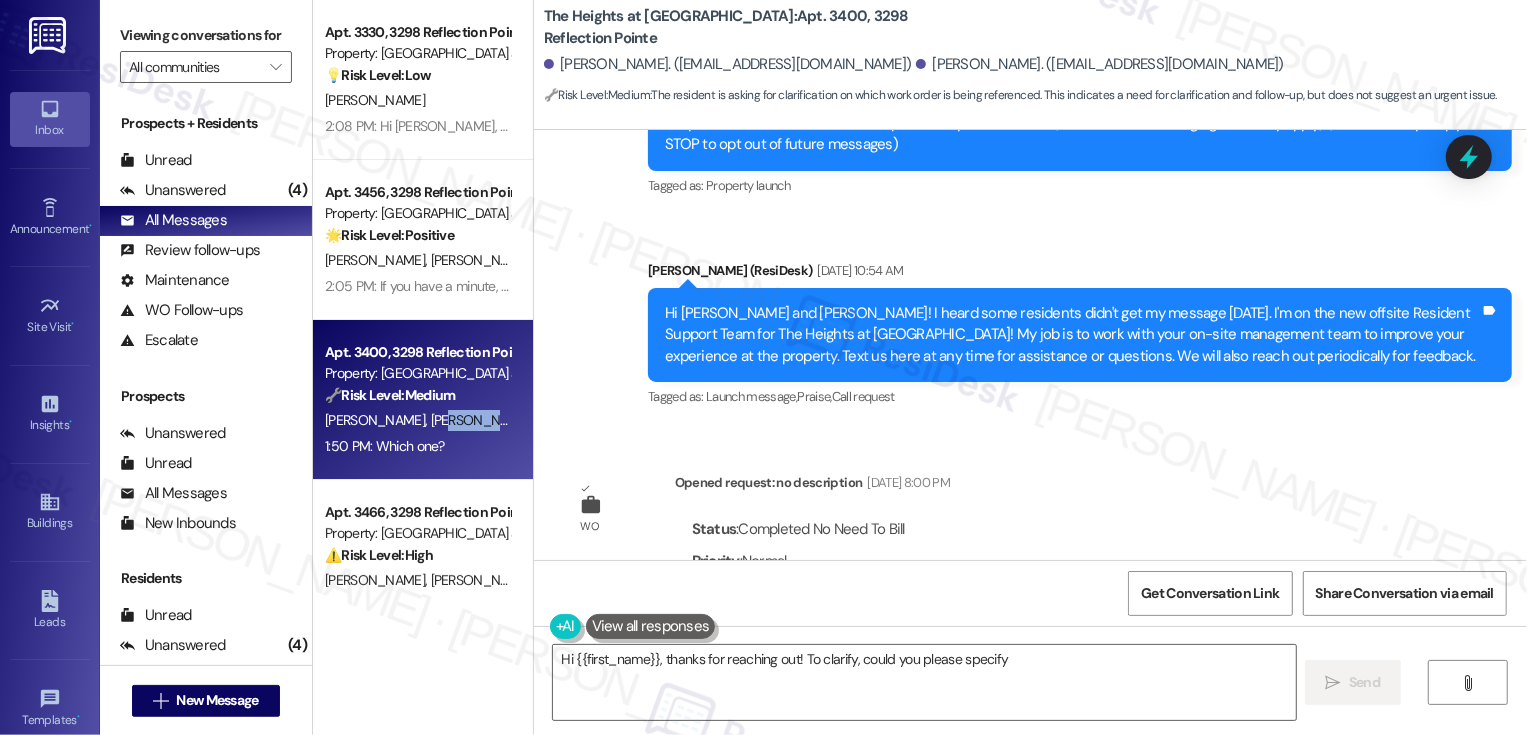 scroll, scrollTop: 0, scrollLeft: 0, axis: both 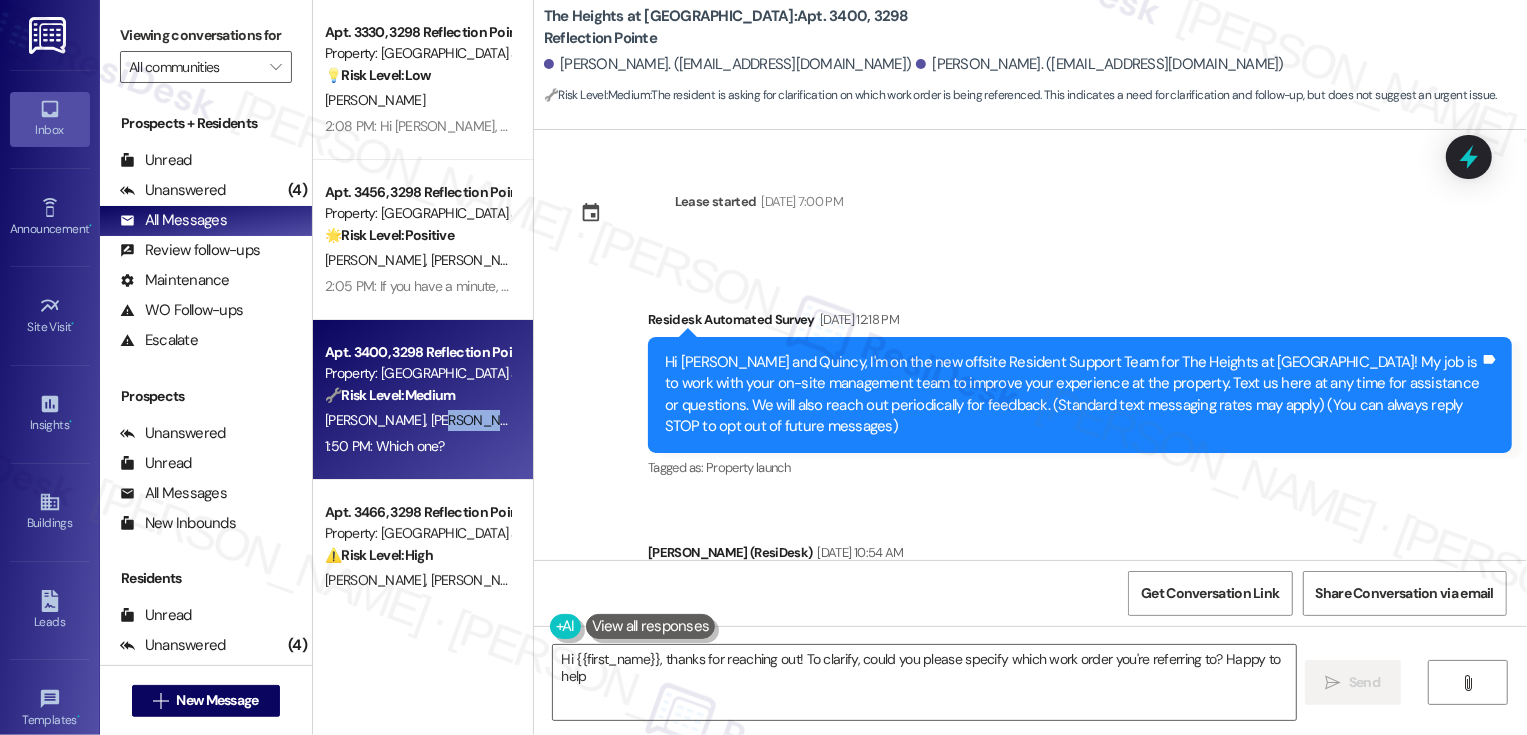 type on "Hi {{first_name}}, thanks for reaching out! To clarify, could you please specify which work order you're referring to? Happy to help!" 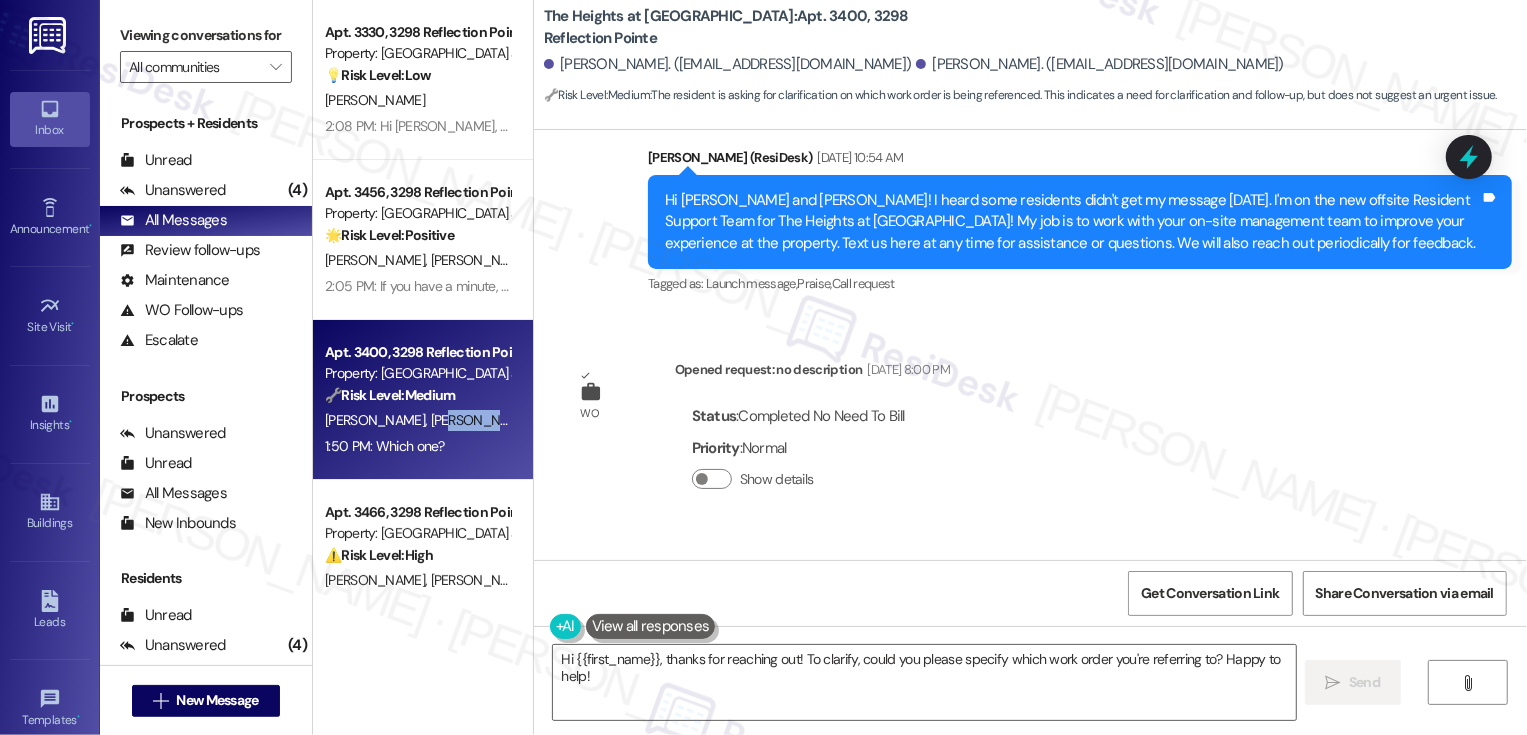 scroll, scrollTop: 732, scrollLeft: 0, axis: vertical 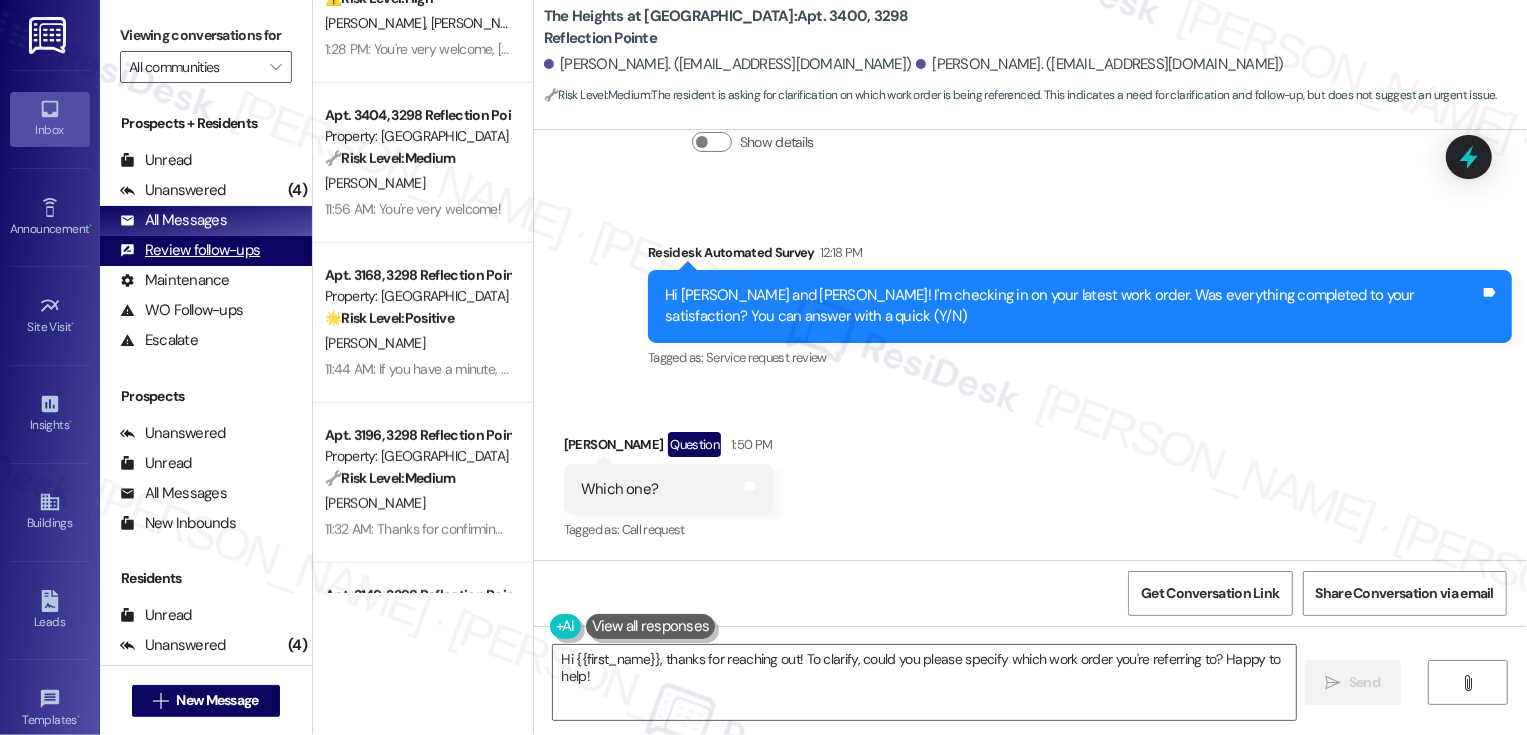 click on "Review follow-ups" at bounding box center [190, 250] 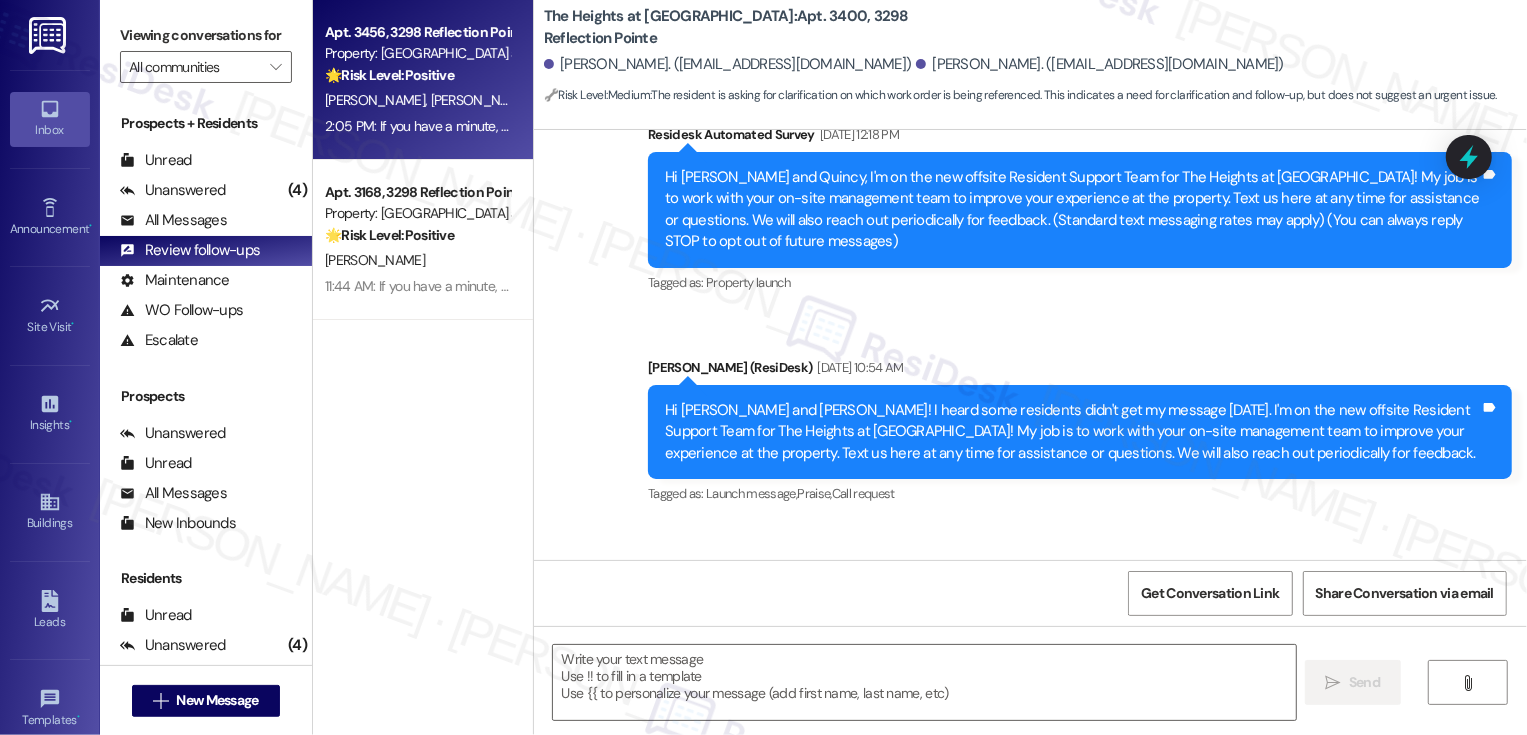 type on "Fetching suggested responses. Please feel free to read through the conversation in the meantime." 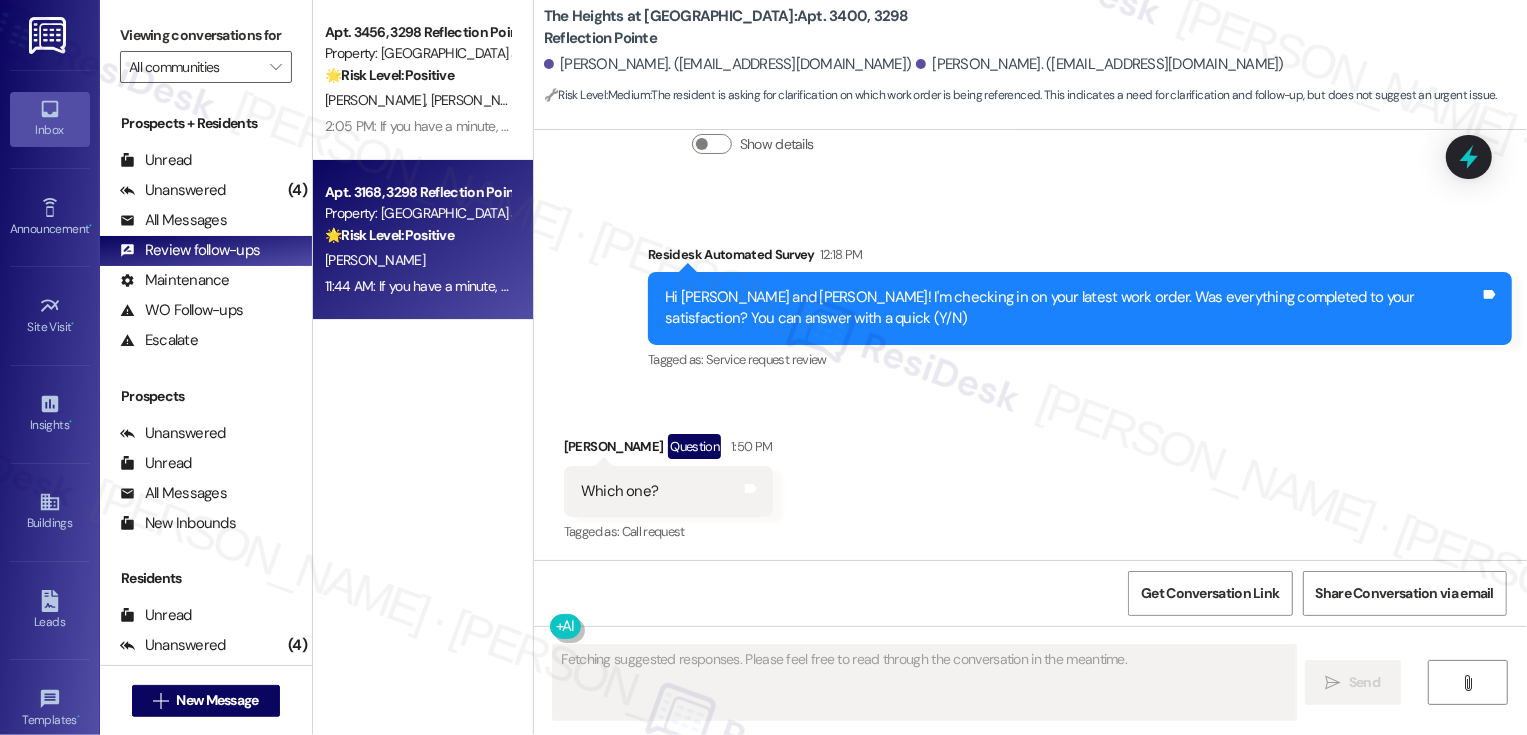 click on "🌟  Risk Level:  Positive" at bounding box center [389, 235] 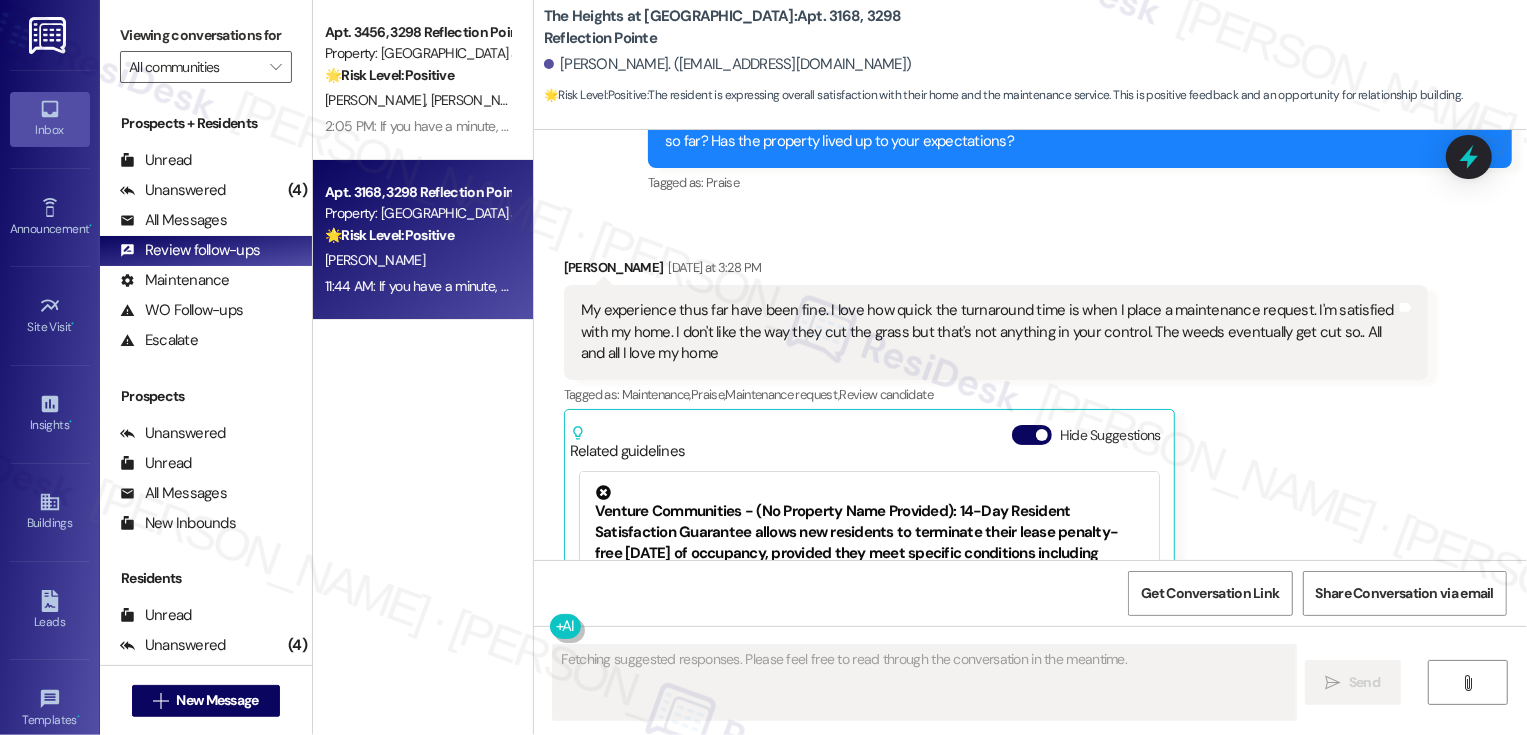 scroll, scrollTop: 1521, scrollLeft: 0, axis: vertical 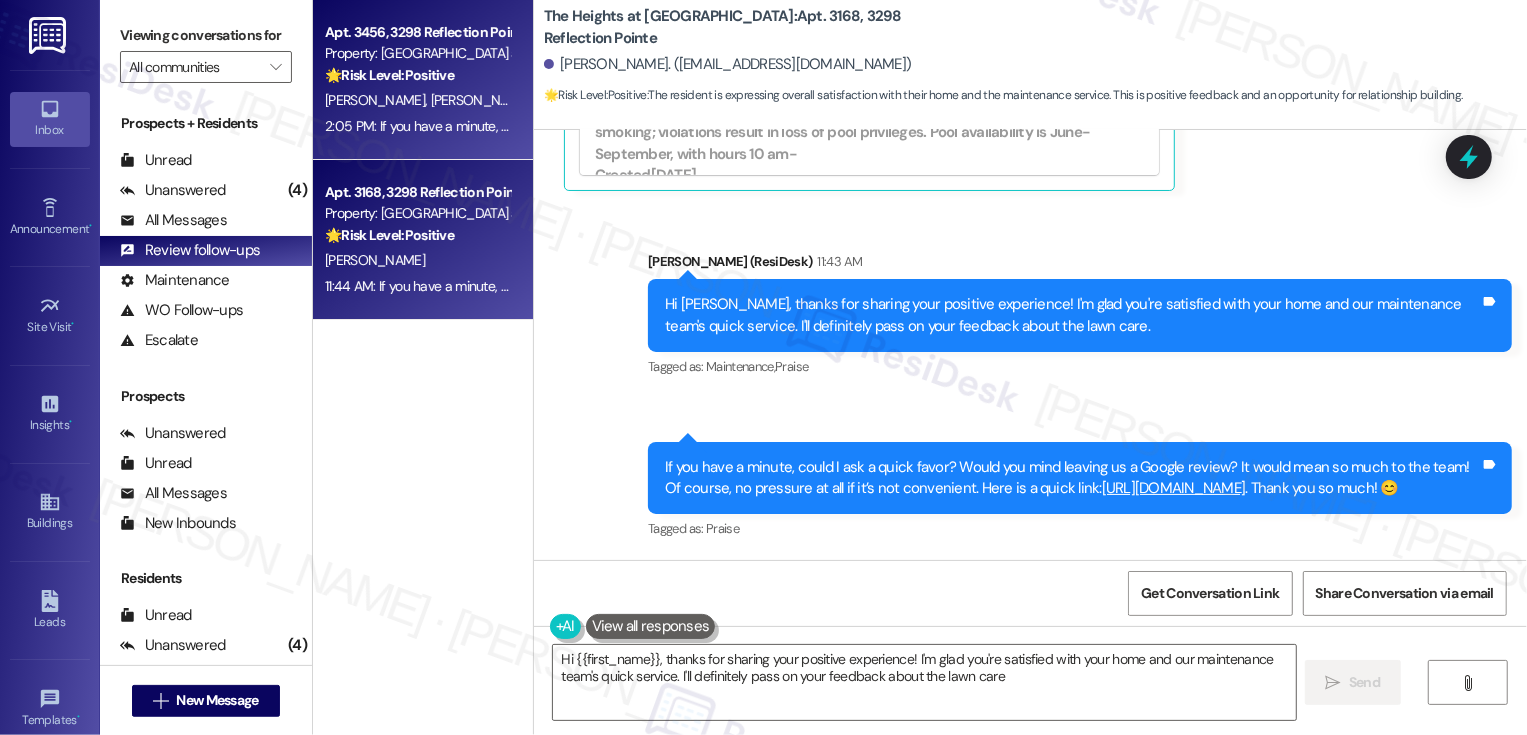 type on "Hi {{first_name}}, thanks for sharing your positive experience! I'm glad you're satisfied with your home and our maintenance team's quick service. I'll definitely pass on your feedback about the lawn care." 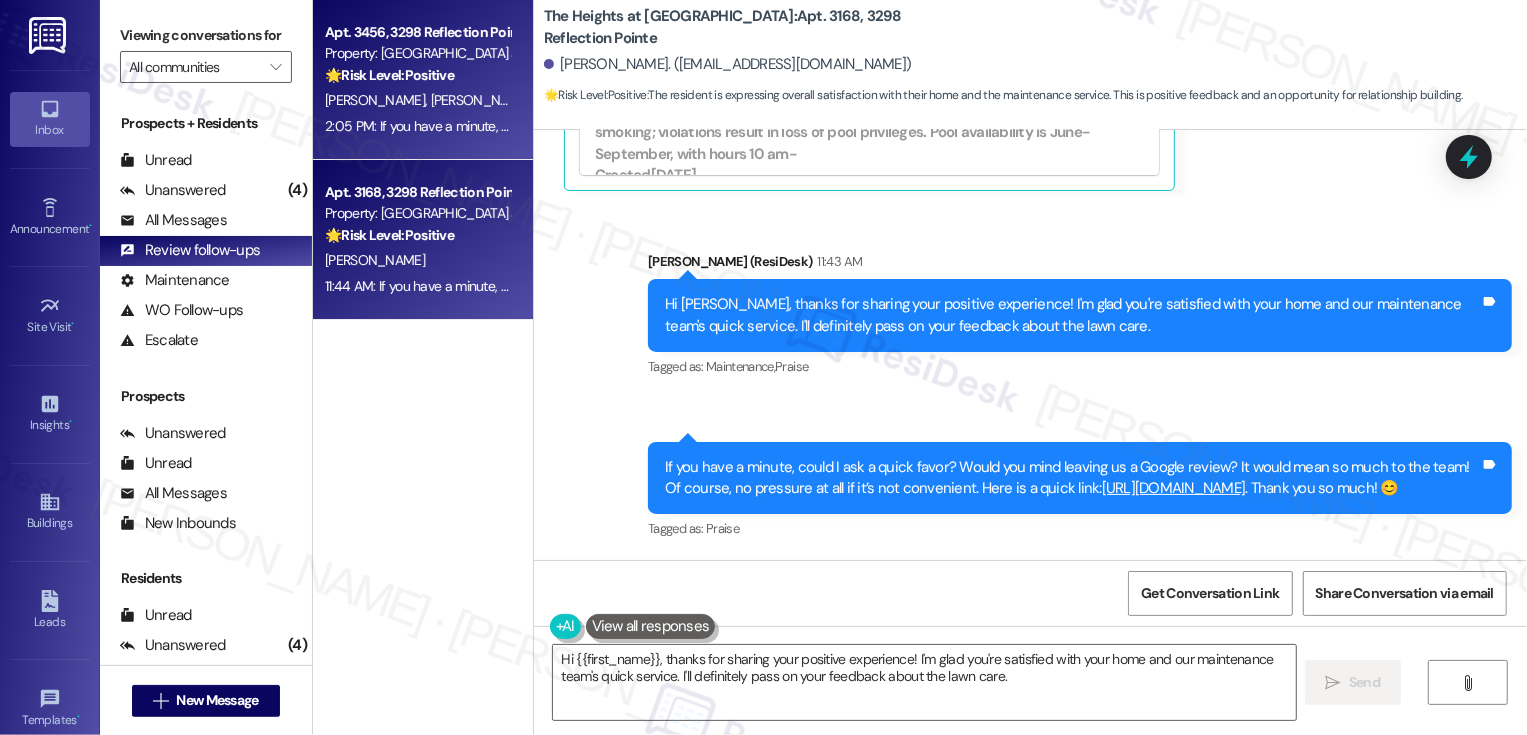 click on "2:05 PM: If you have a minute, could I ask a quick favor? Would you mind leaving us a Google review? It would mean so much to the team! Of course, no pressure at all if it’s not convenient. Here is a quick link: [URL][DOMAIN_NAME]. Thank you so much! 😊 2:05 PM: If you have a minute, could I ask a quick favor? Would you mind leaving us a Google review? It would mean so much to the team! Of course, no pressure at all if it’s not convenient. Here is a quick link: [URL][DOMAIN_NAME]. Thank you so much! 😊" at bounding box center [1059, 126] 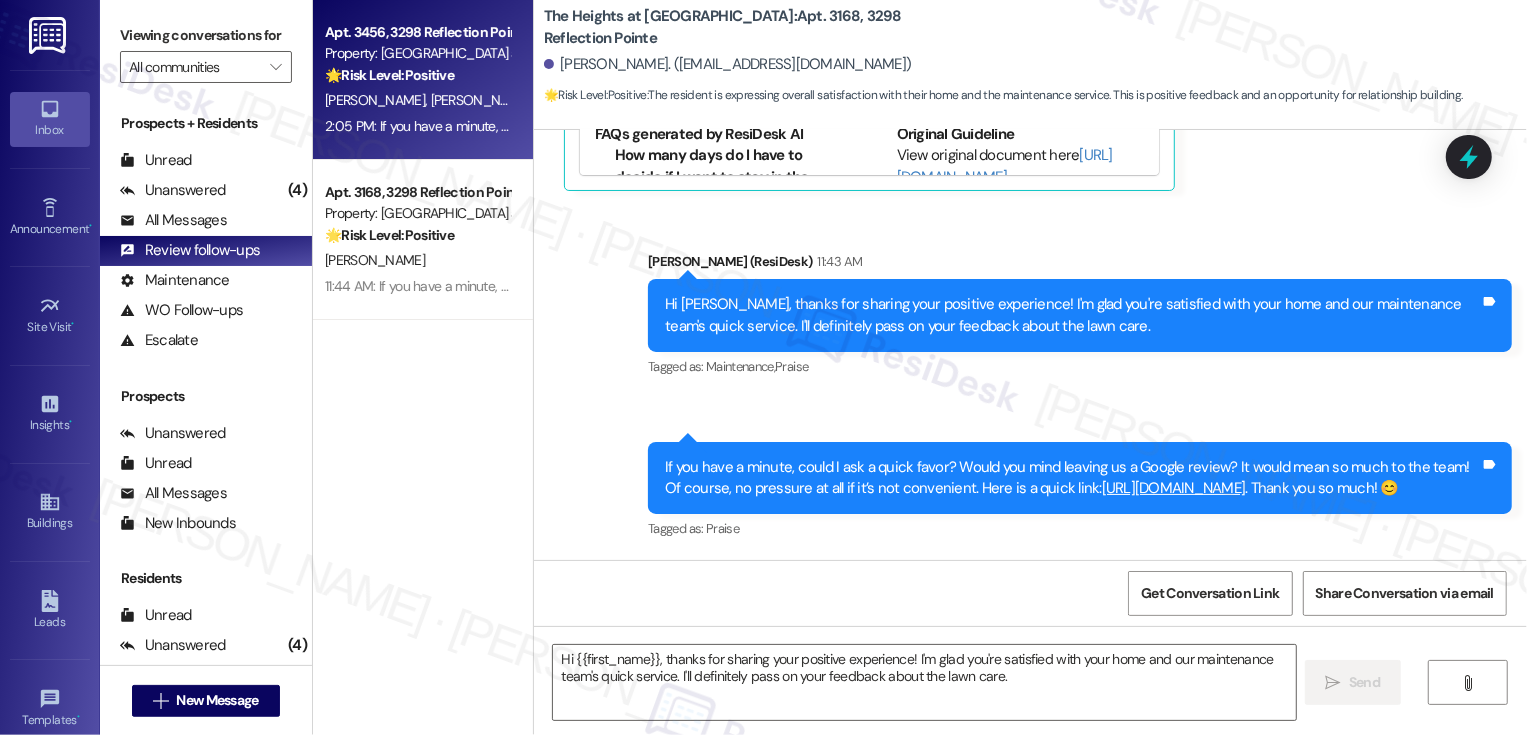 type on "Fetching suggested responses. Please feel free to read through the conversation in the meantime." 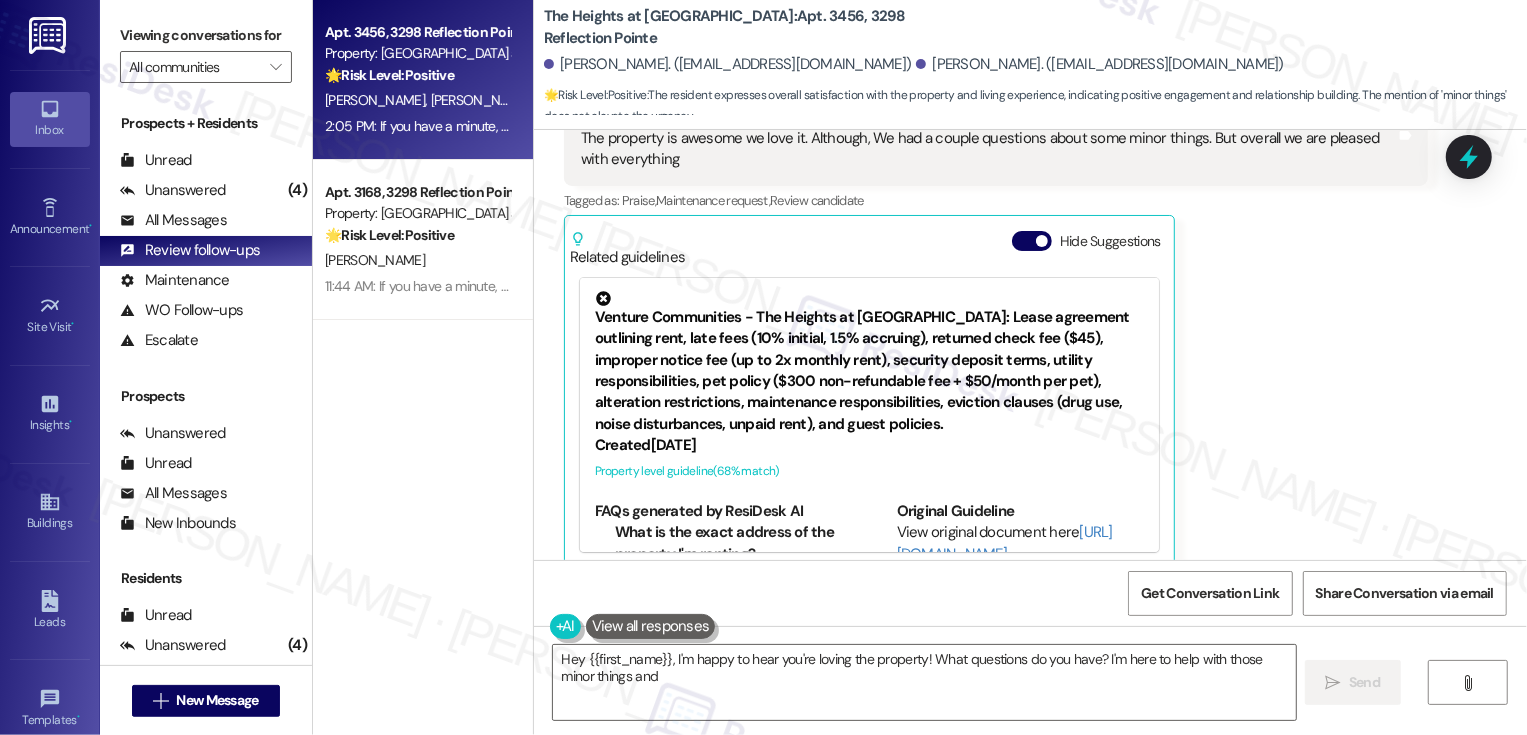 scroll, scrollTop: 1228, scrollLeft: 0, axis: vertical 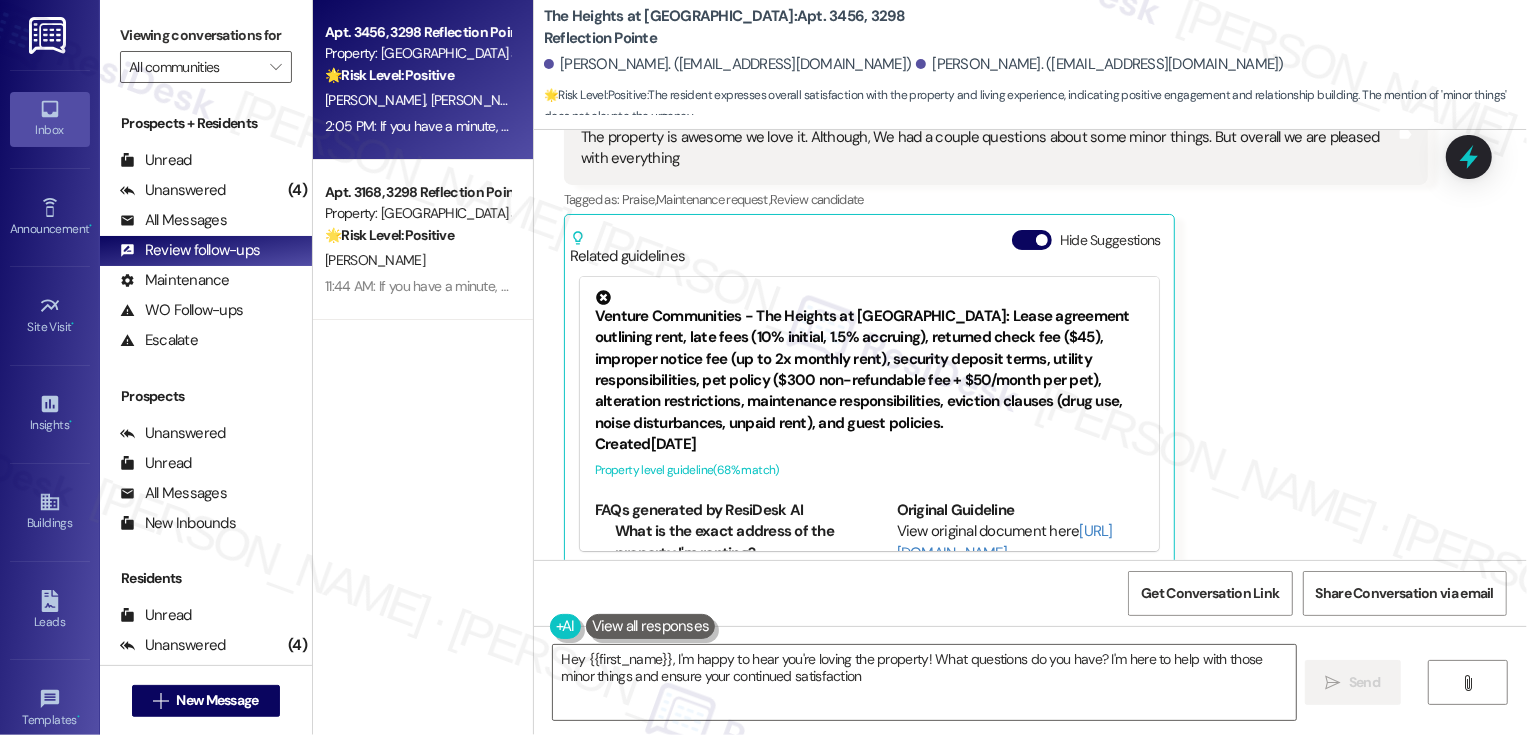 type on "Hey {{first_name}}, I'm happy to hear you're loving the property! What questions do you have? I'm here to help with those minor things and ensure your continued satisfaction." 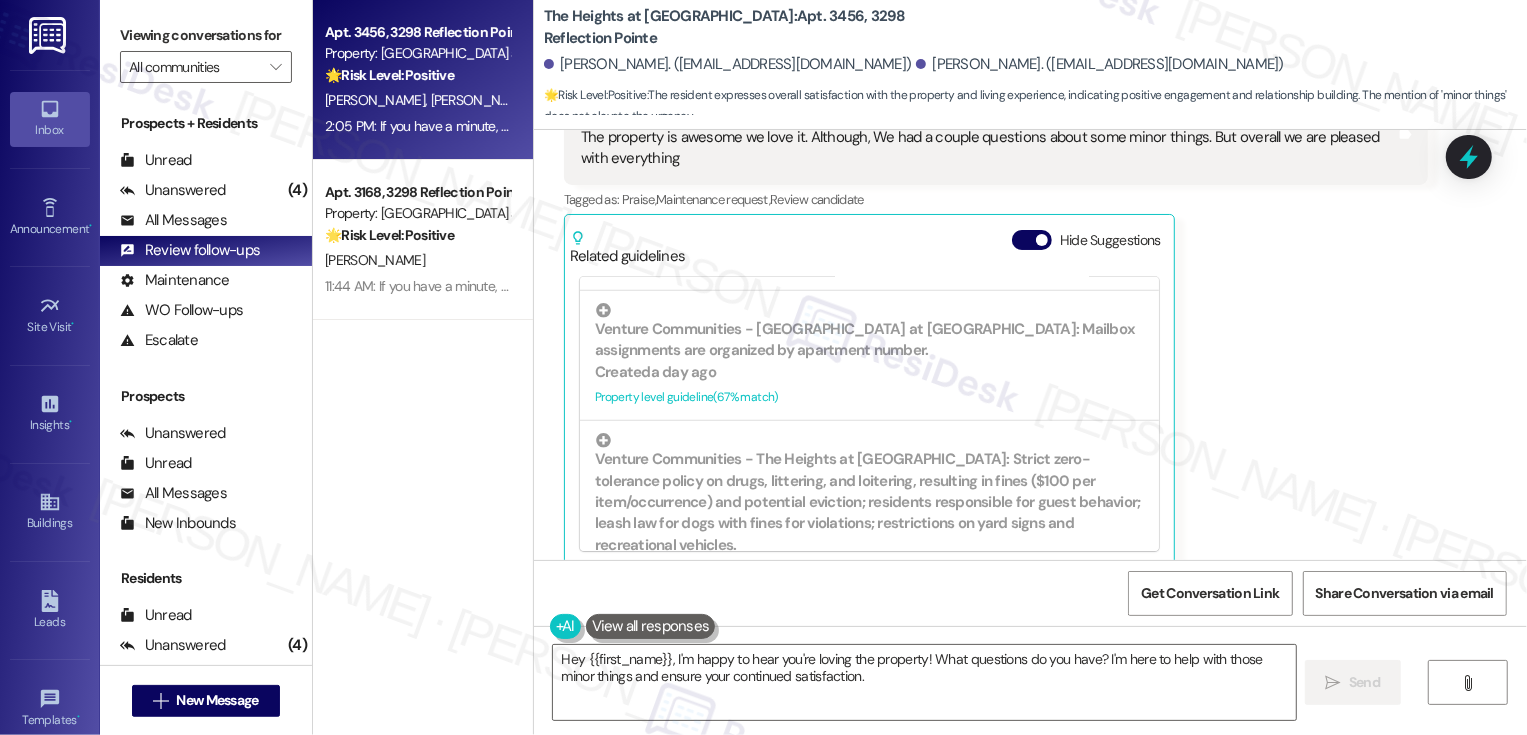 scroll, scrollTop: 848, scrollLeft: 0, axis: vertical 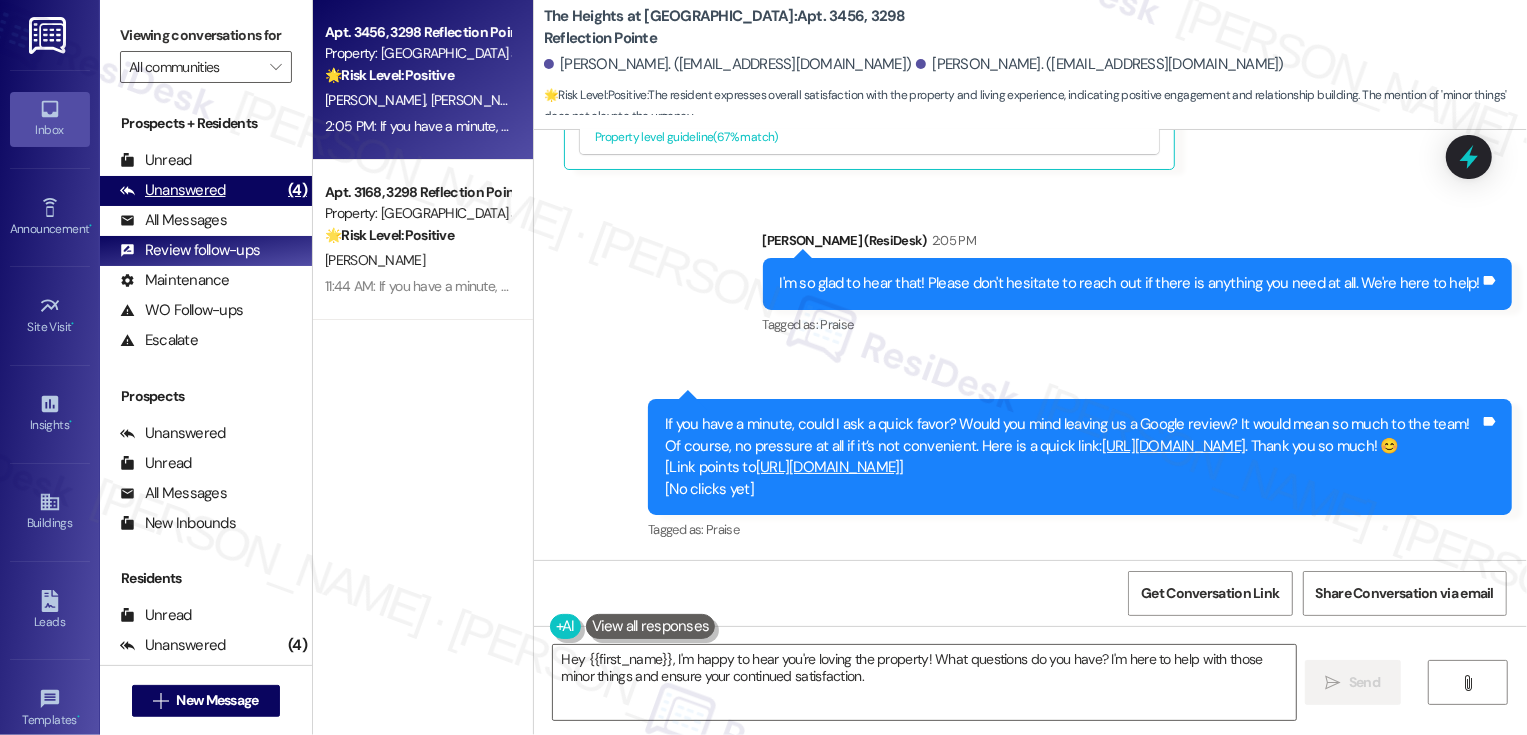 click on "Unanswered (4)" at bounding box center [206, 191] 